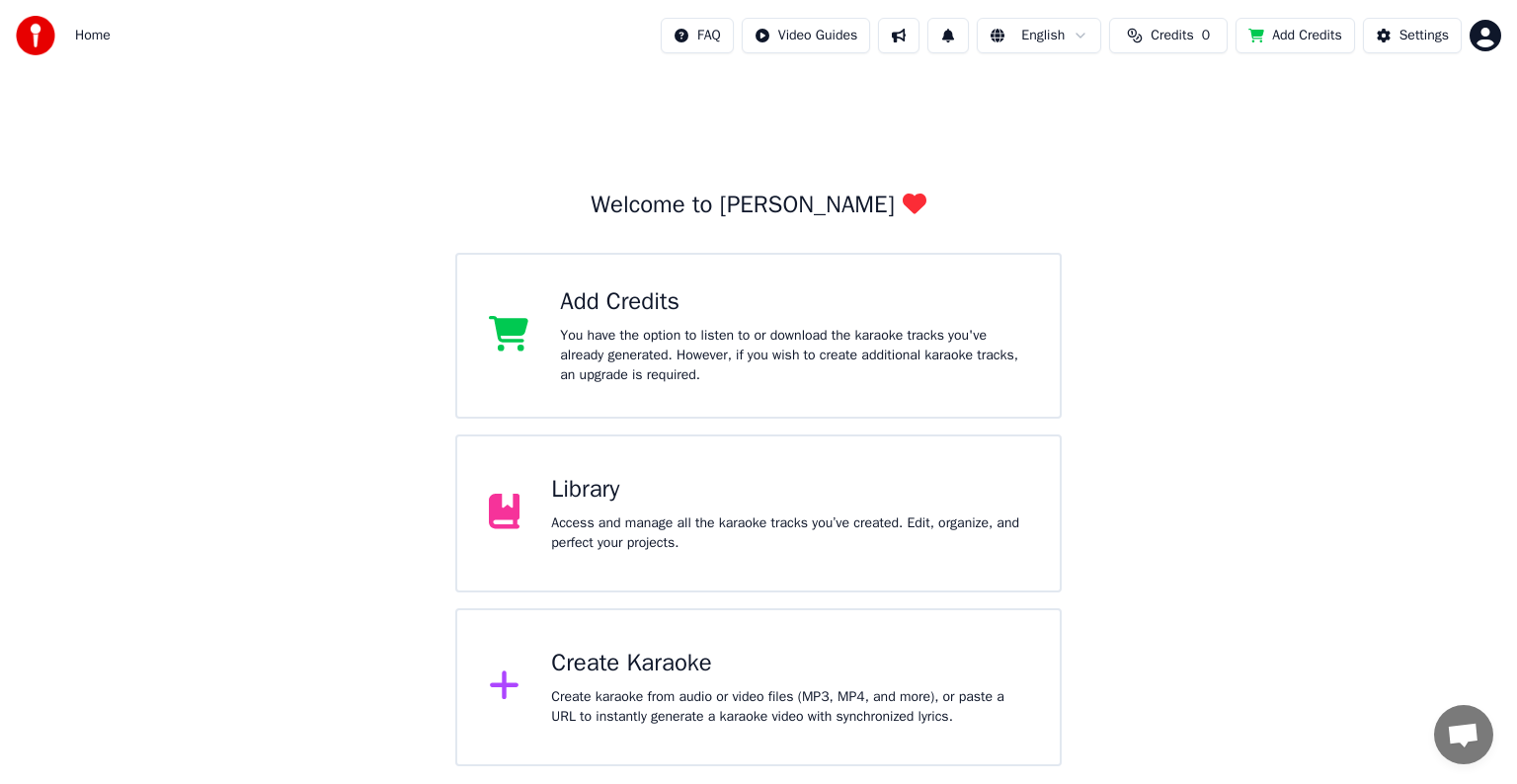 scroll, scrollTop: 0, scrollLeft: 0, axis: both 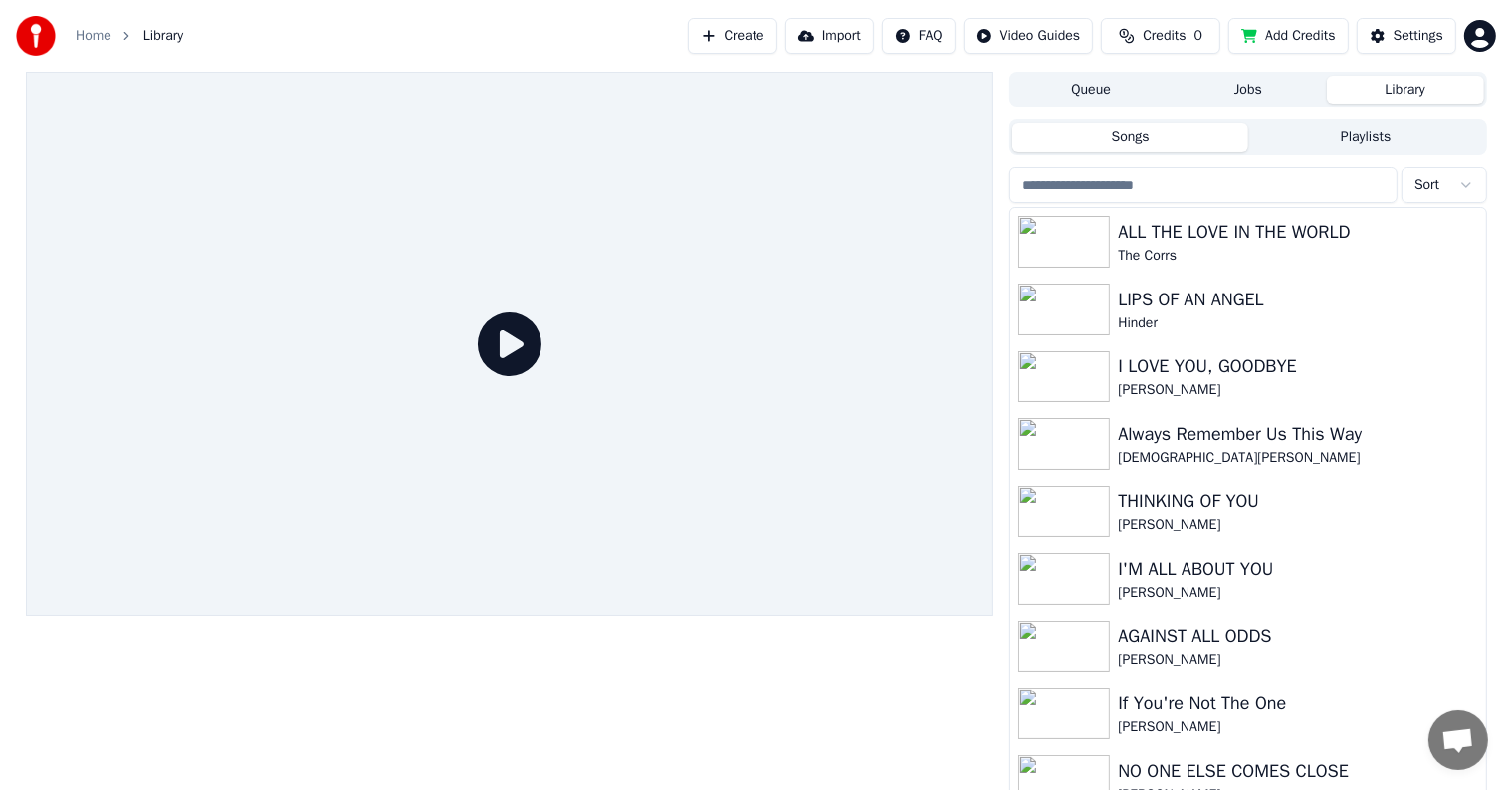 click at bounding box center (1203, 185) 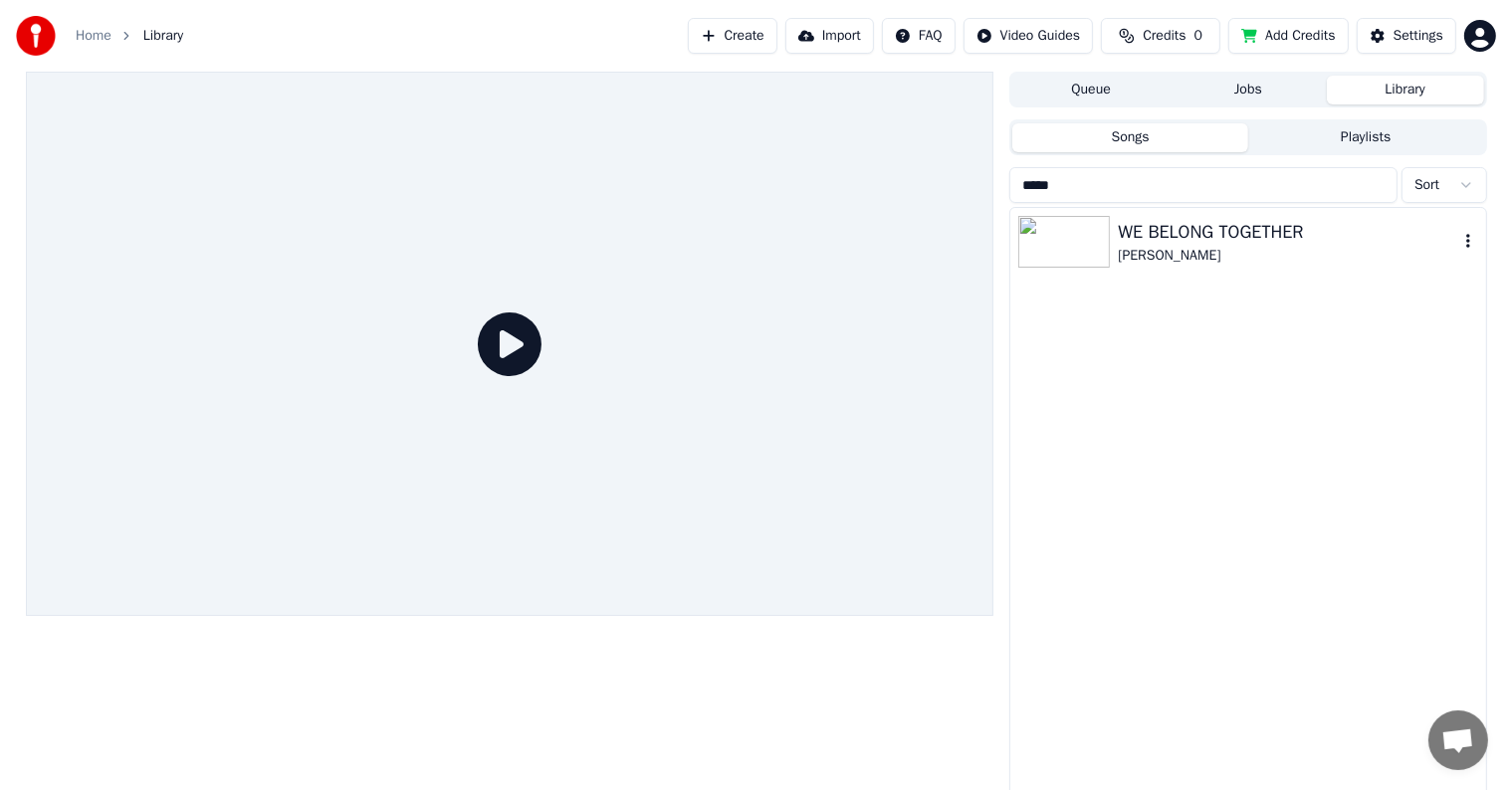 type on "*****" 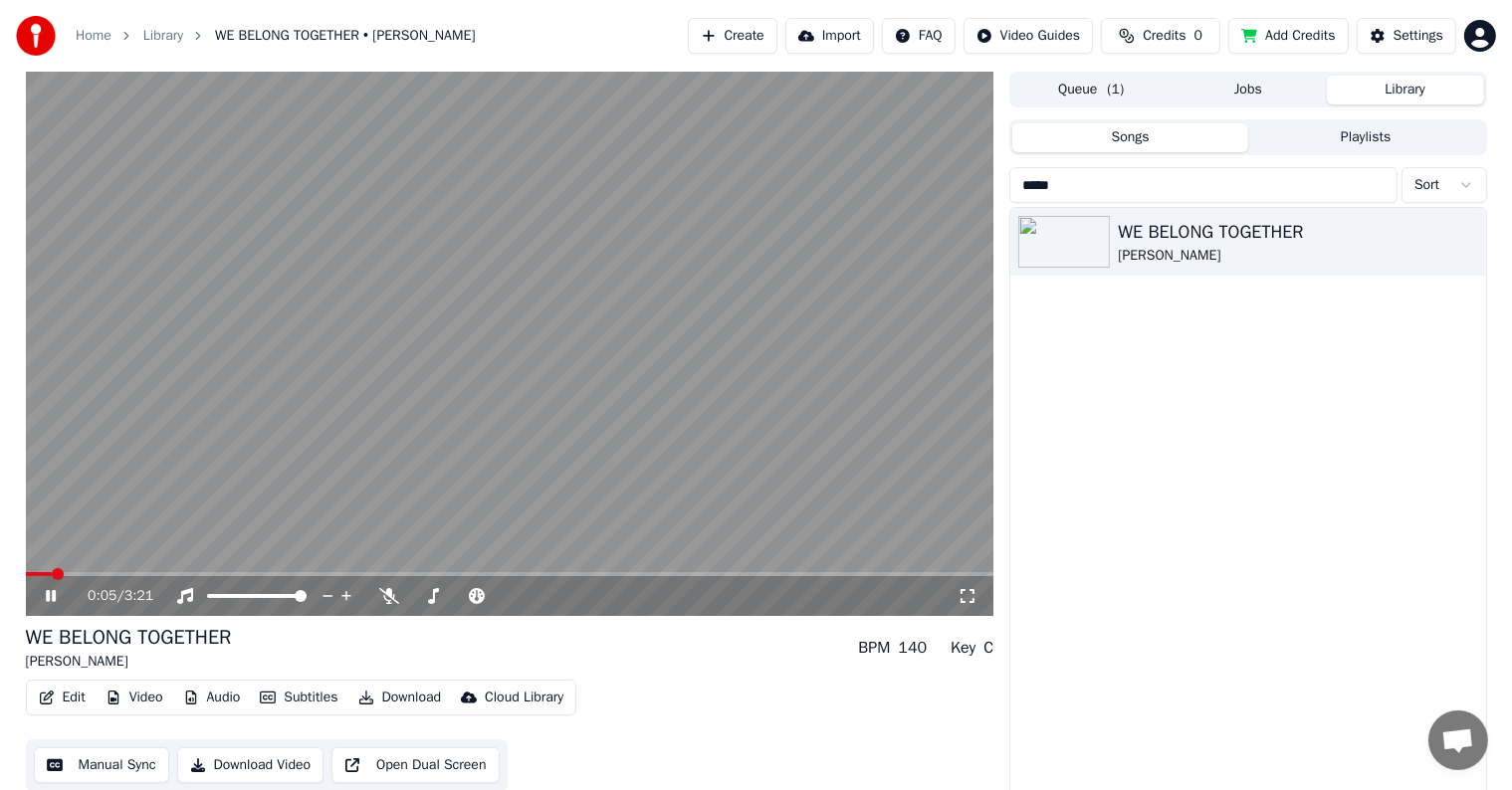 click at bounding box center [510, 574] 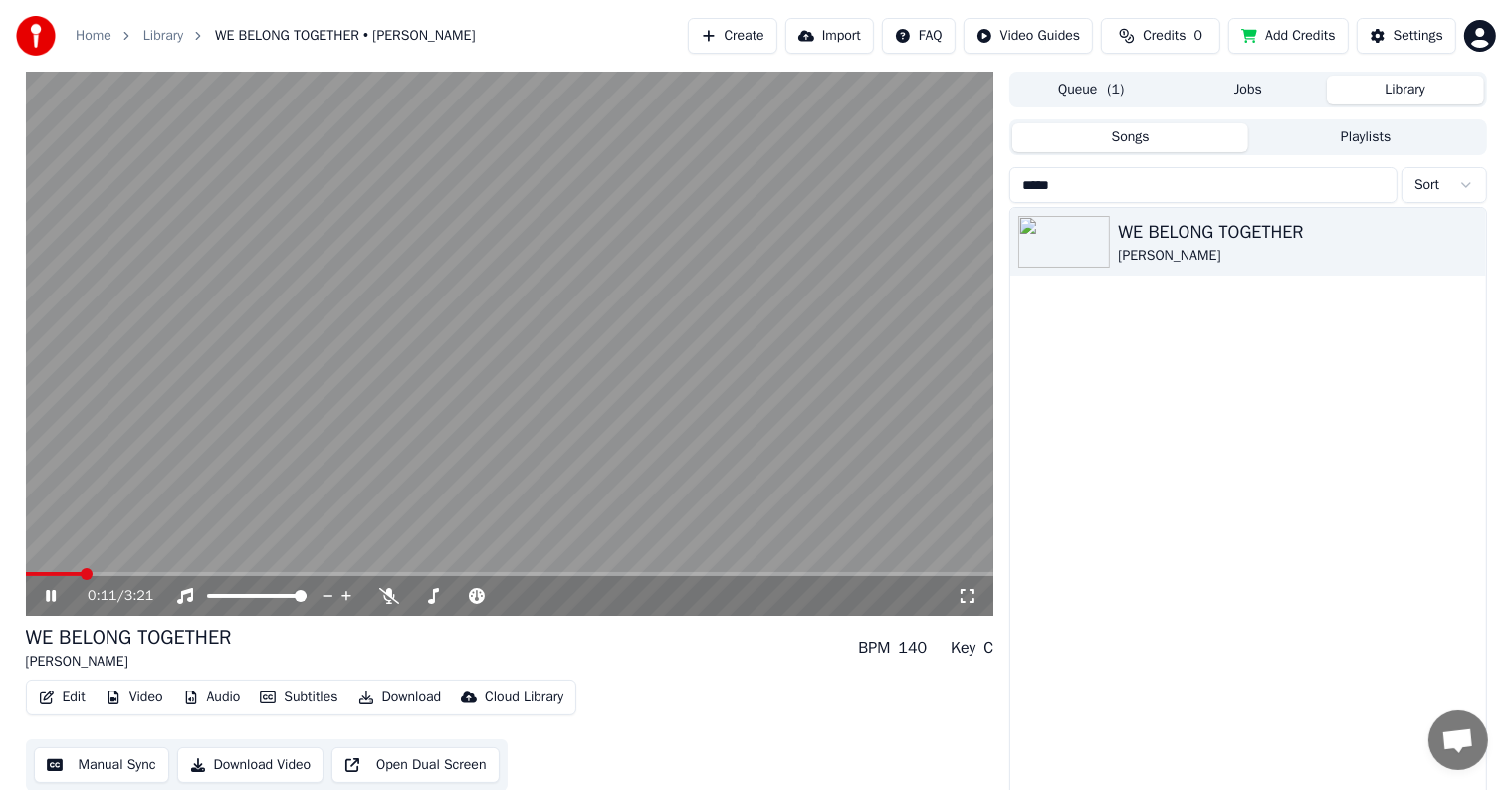 click at bounding box center (510, 574) 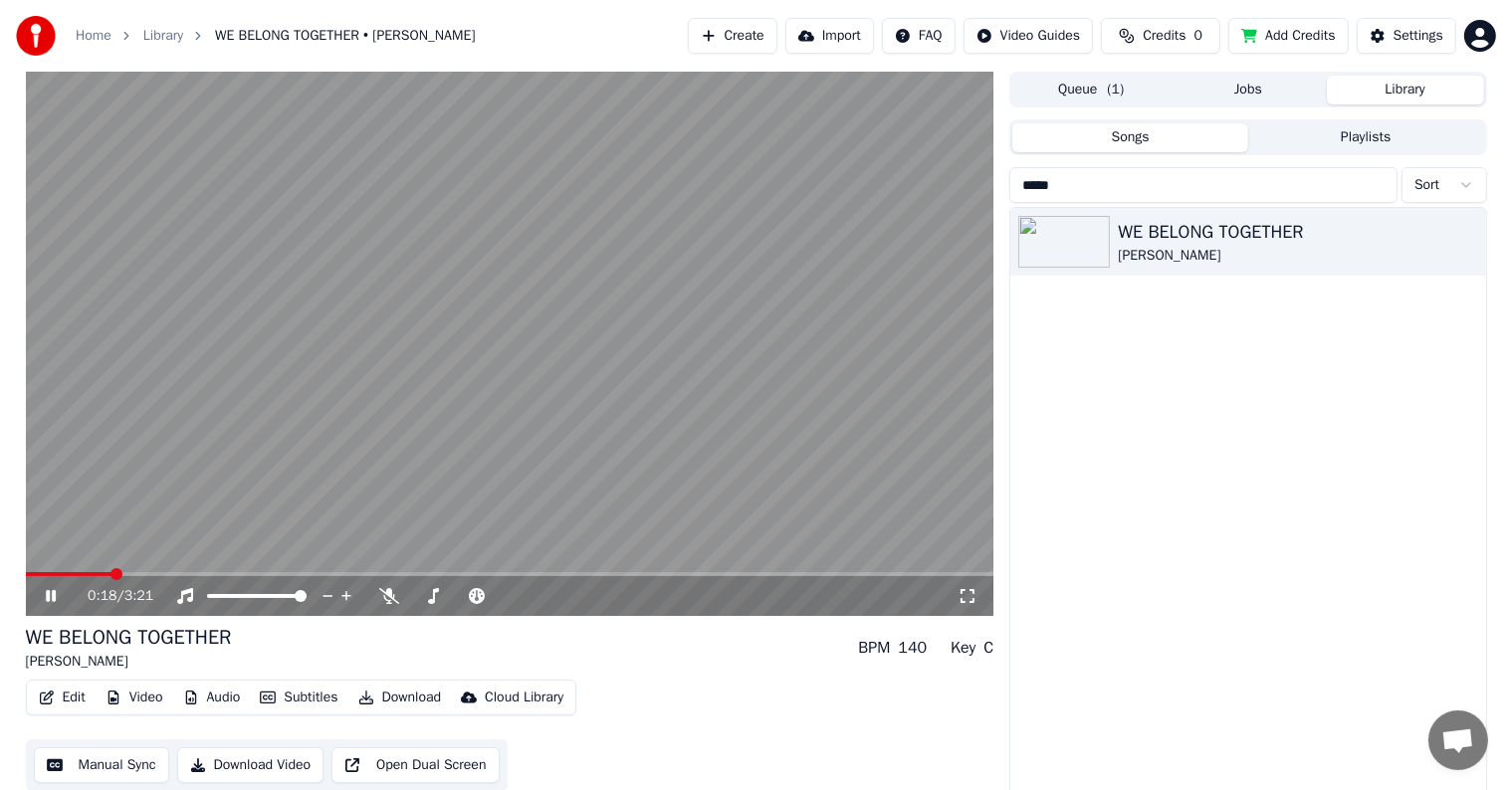 click at bounding box center (69, 574) 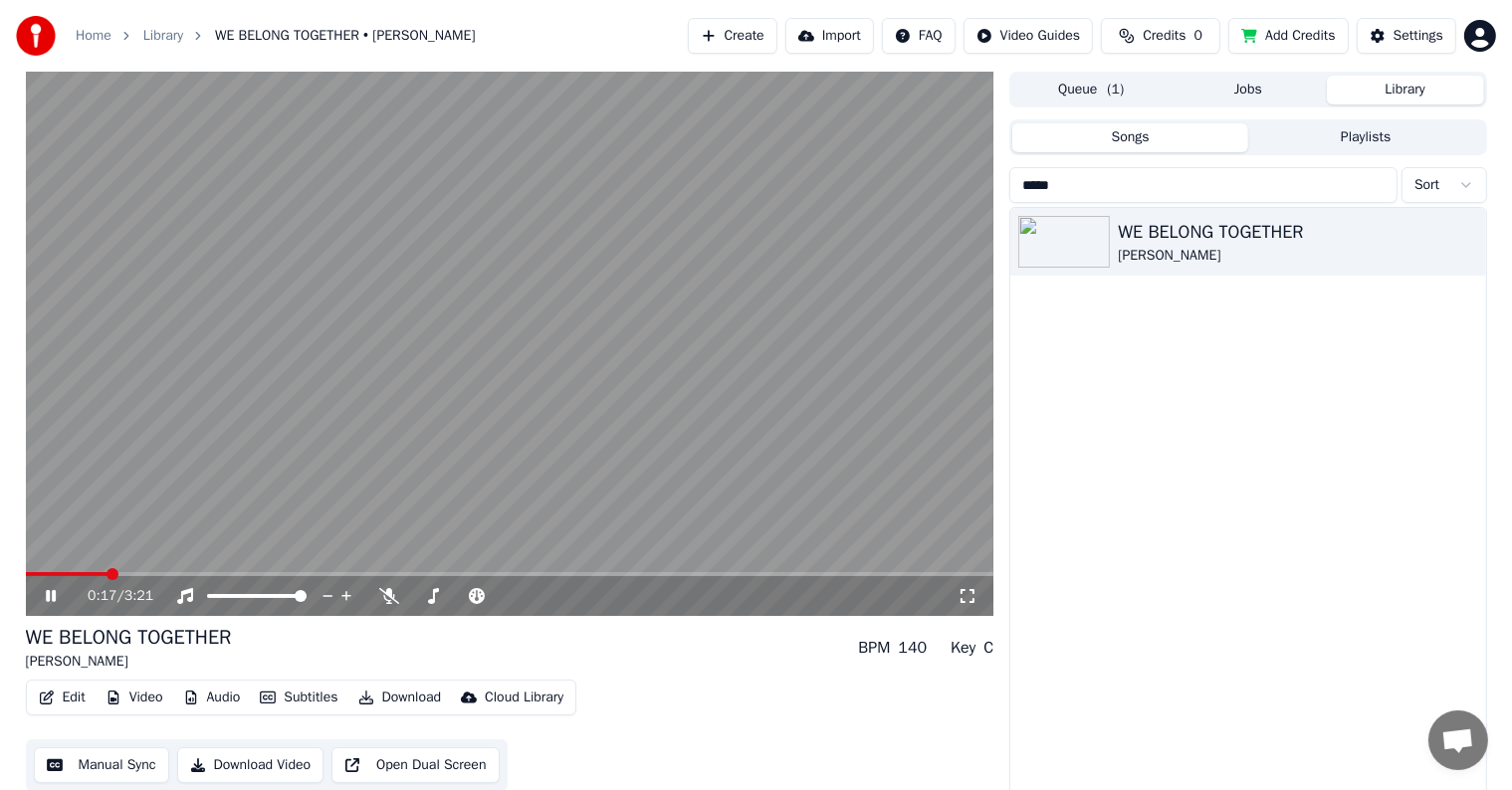 click at bounding box center [67, 574] 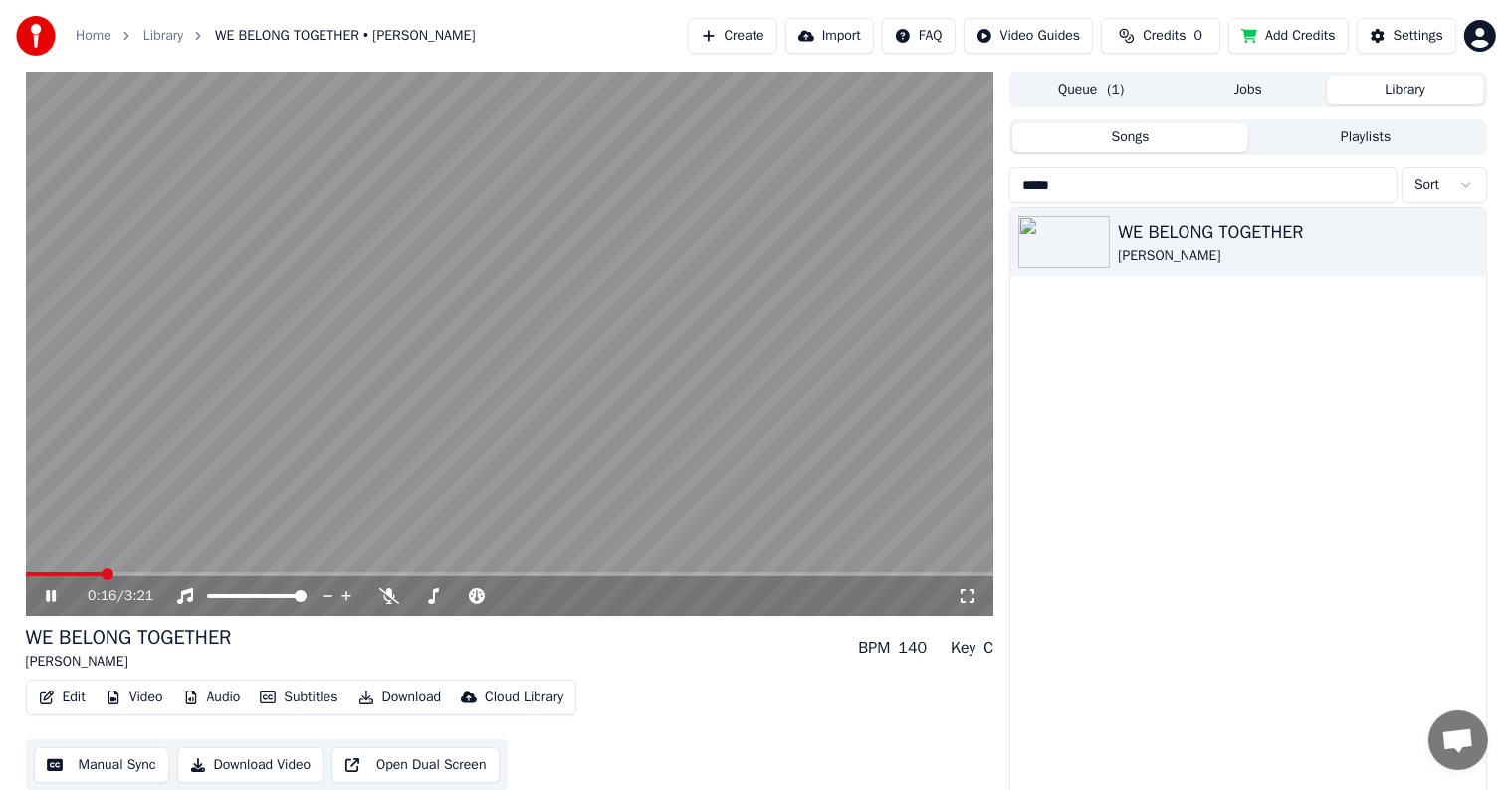 click at bounding box center [64, 574] 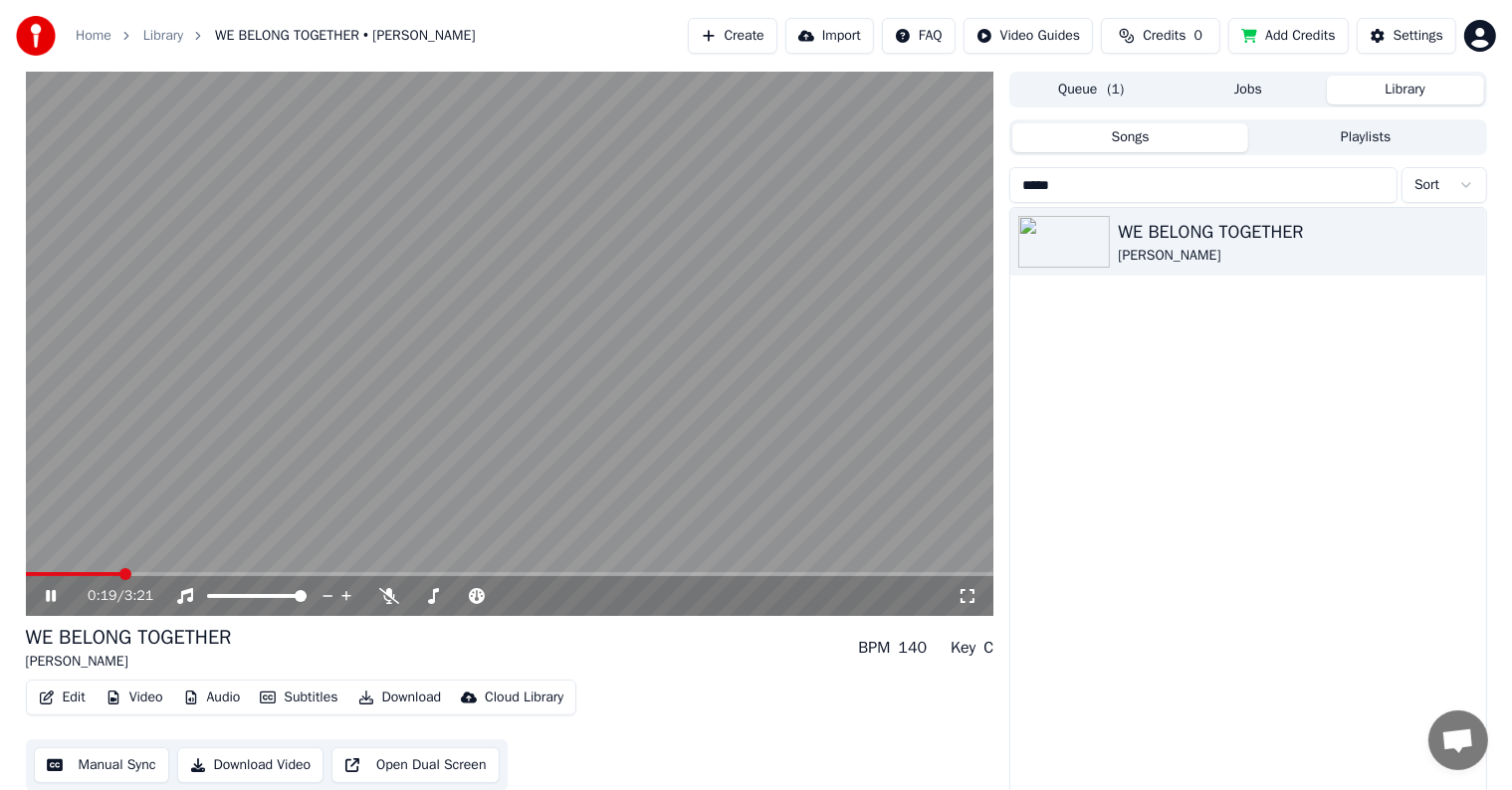 click 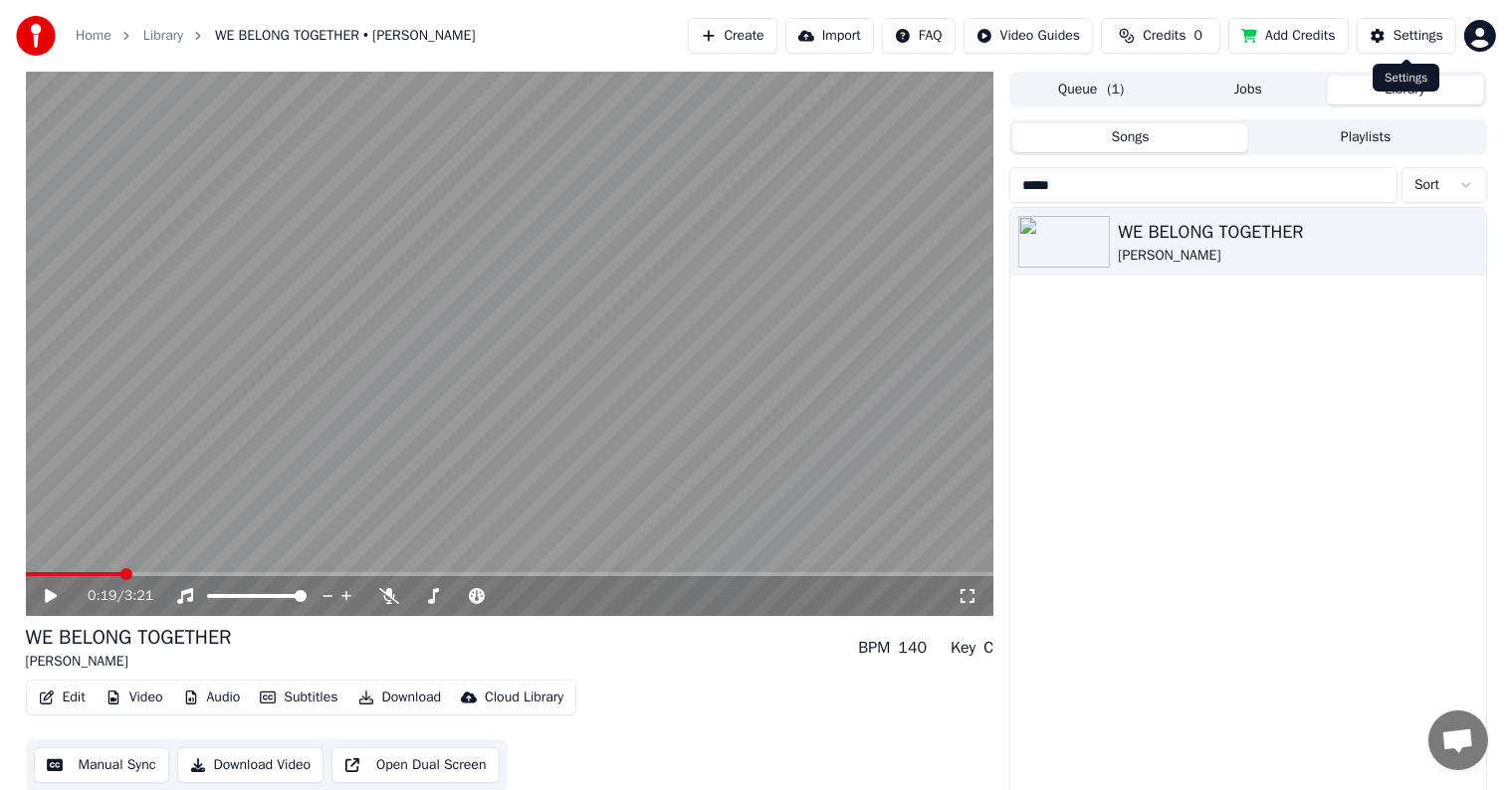 click on "Settings" at bounding box center (1418, 36) 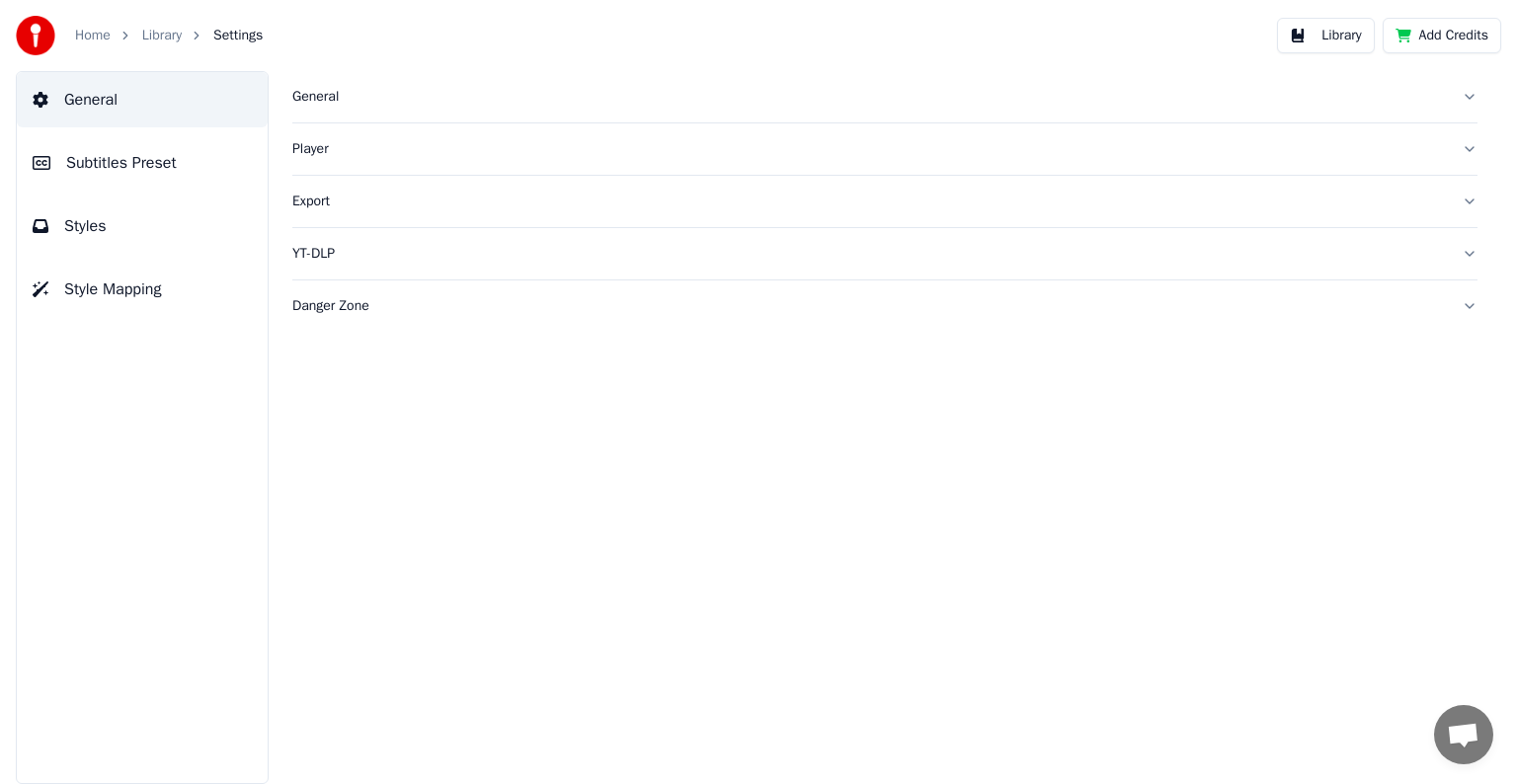 click on "Subtitles Preset" at bounding box center (121, 163) 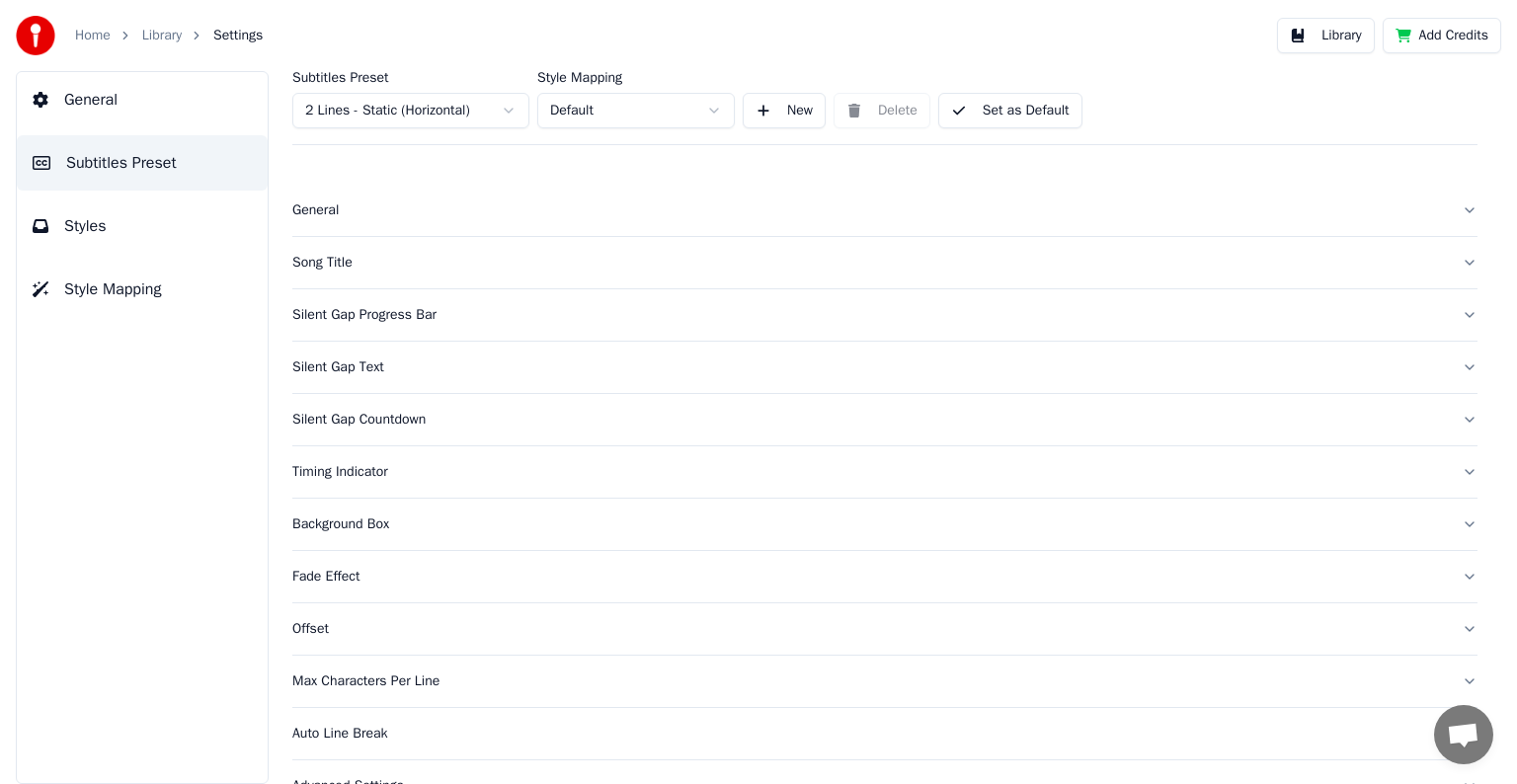 click on "Song Title" at bounding box center (869, 263) 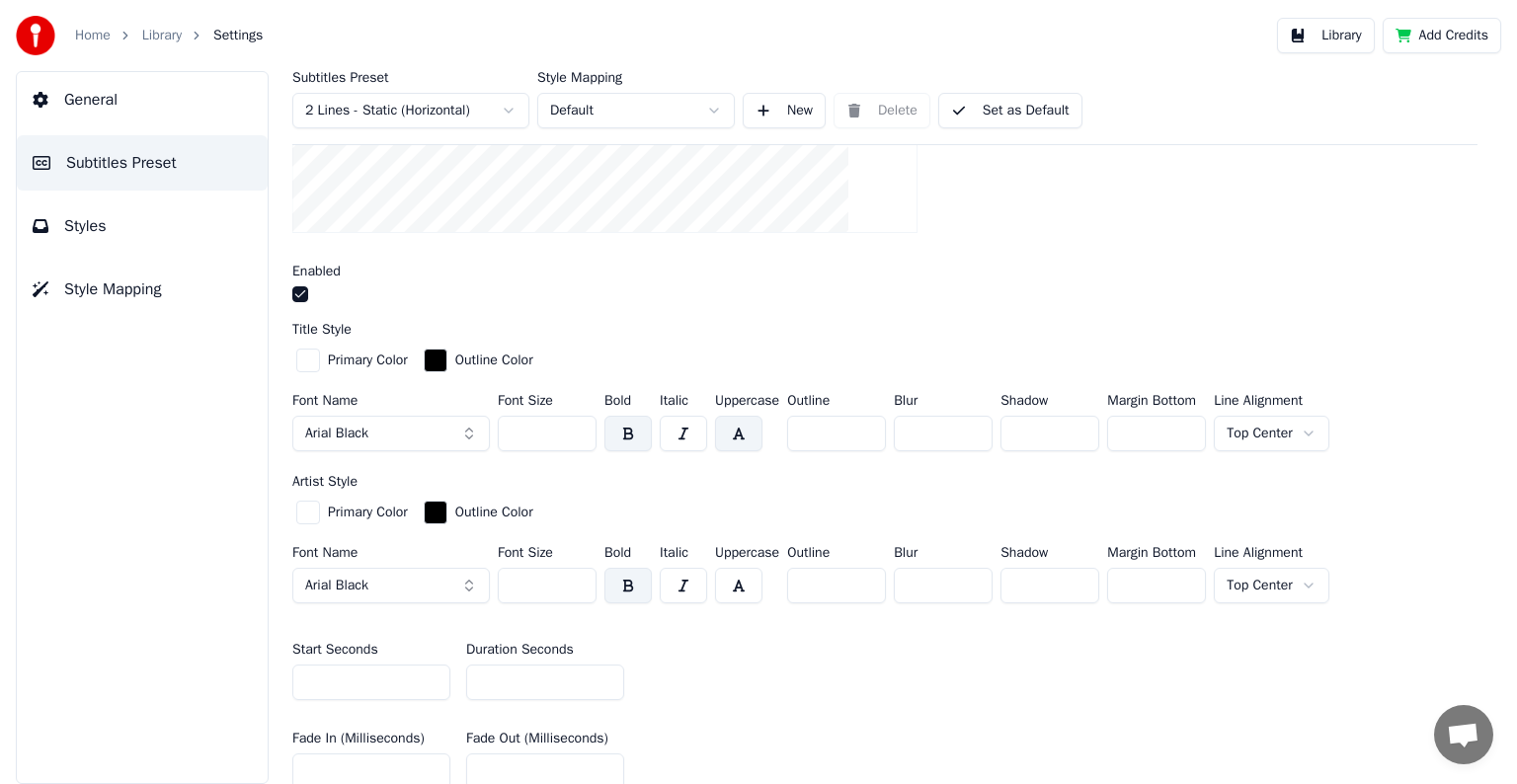 scroll, scrollTop: 592, scrollLeft: 0, axis: vertical 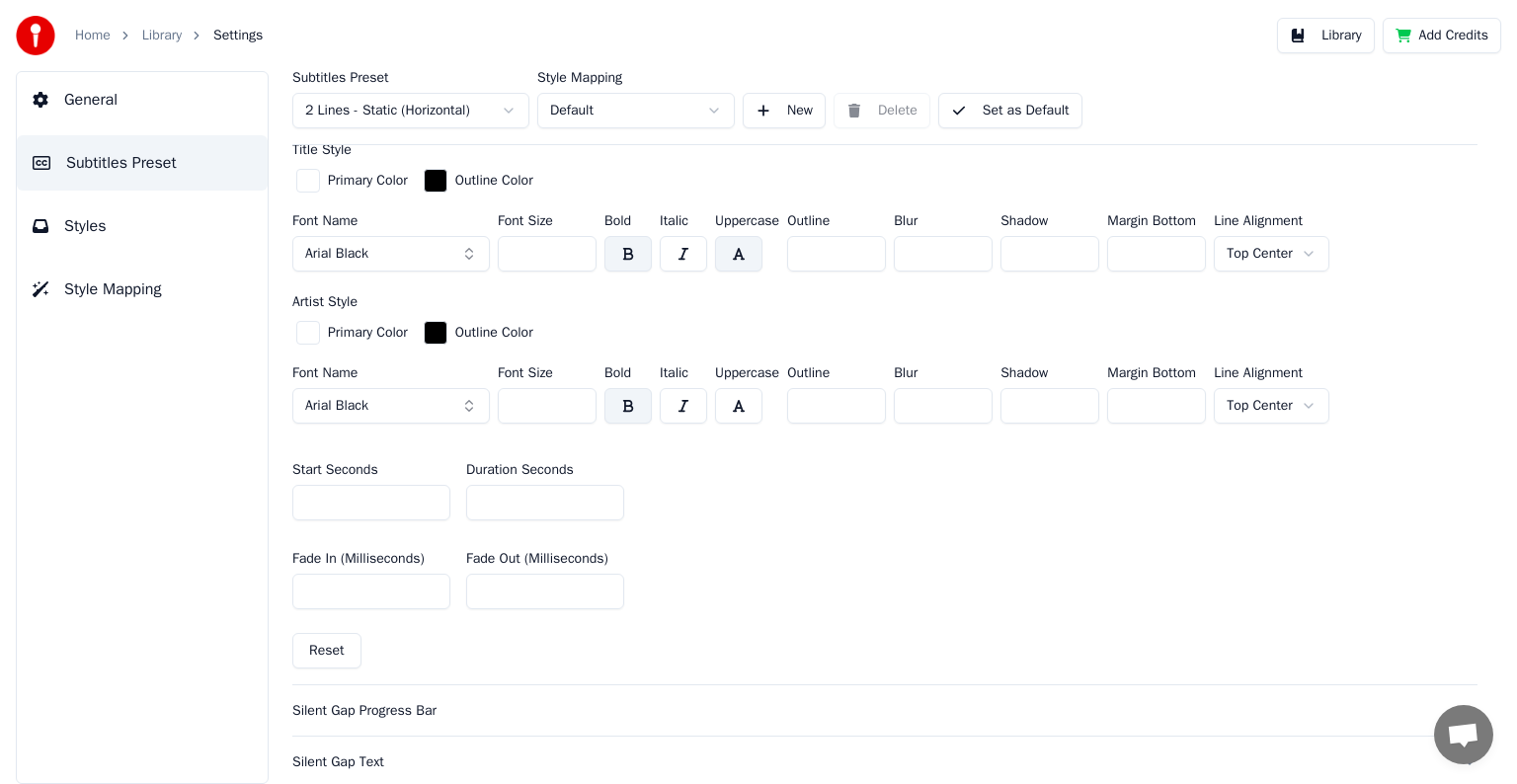 click on "**" at bounding box center (545, 503) 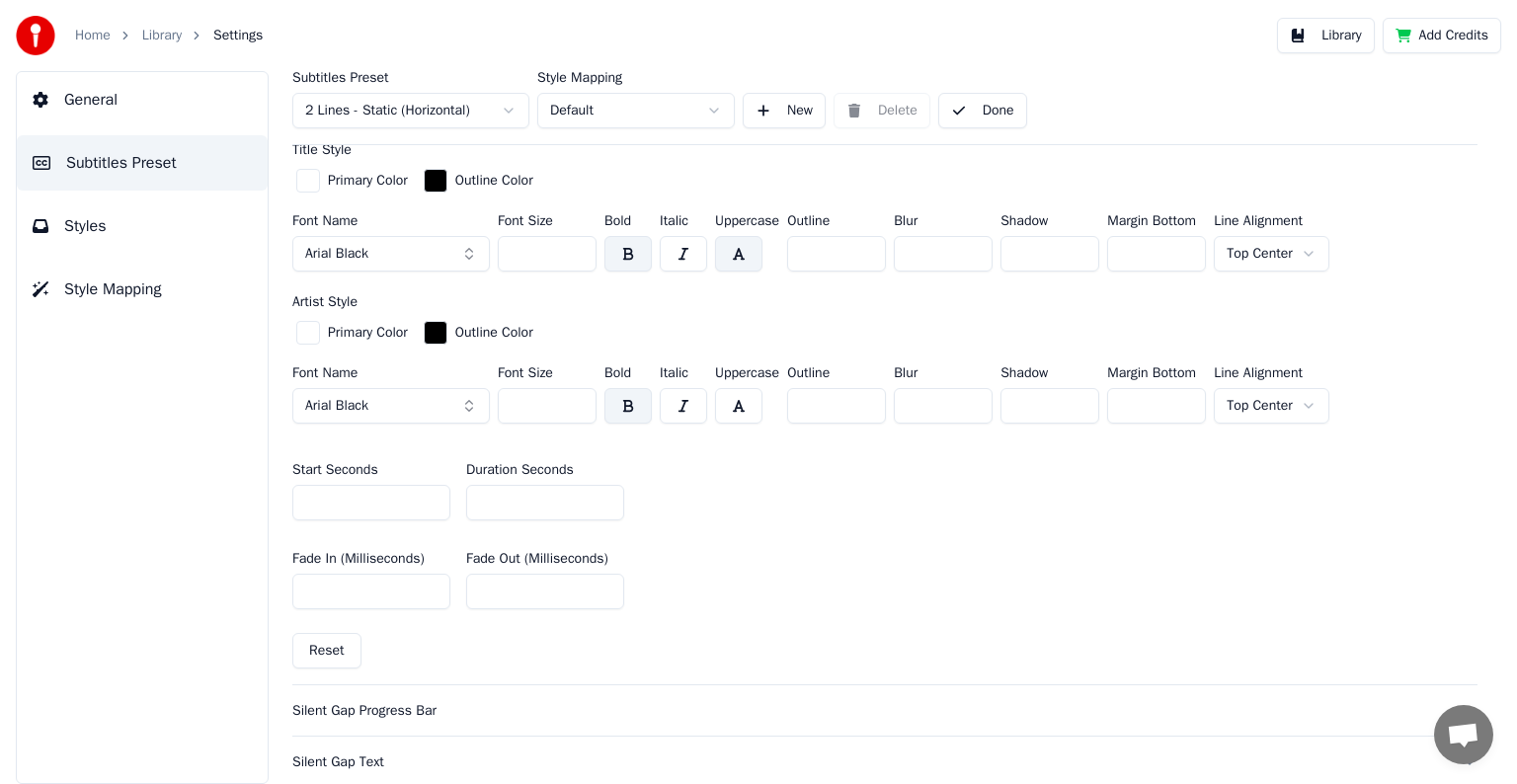 click on "Home Library Settings Library Add Credits General Subtitles Preset Styles Style Mapping Subtitles Preset 2 Lines - Static (Horizontal) Style Mapping Default New Delete Done General Song Title Insert the song title in the beginning of the video Enabled Title Style Primary Color Outline Color Font Name Arial Black Font Size *** Bold Italic Uppercase Outline * Blur * Shadow * Margin Bottom *** Line Alignment Top Center Artist Style Primary Color Outline Color Font Name Arial Black Font Size *** Bold Italic Uppercase Outline * Blur * Shadow * Margin Bottom *** Line Alignment Top Center Start Seconds * Duration Seconds ** Fade In (Milliseconds) *** Fade Out (Milliseconds) **** Reset Silent Gap Progress Bar Silent Gap Text Silent Gap Countdown Timing Indicator Background Box Fade Effect Offset Max Characters Per Line Auto Line Break Advanced Settings" at bounding box center (758, 392) 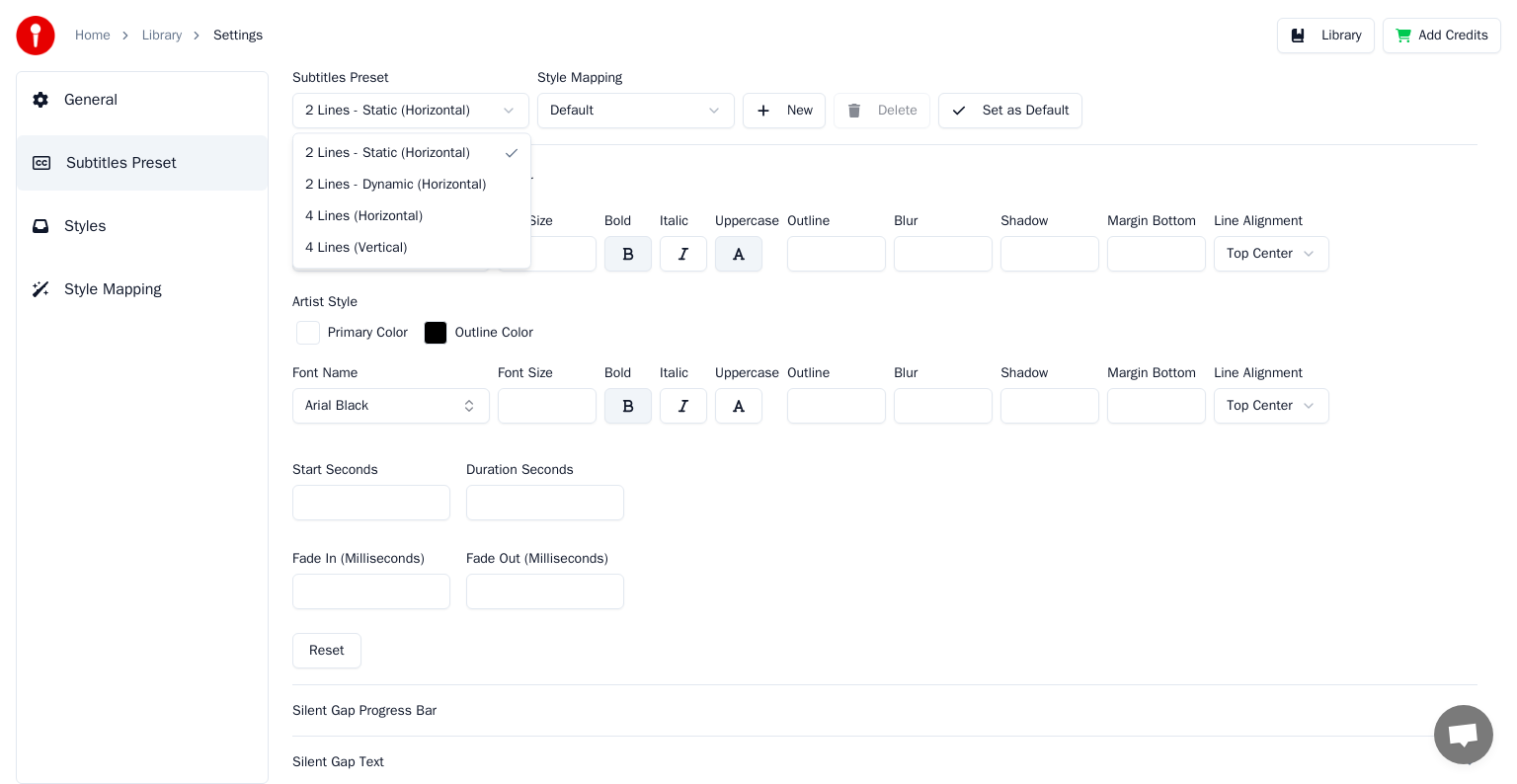 type on "***" 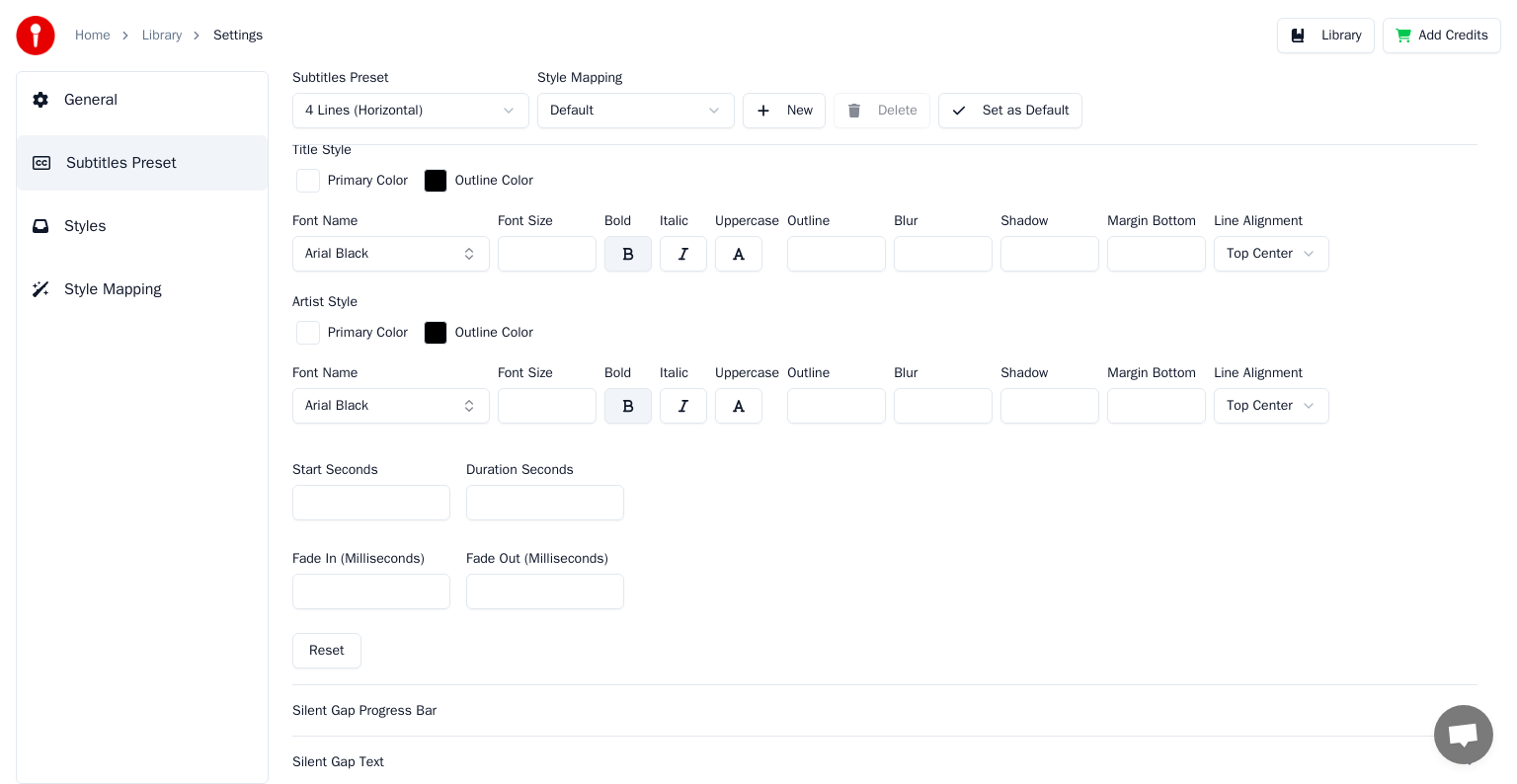click on "**" at bounding box center (545, 503) 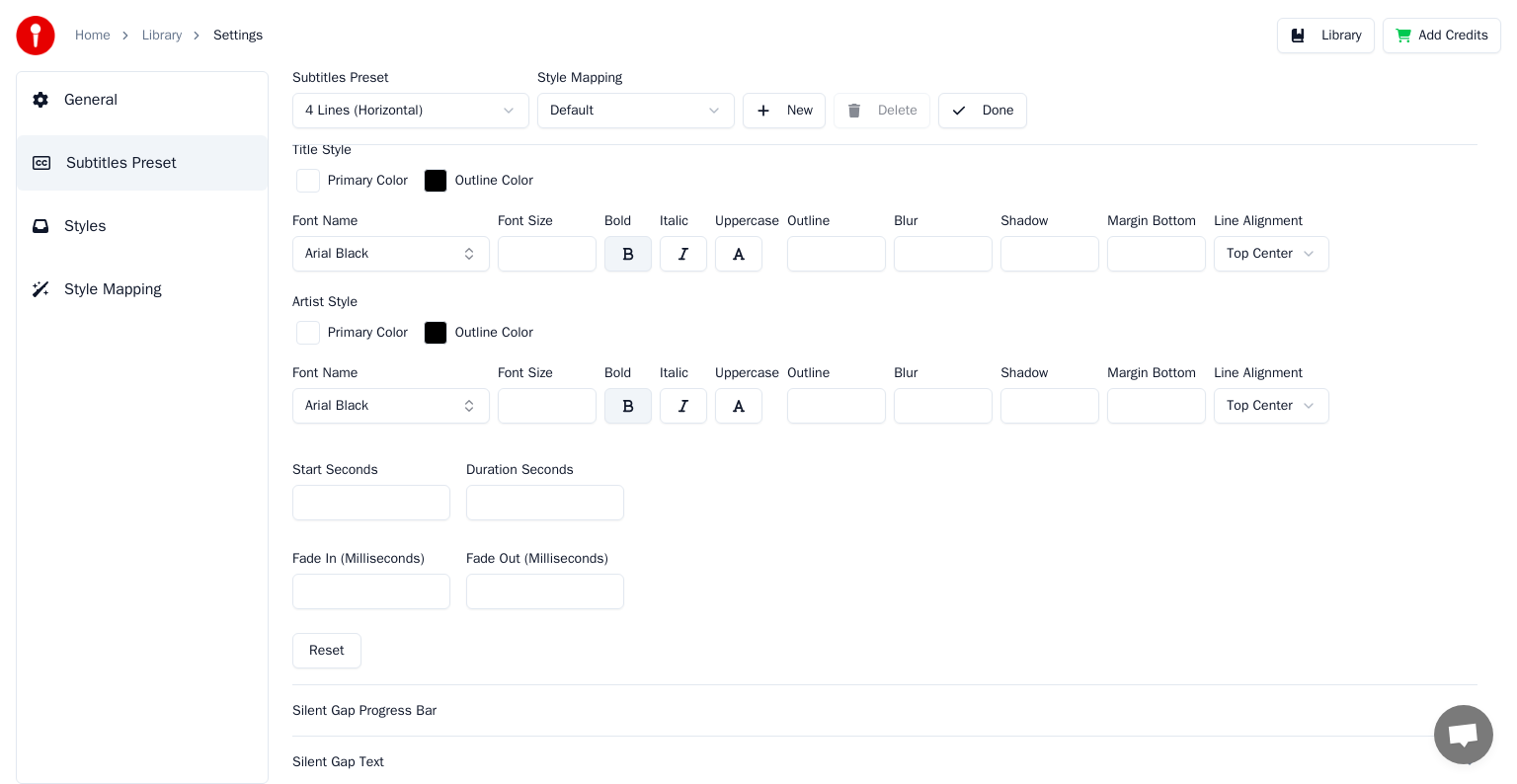click on "Styles" at bounding box center (142, 226) 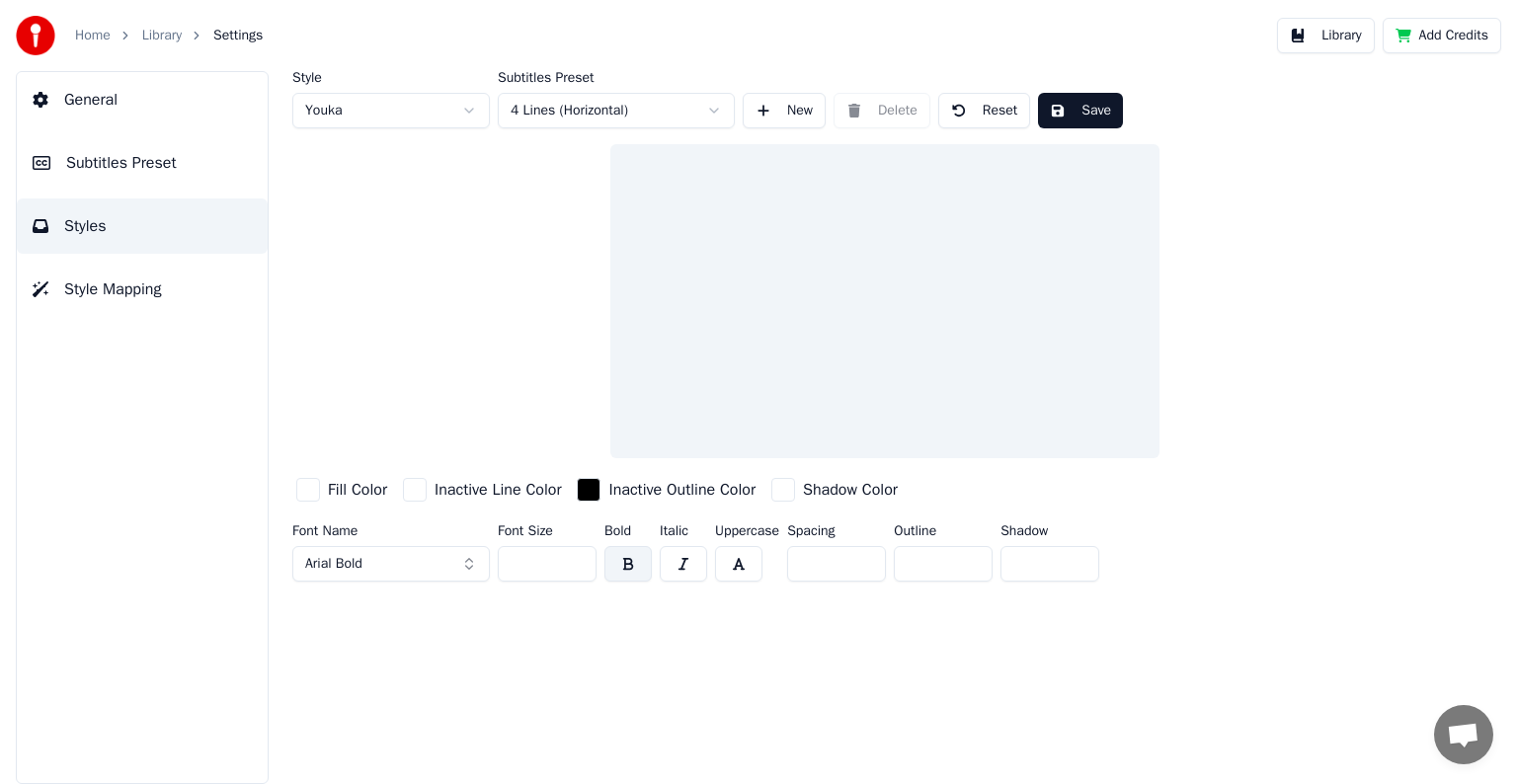 scroll, scrollTop: 0, scrollLeft: 0, axis: both 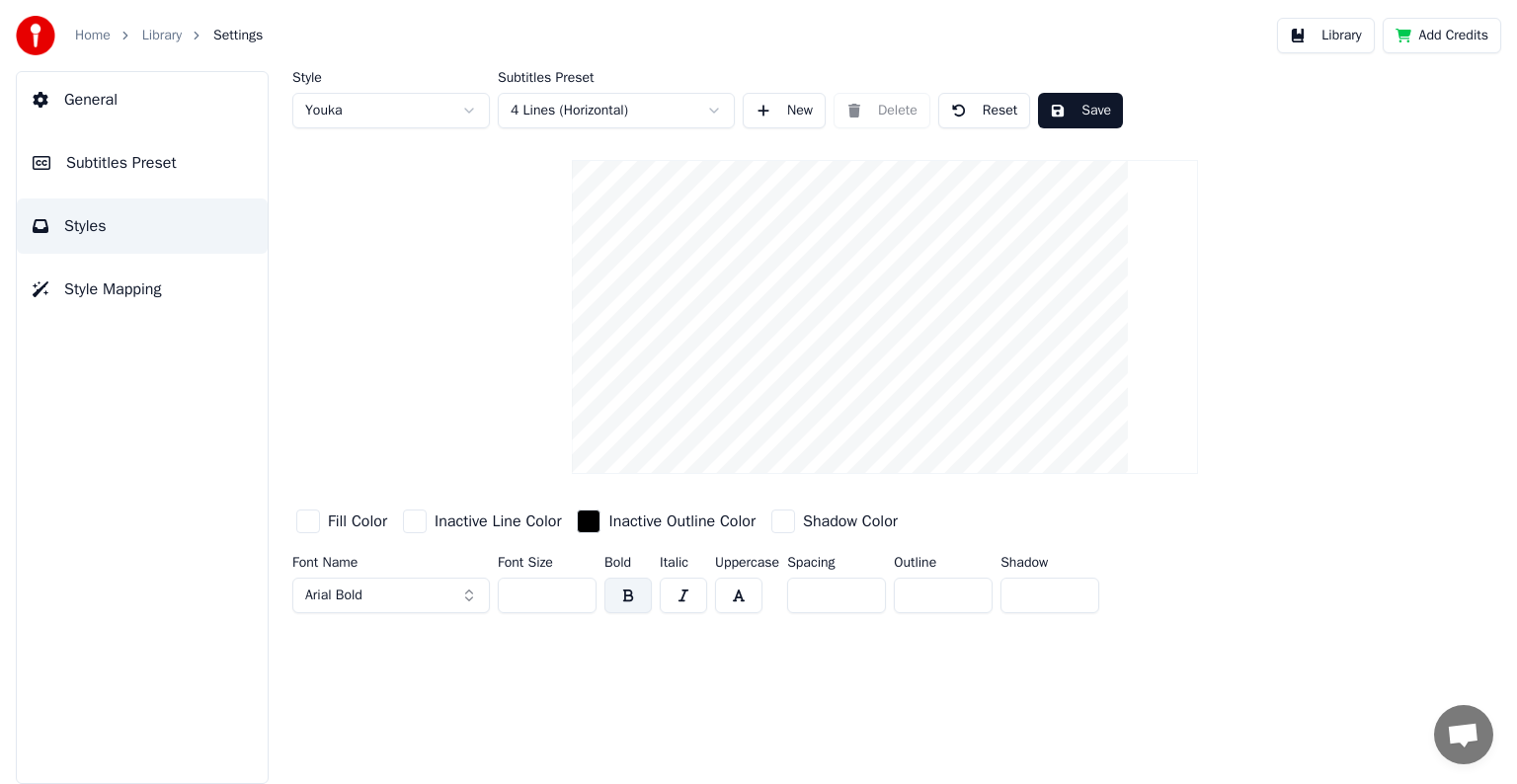 click on "Library" at bounding box center (162, 36) 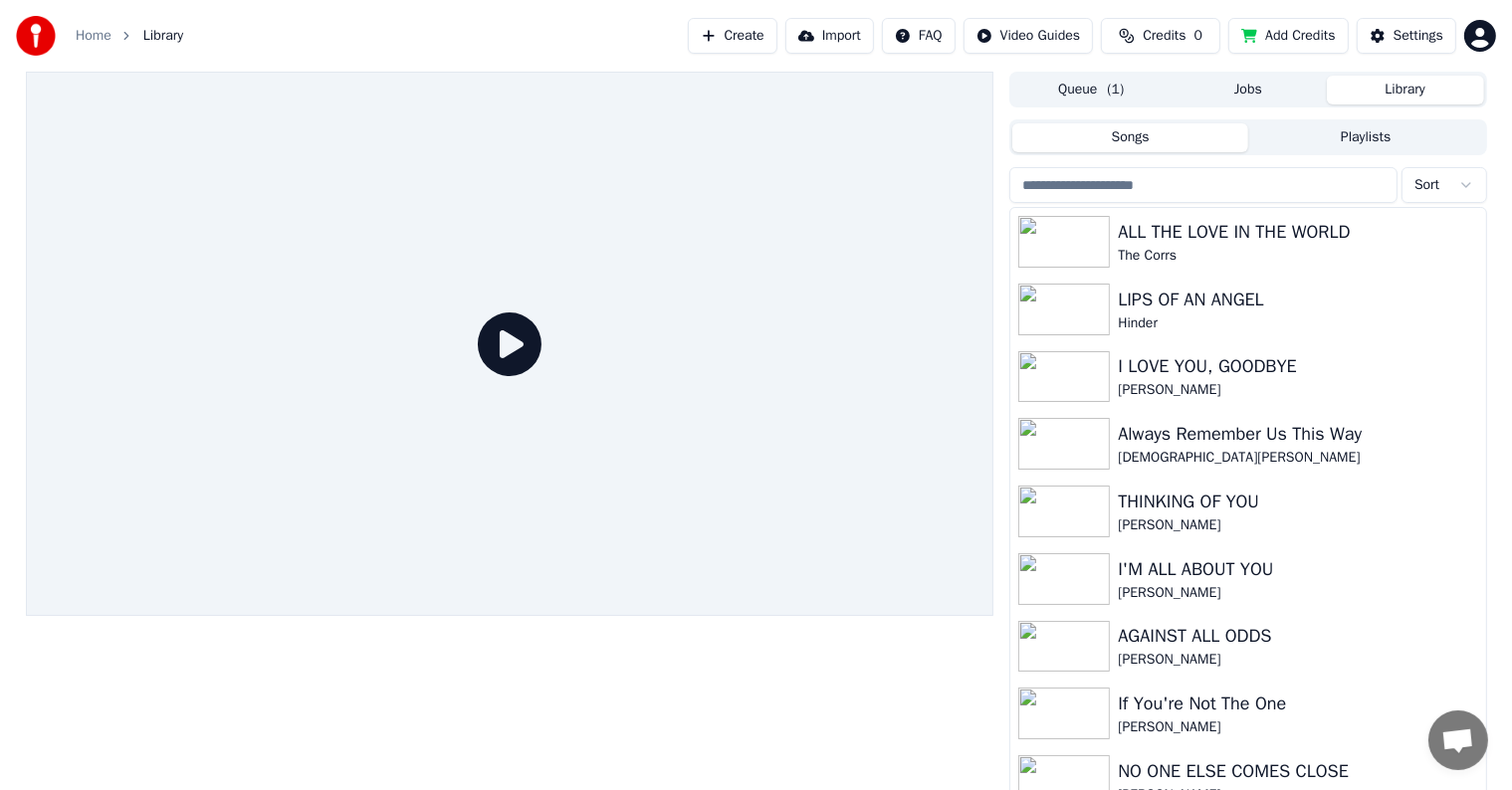 click at bounding box center [1203, 185] 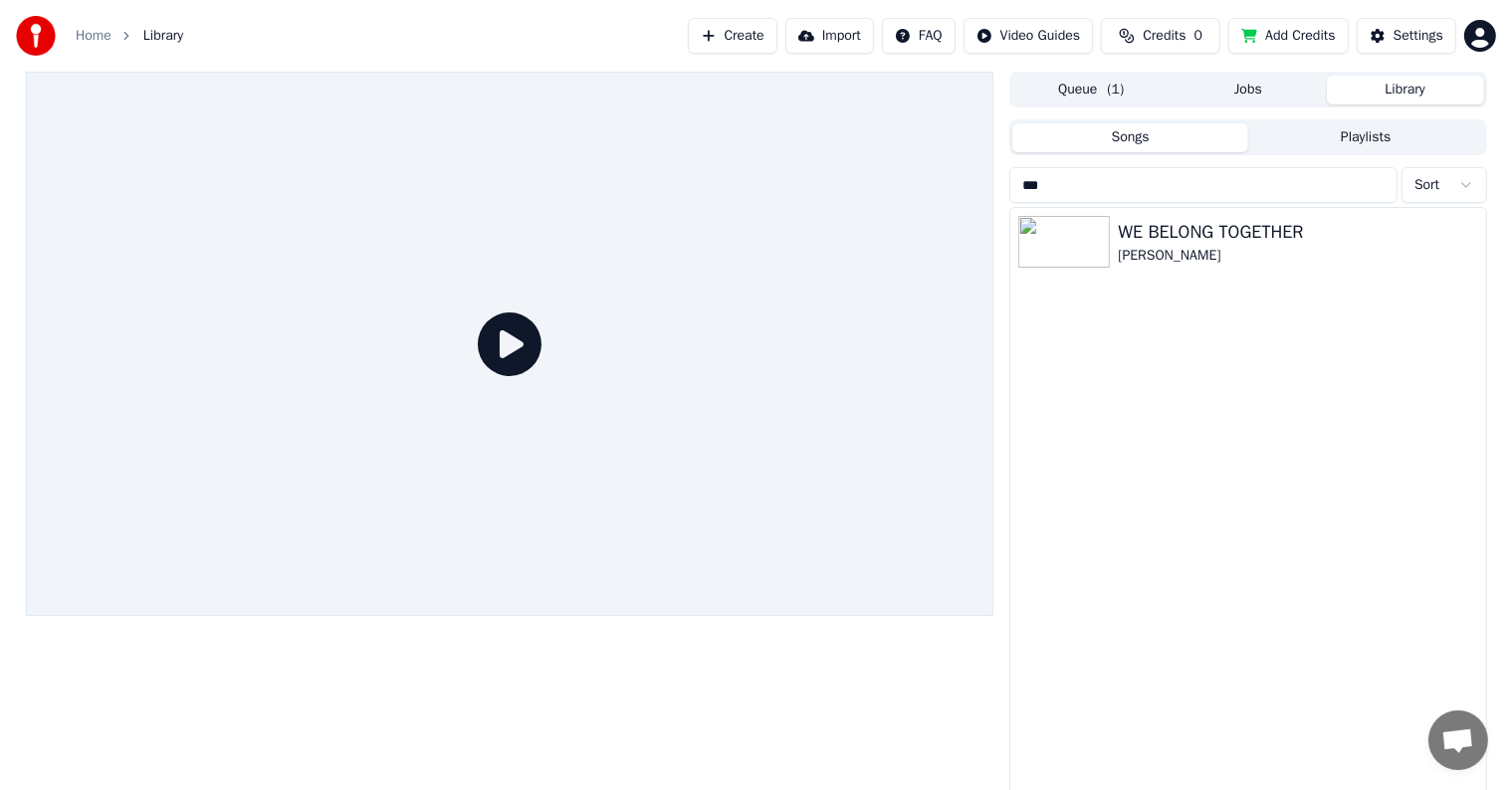 type on "**" 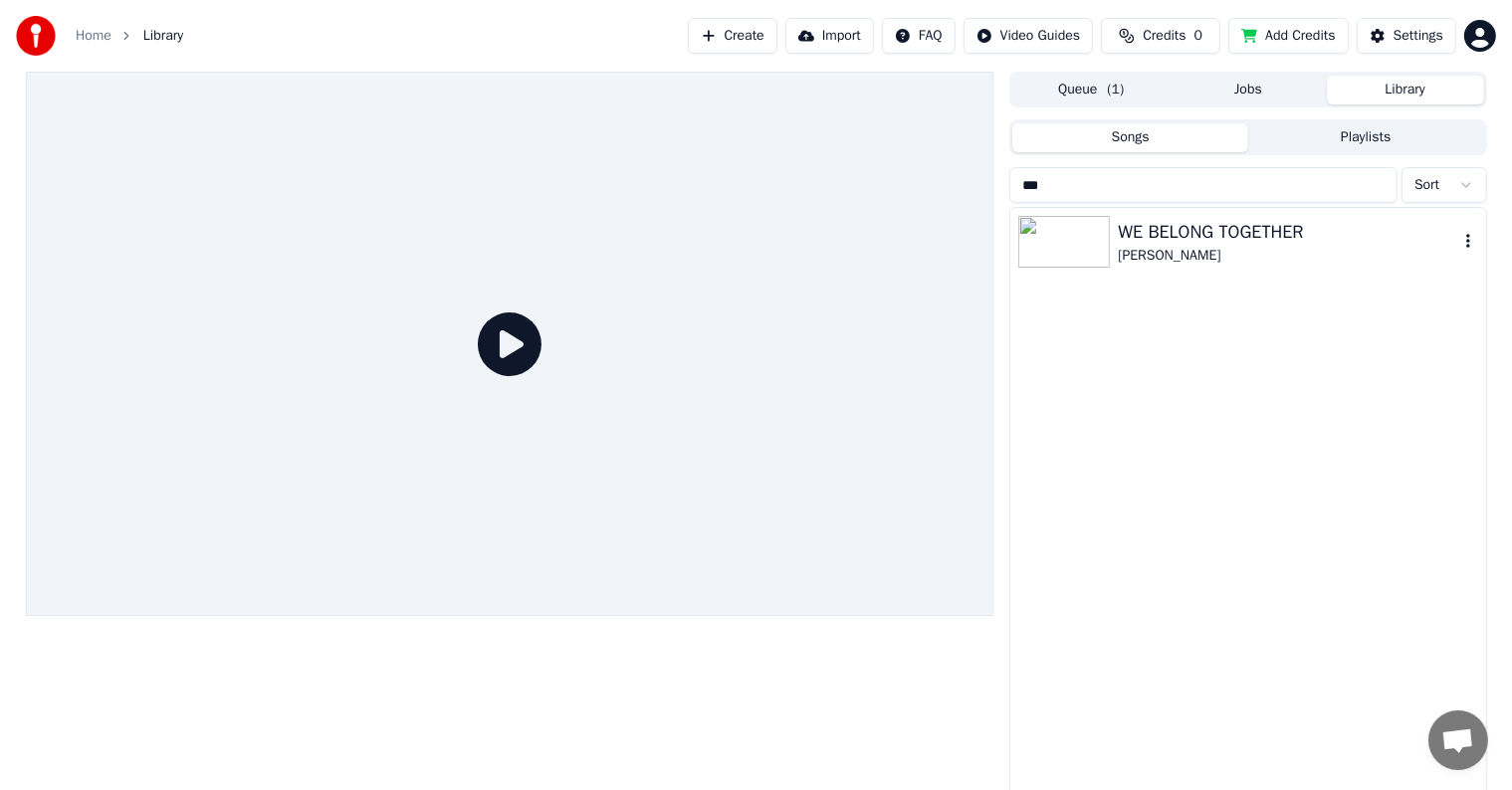 click on "WE BELONG TOGETHER" at bounding box center [1287, 232] 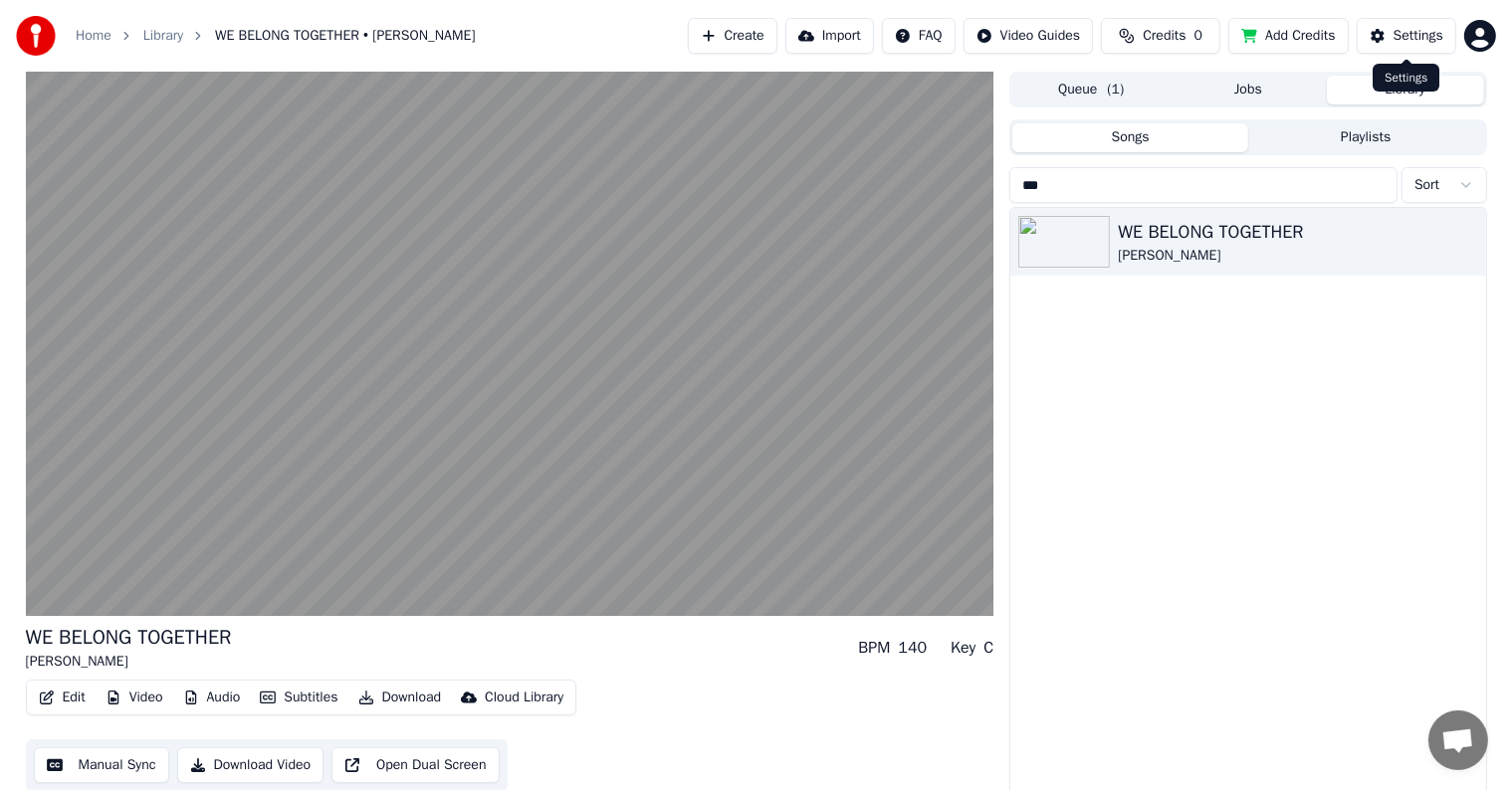 click on "Settings" at bounding box center [1418, 36] 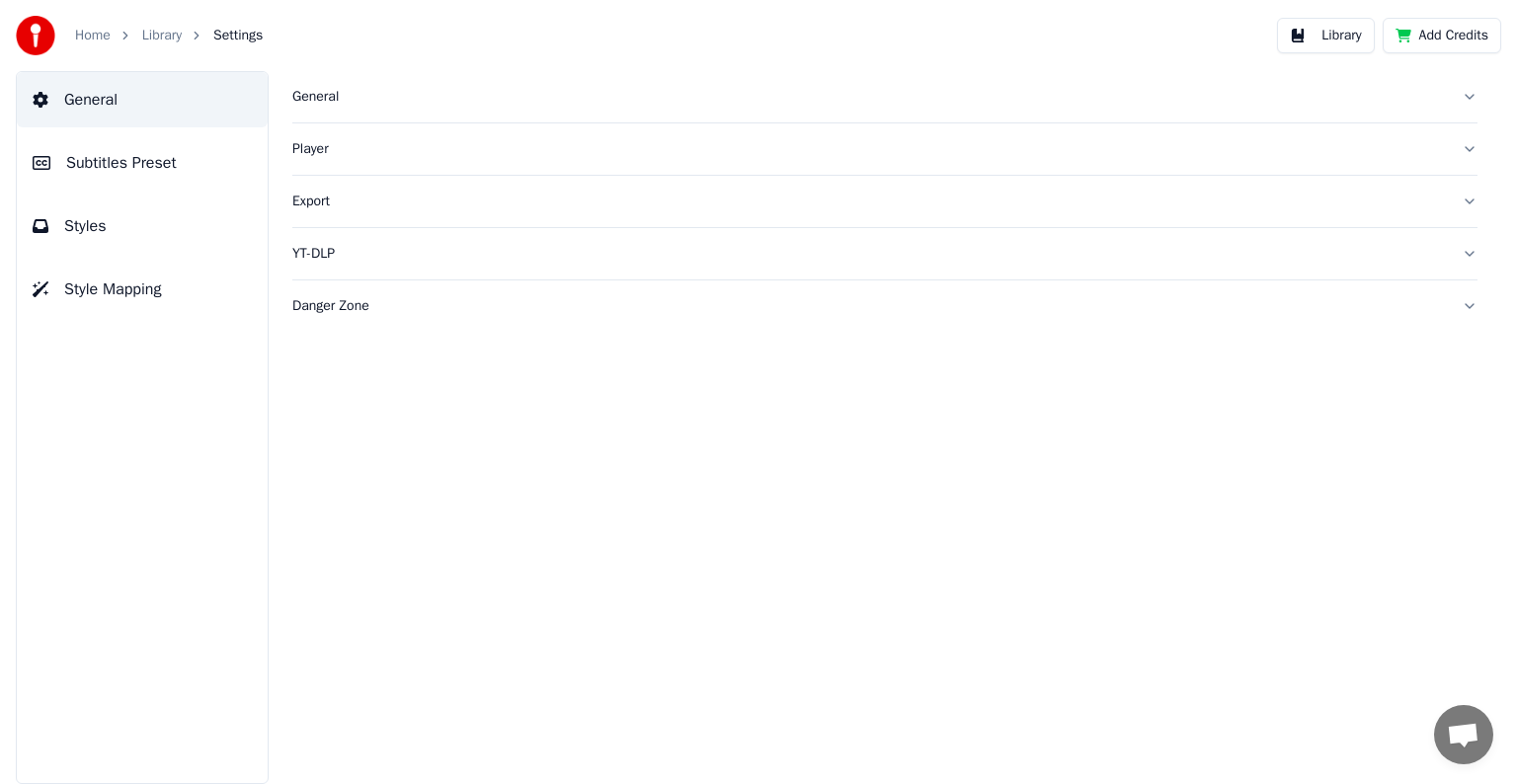 click on "Subtitles Preset" at bounding box center [121, 163] 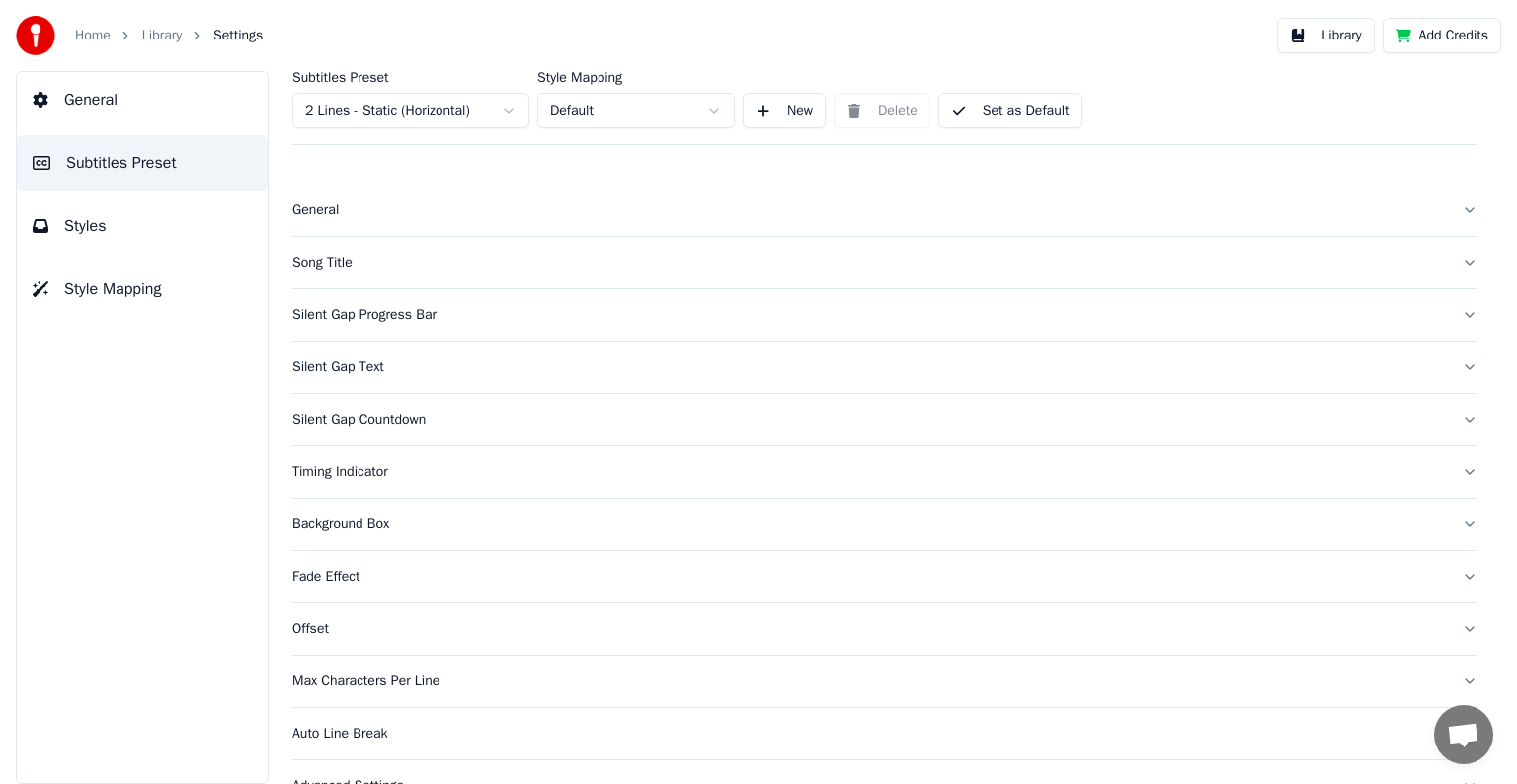 click on "Home Library Settings Library Add Credits General Subtitles Preset Styles Style Mapping Subtitles Preset 2 Lines - Static (Horizontal) Style Mapping Default New Delete Set as Default General Song Title Silent Gap Progress Bar Silent Gap Text Silent Gap Countdown Timing Indicator Background Box Fade Effect Offset Max Characters Per Line Auto Line Break Advanced Settings" at bounding box center (758, 392) 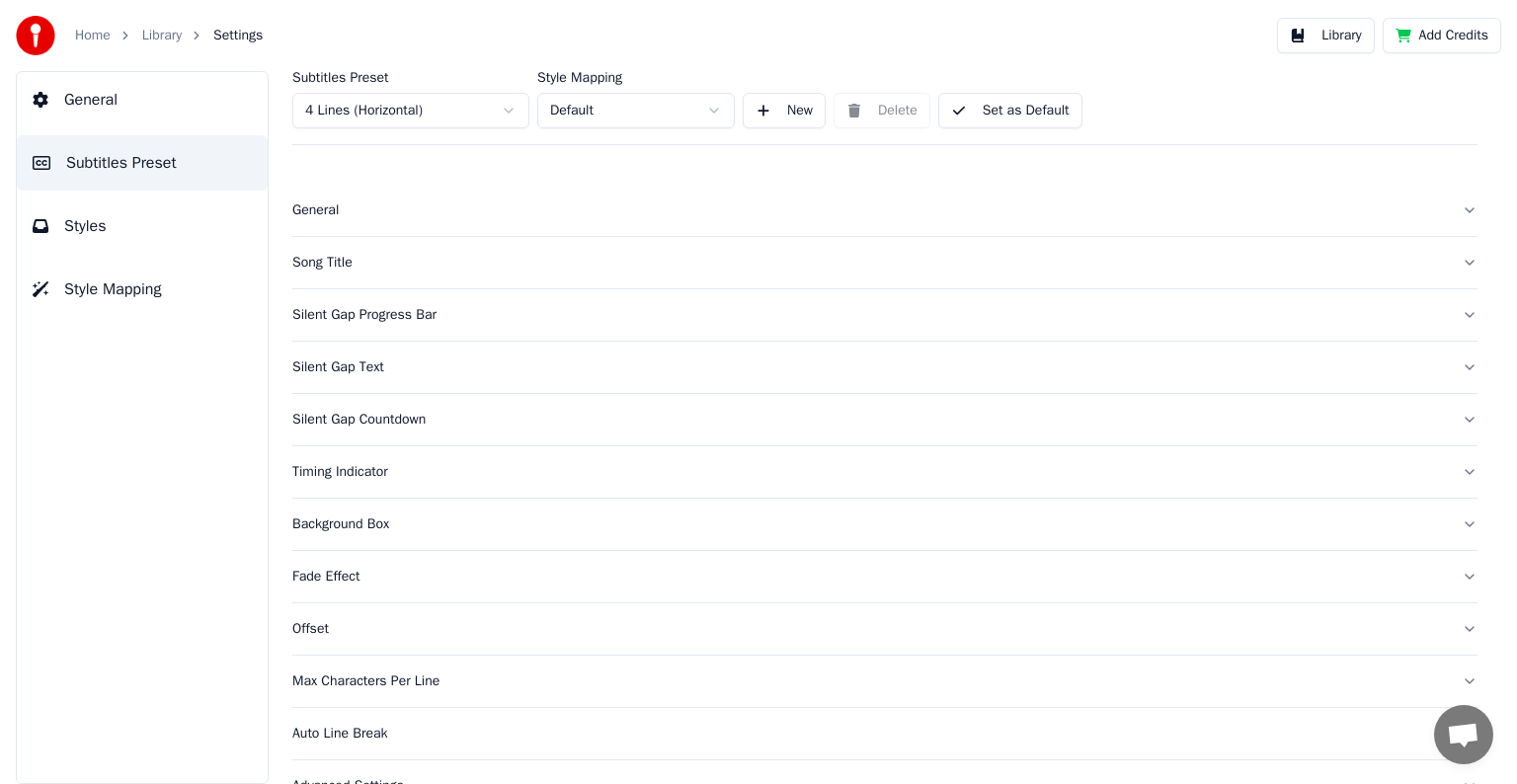click on "Song Title" at bounding box center (869, 263) 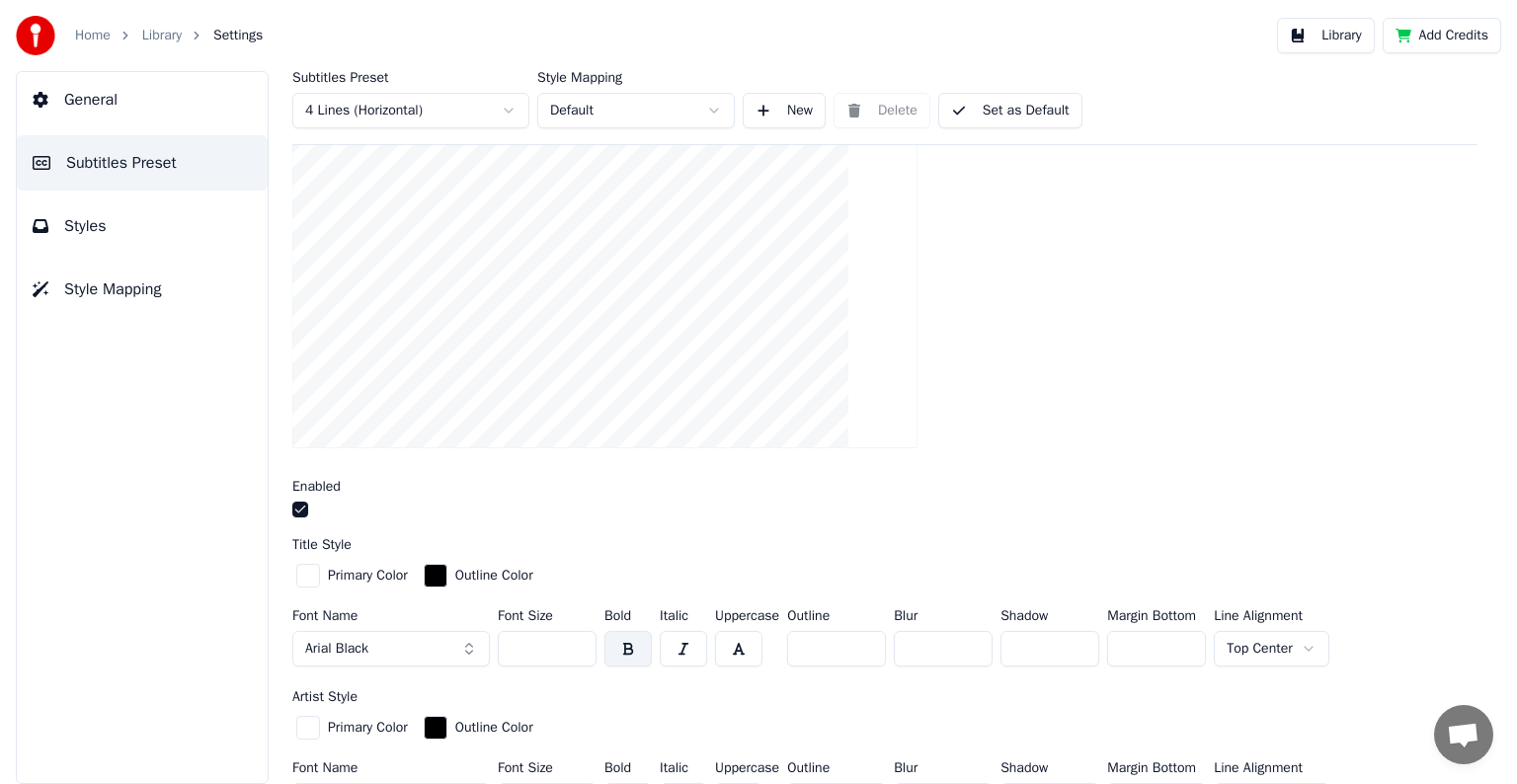 scroll, scrollTop: 395, scrollLeft: 0, axis: vertical 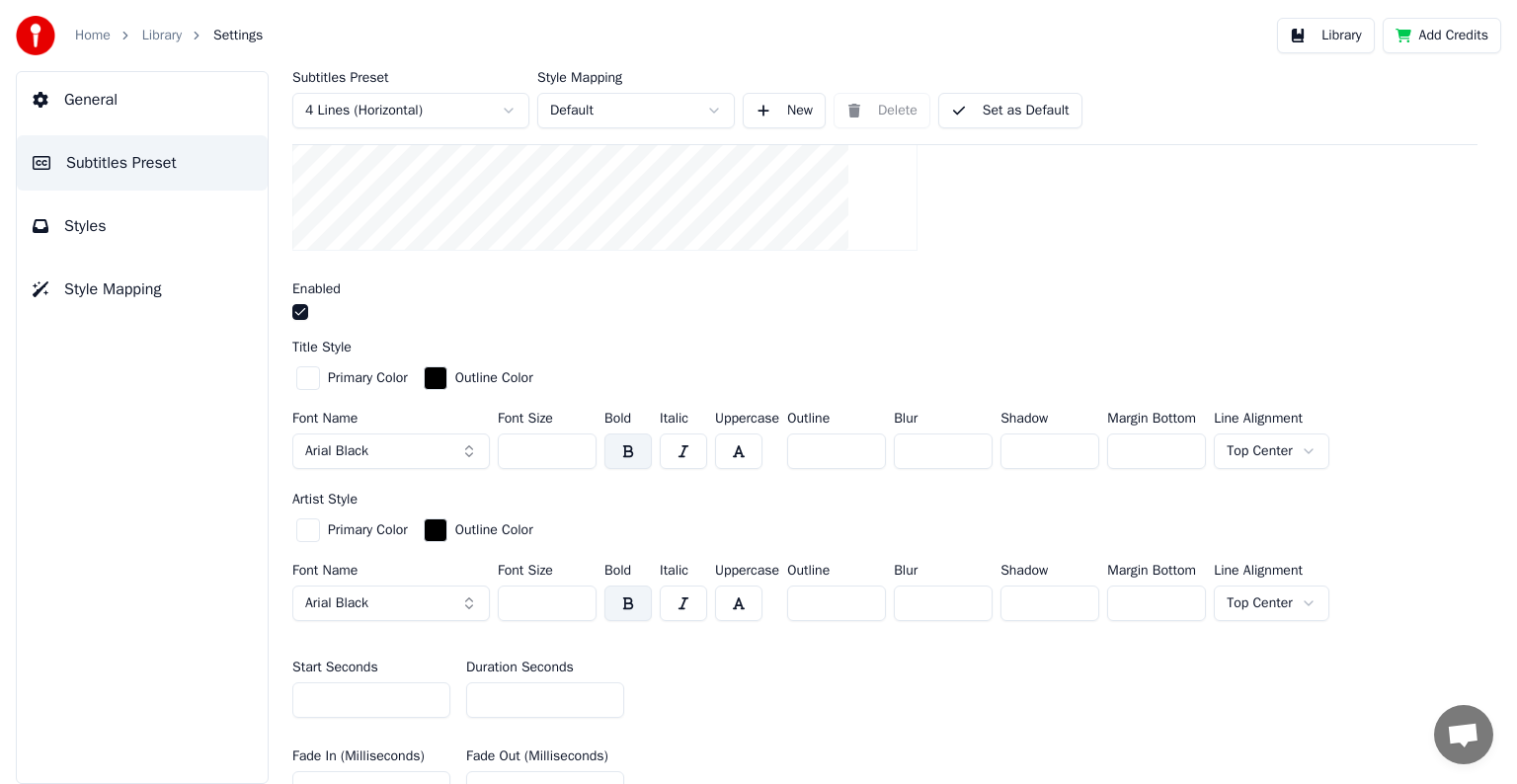 click on "***" at bounding box center [547, 451] 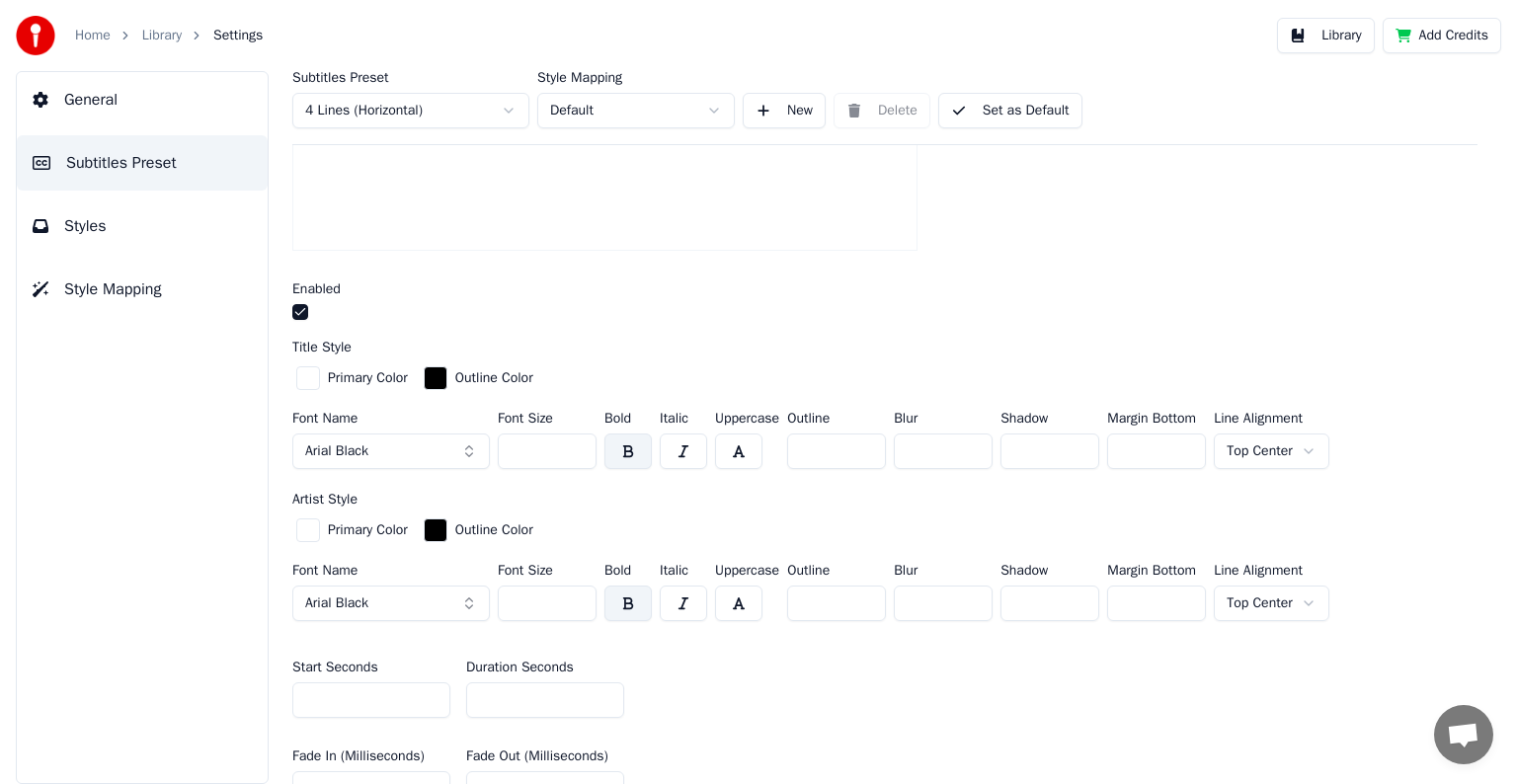click on "***" at bounding box center (547, 451) 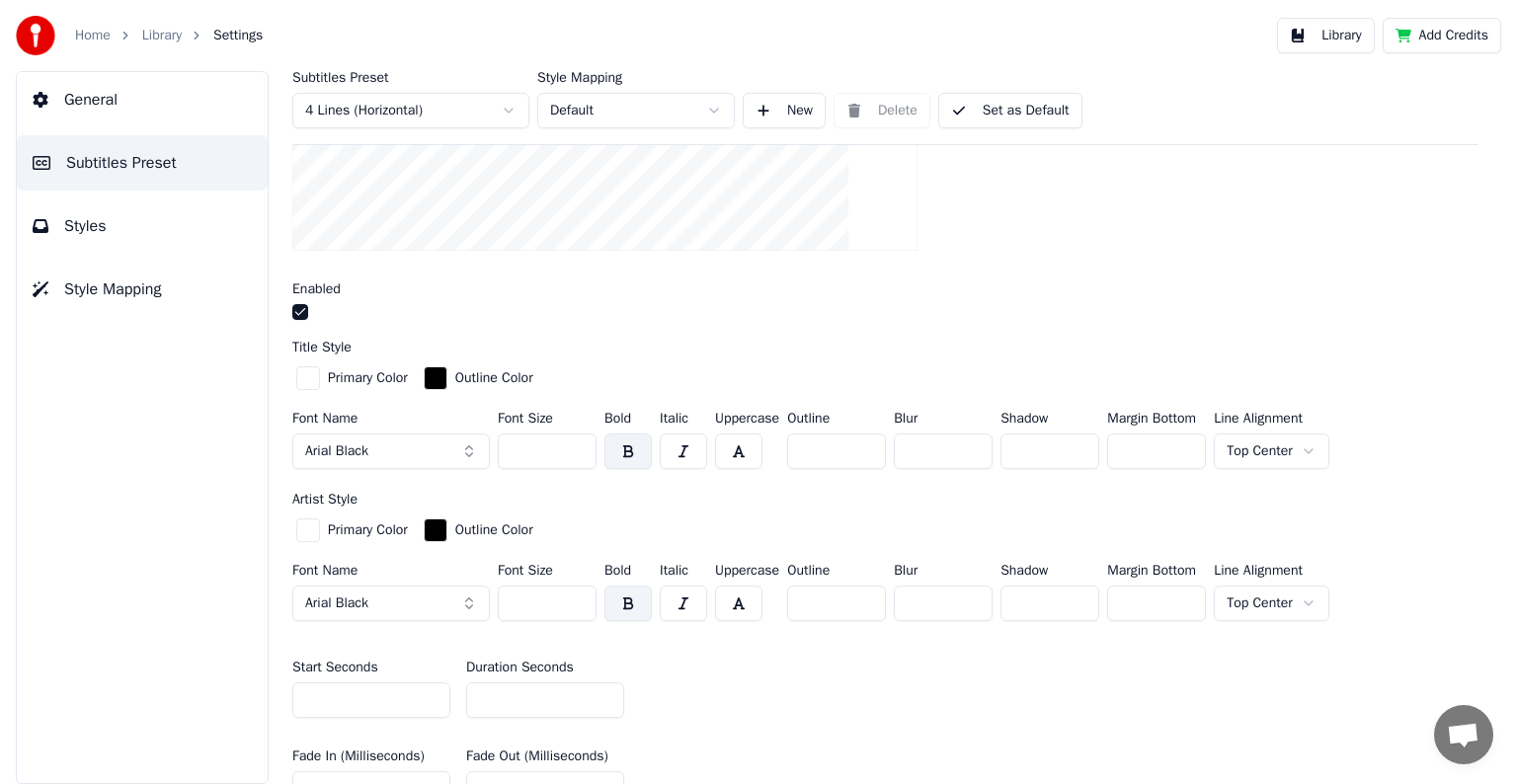 click on "***" at bounding box center [547, 451] 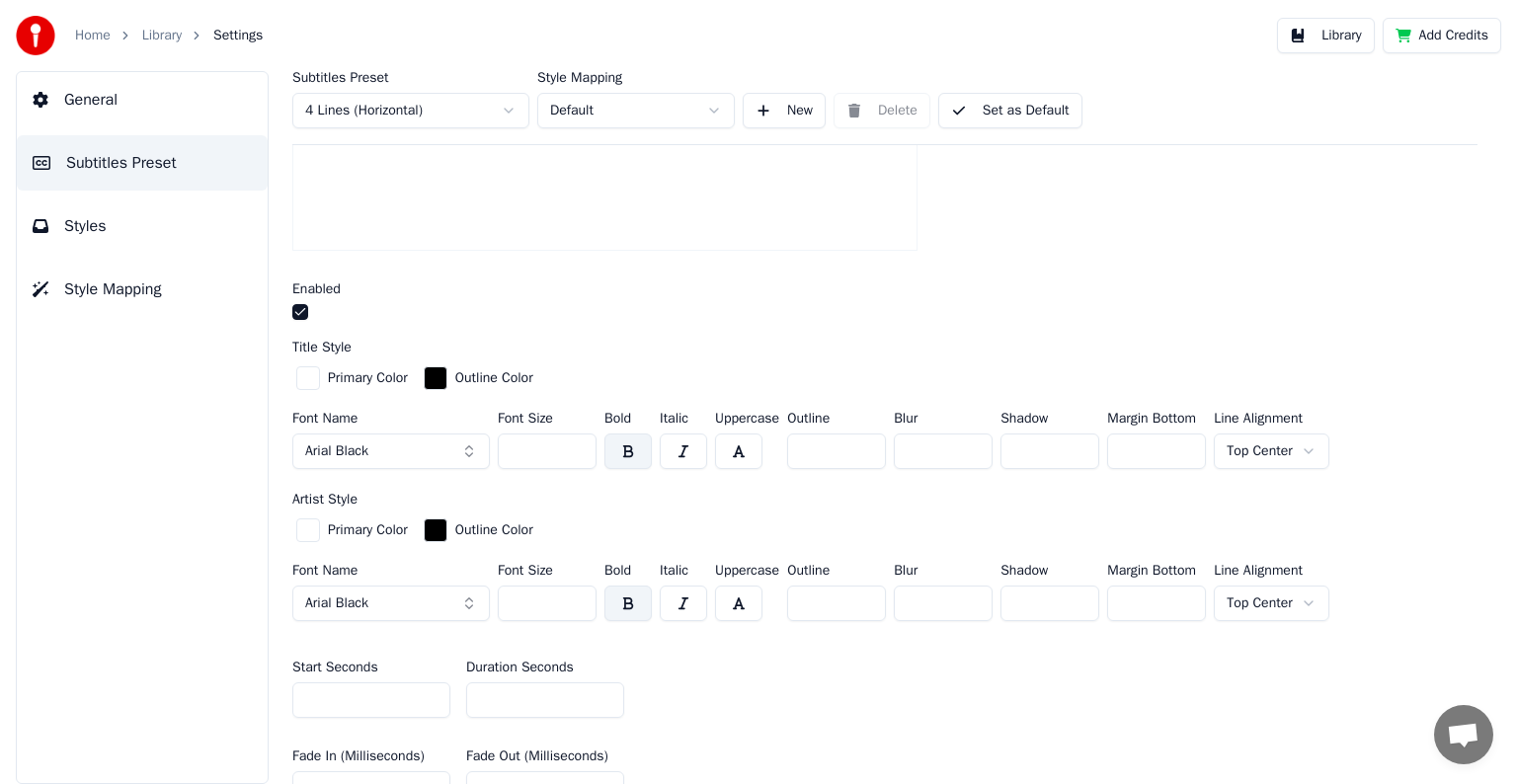 click on "***" at bounding box center (547, 451) 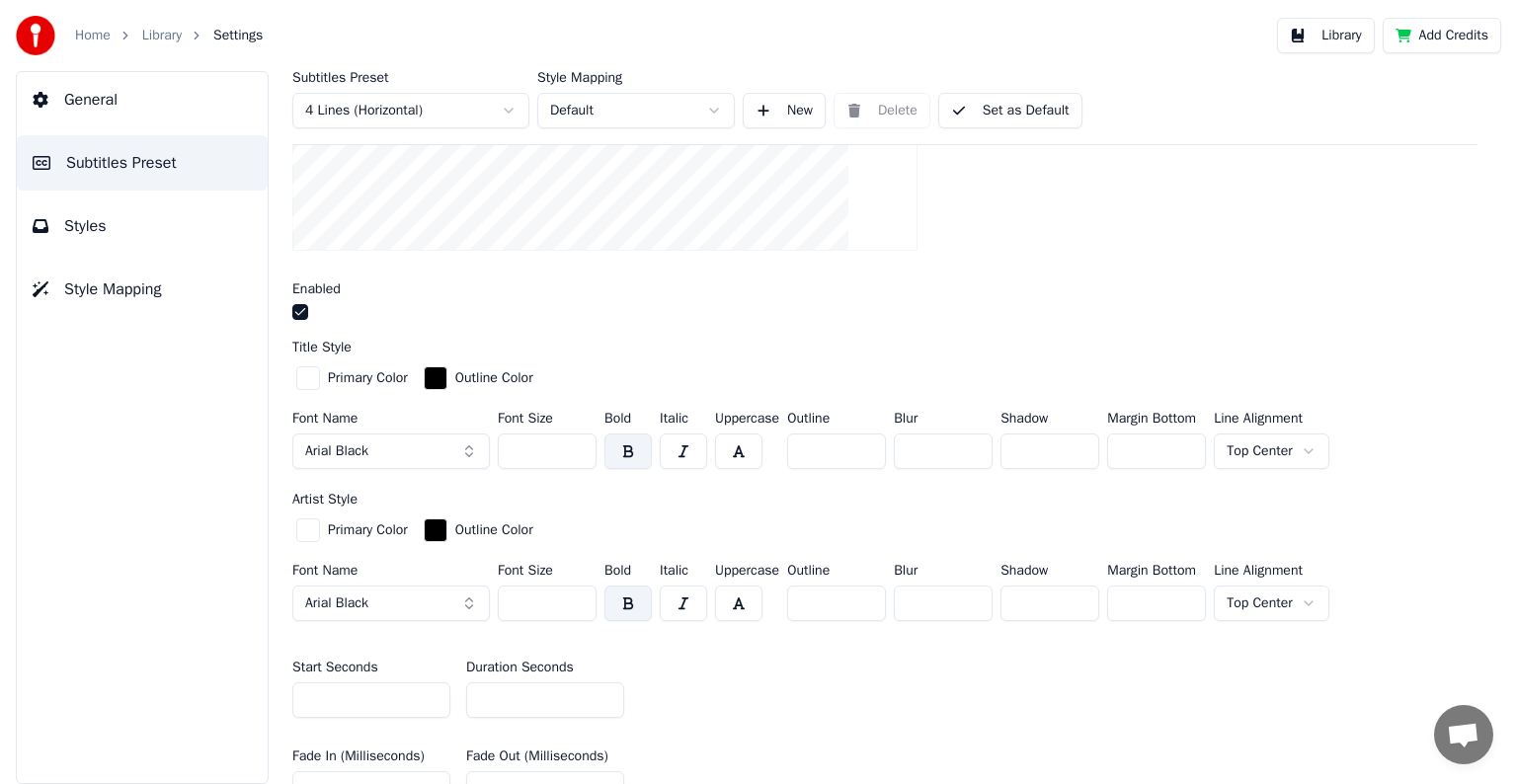 click on "***" at bounding box center (547, 451) 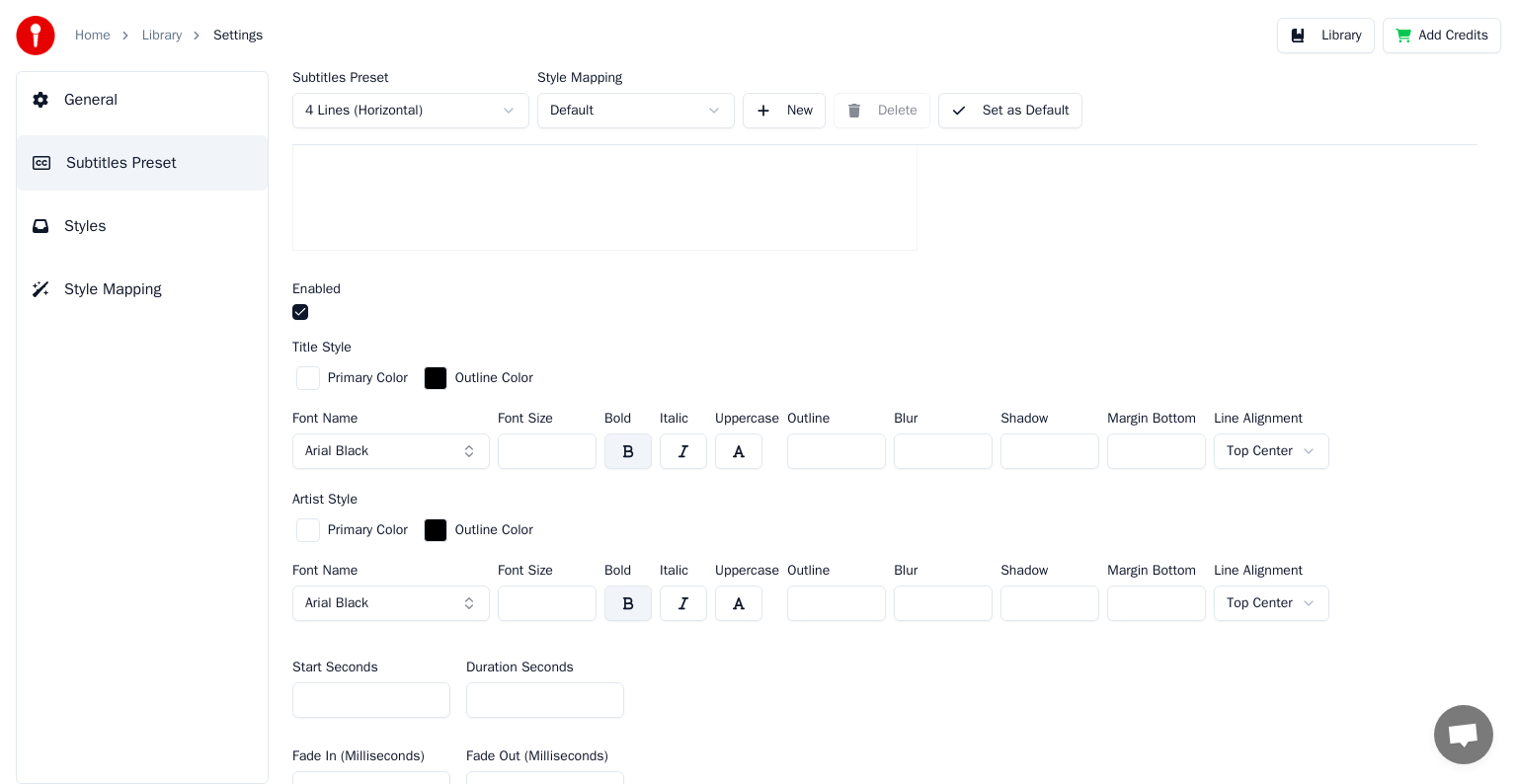click on "***" at bounding box center [547, 451] 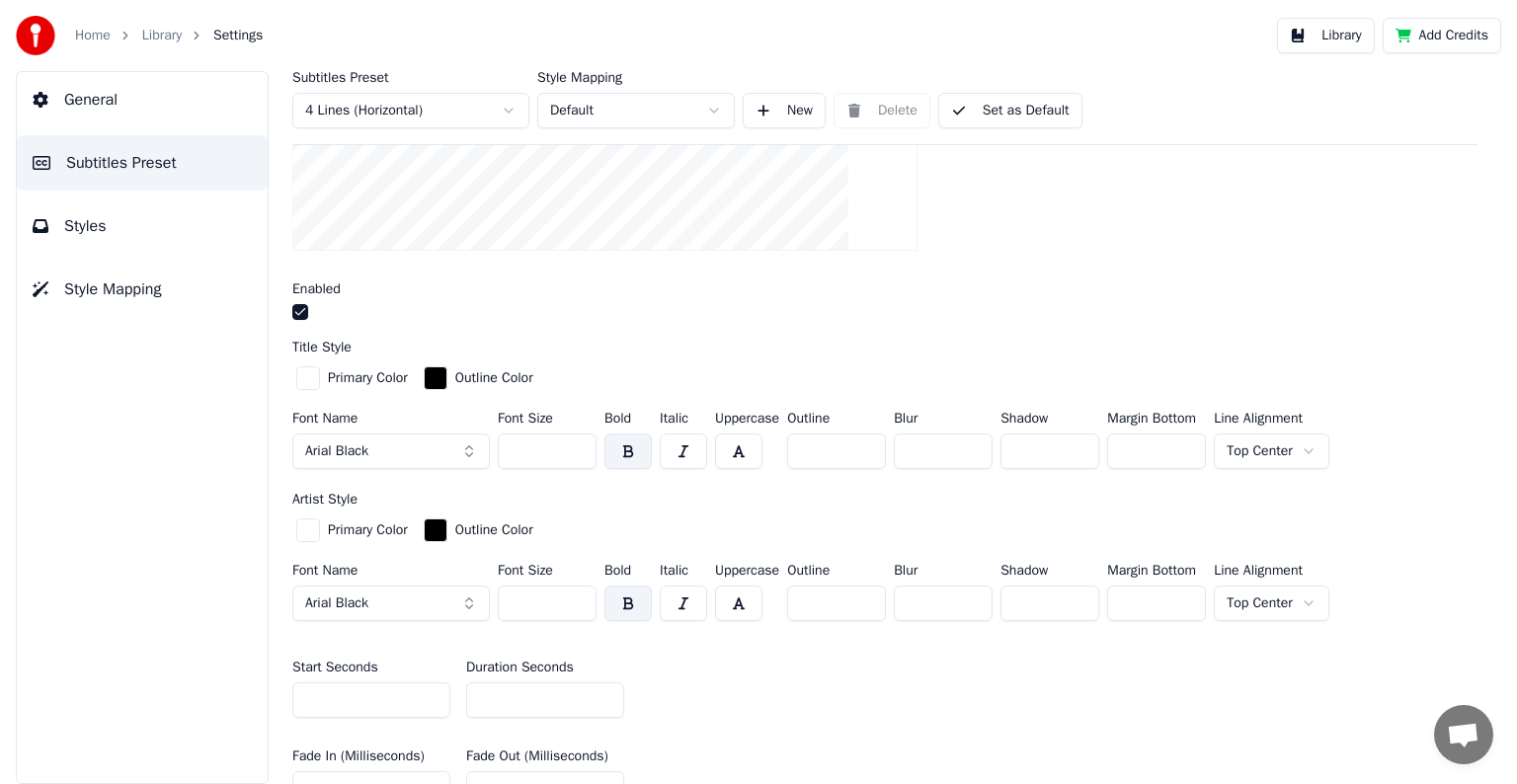click on "***" at bounding box center [547, 451] 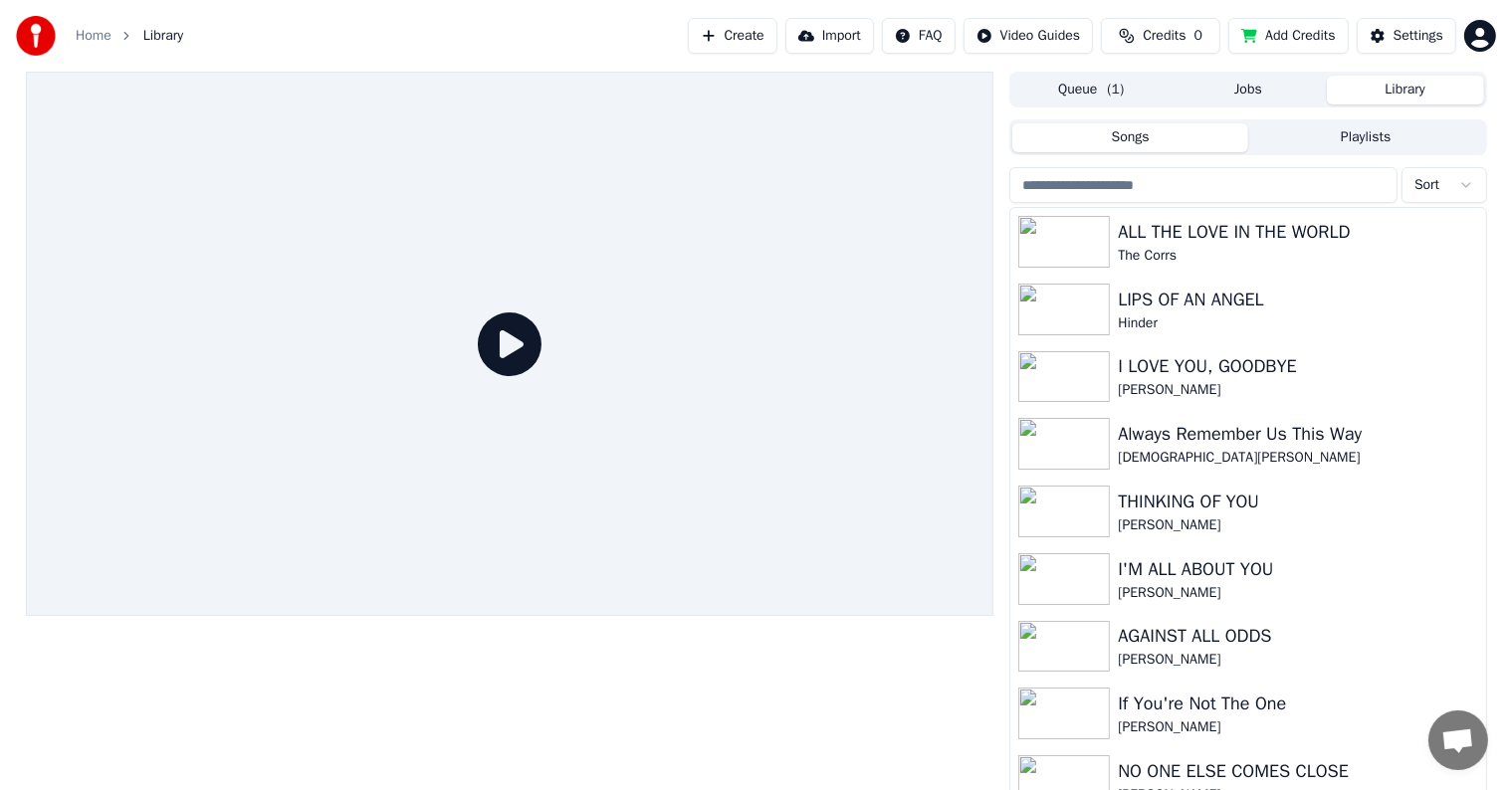 click at bounding box center (1203, 185) 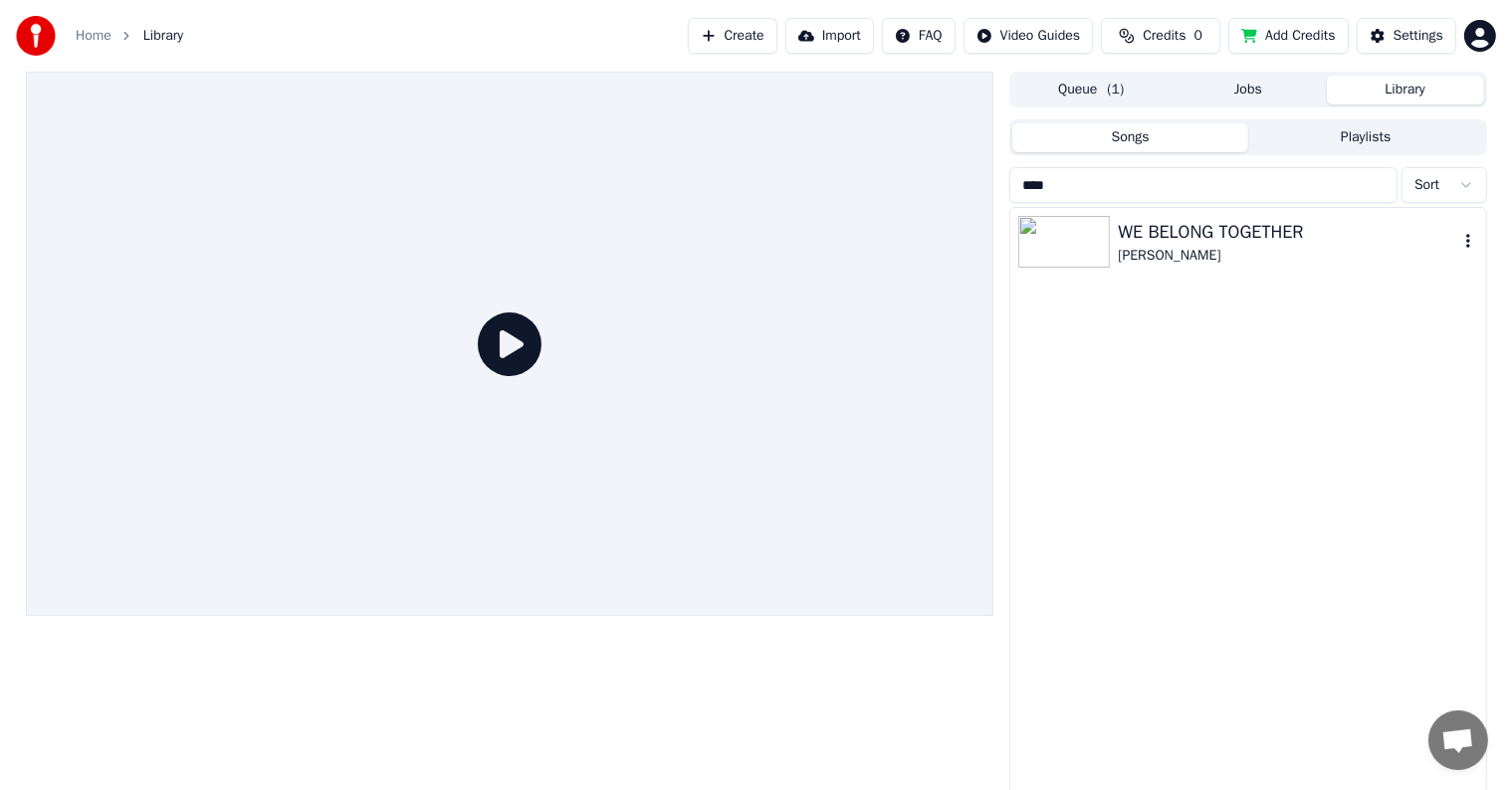 type on "****" 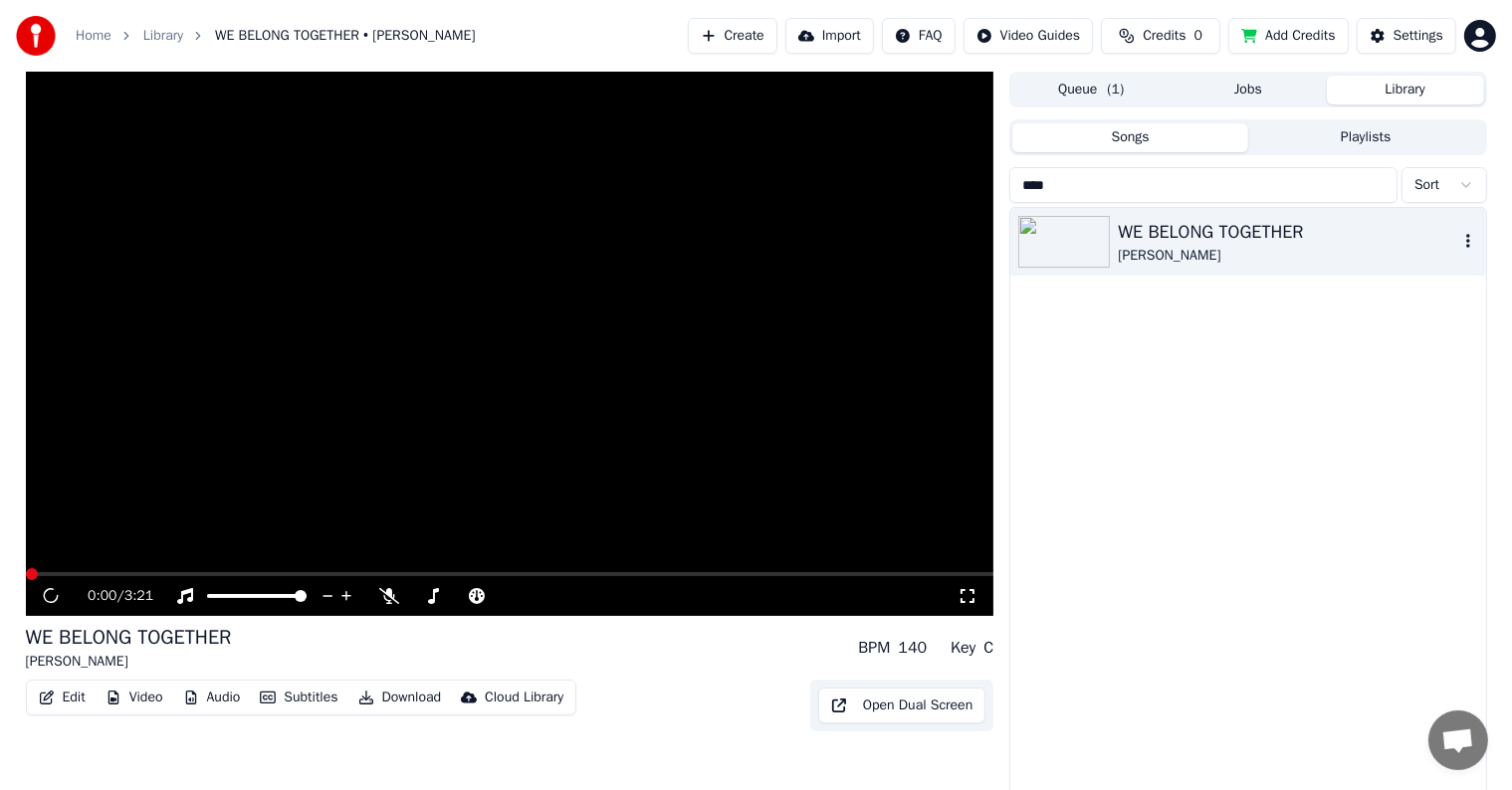 click on "WE BELONG TOGETHER" at bounding box center [1287, 232] 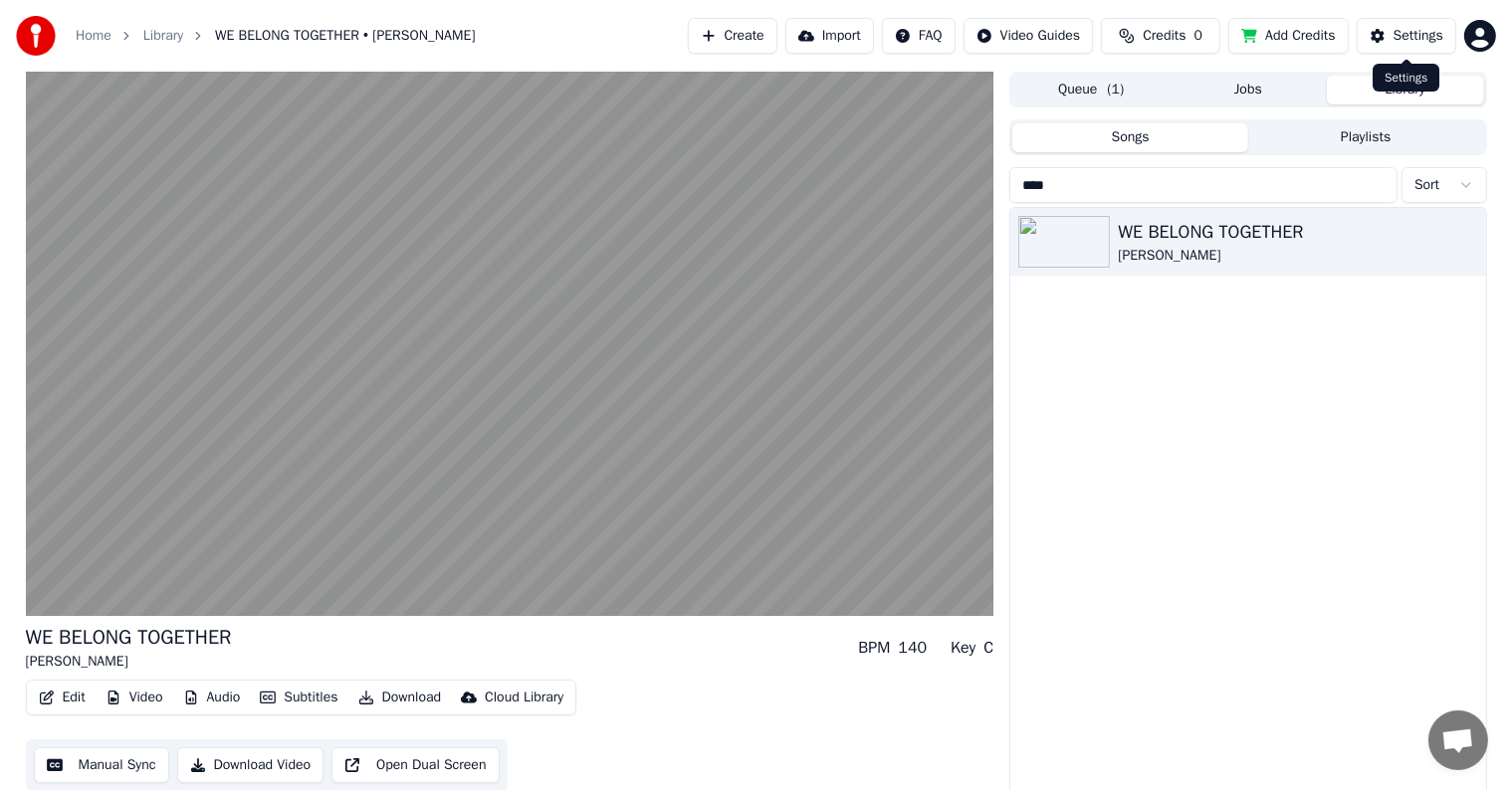 click on "Settings" at bounding box center [1418, 36] 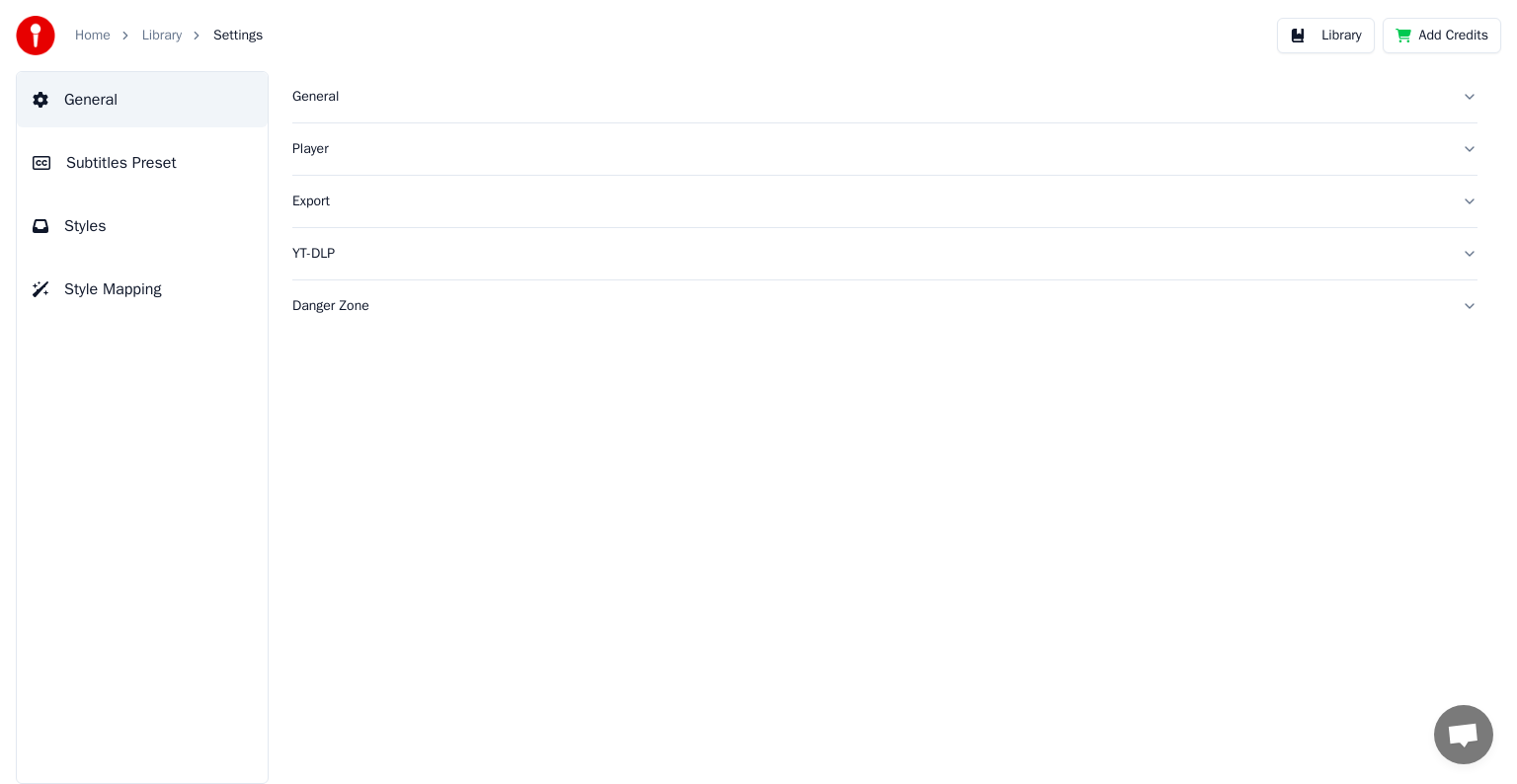 click on "Subtitles Preset" at bounding box center (121, 163) 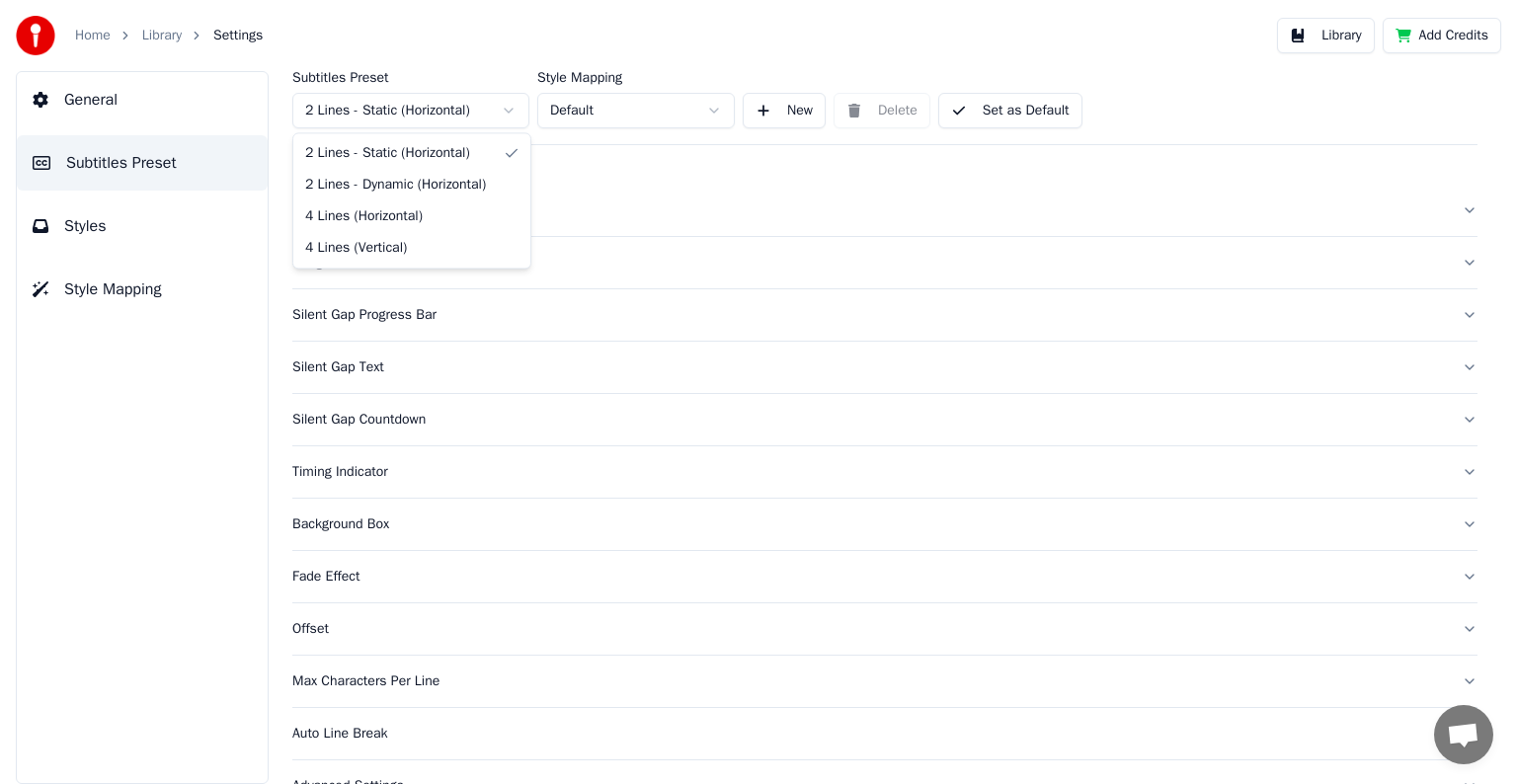 click on "Home Library Settings Library Add Credits General Subtitles Preset Styles Style Mapping Subtitles Preset 2 Lines - Static (Horizontal) Style Mapping Default New Delete Set as Default General Song Title Silent Gap Progress Bar Silent Gap Text Silent Gap Countdown Timing Indicator Background Box Fade Effect Offset Max Characters Per Line Auto Line Break Advanced Settings 2 Lines - Static (Horizontal) 2 Lines - Dynamic (Horizontal) 4 Lines (Horizontal) 4 Lines (Vertical)" at bounding box center (758, 392) 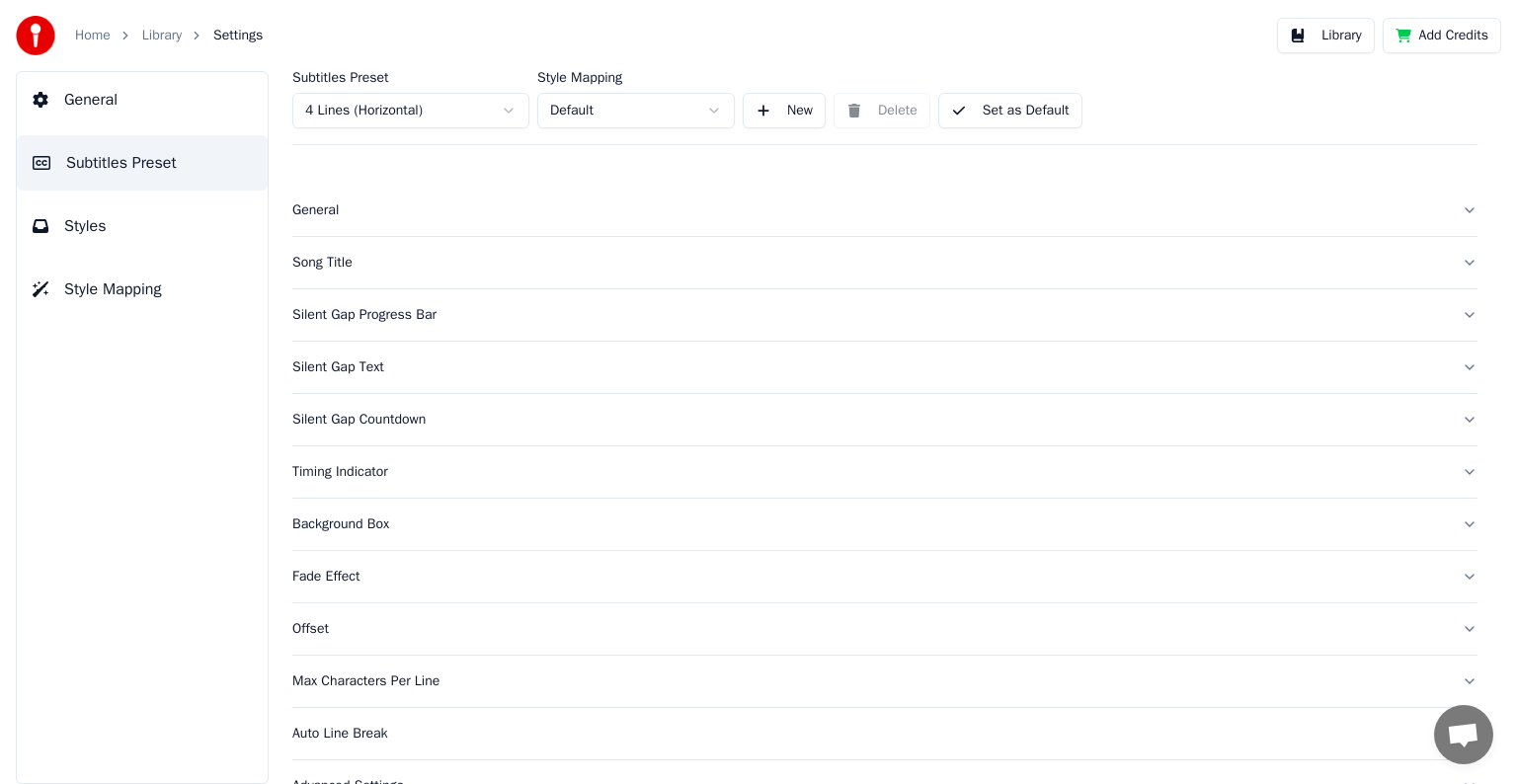 click on "Song Title" at bounding box center (869, 263) 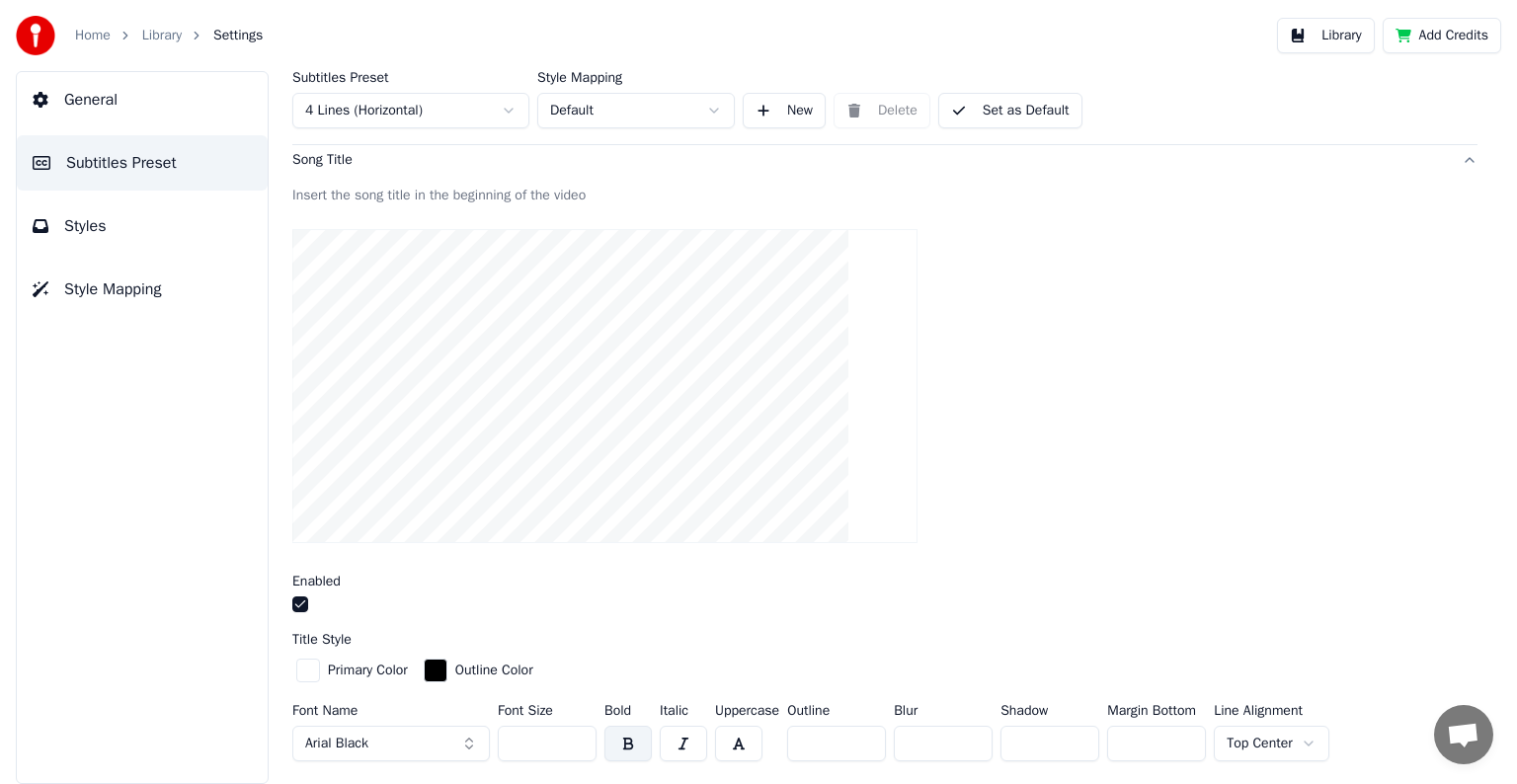 scroll, scrollTop: 296, scrollLeft: 0, axis: vertical 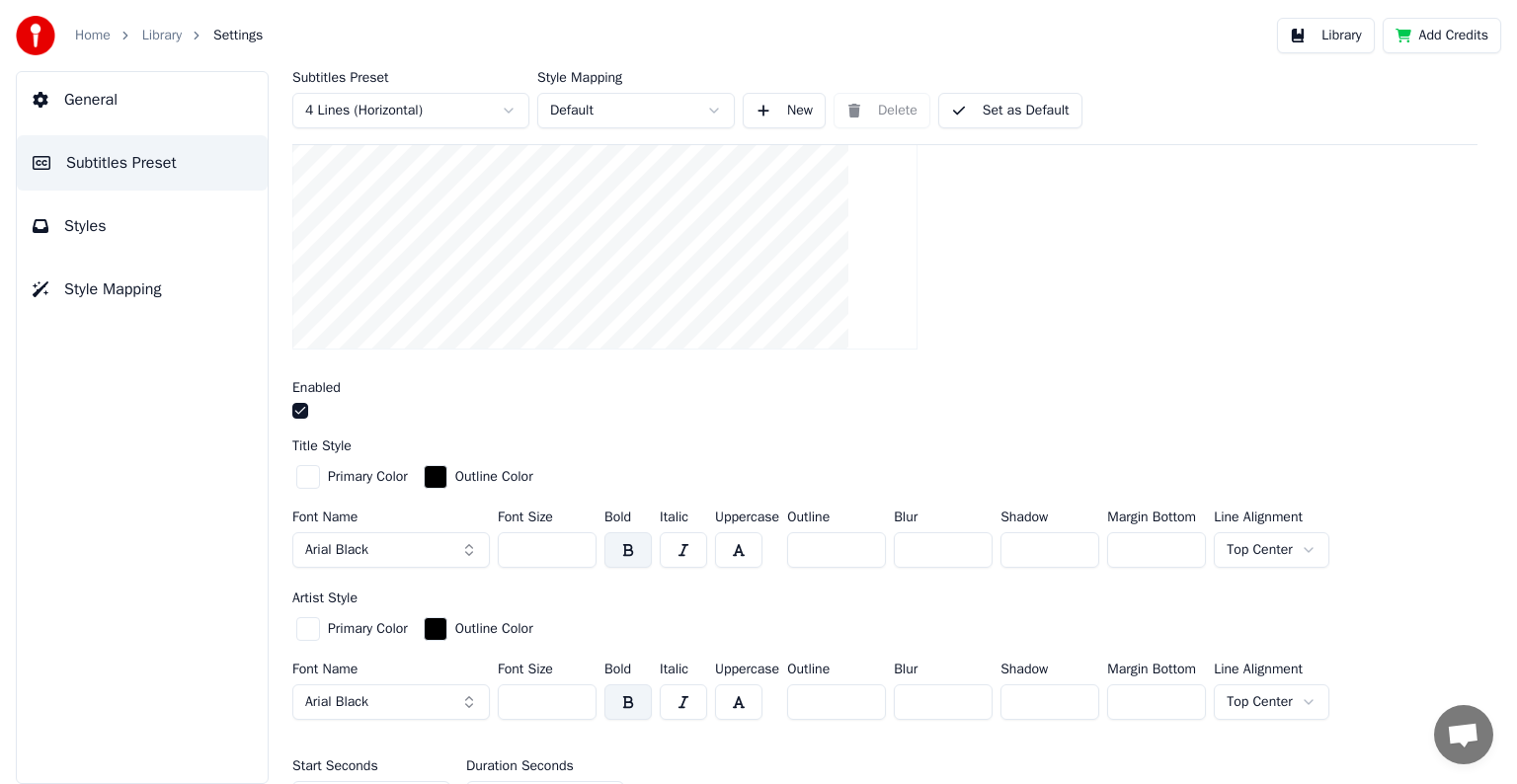 click at bounding box center [308, 477] 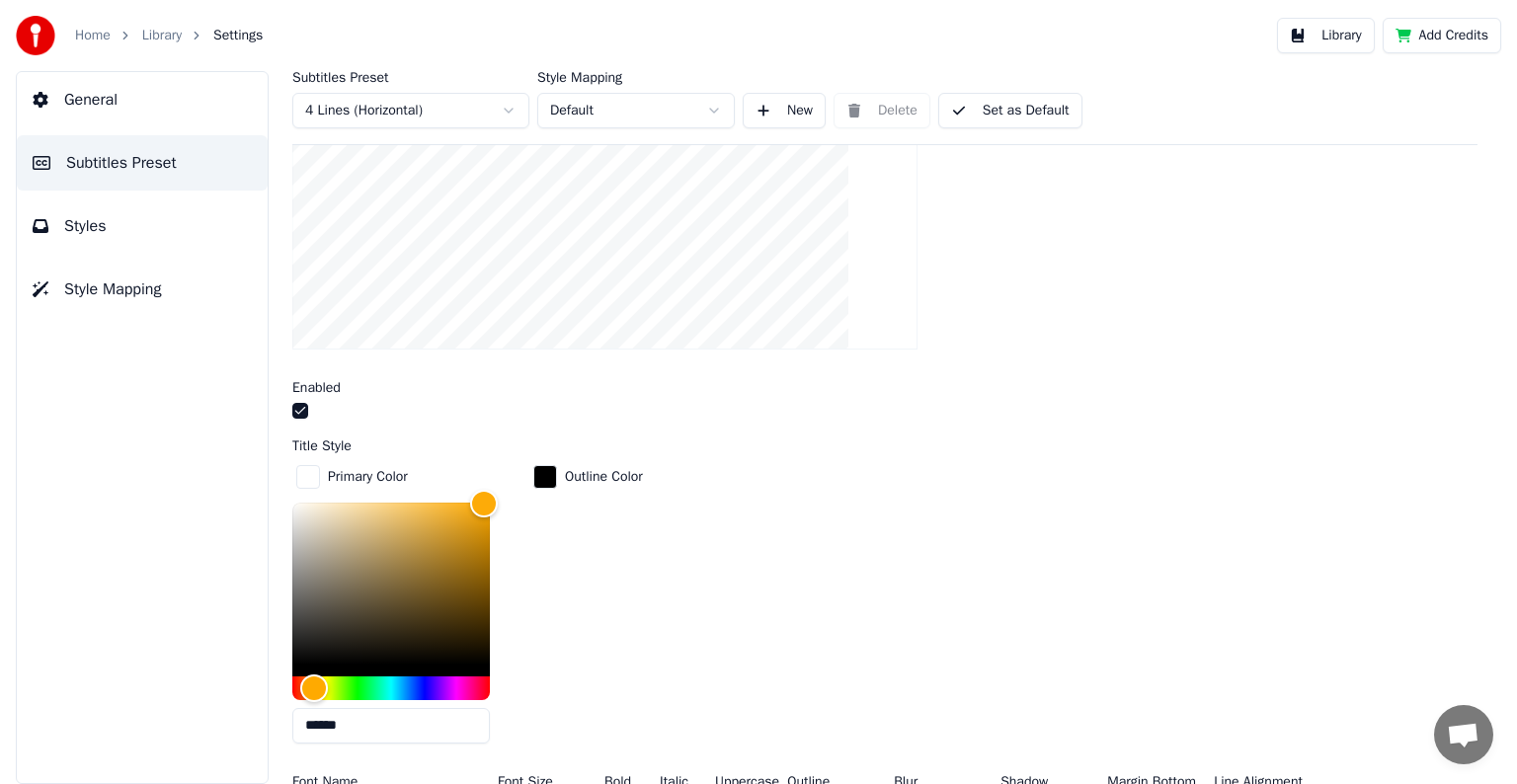 type 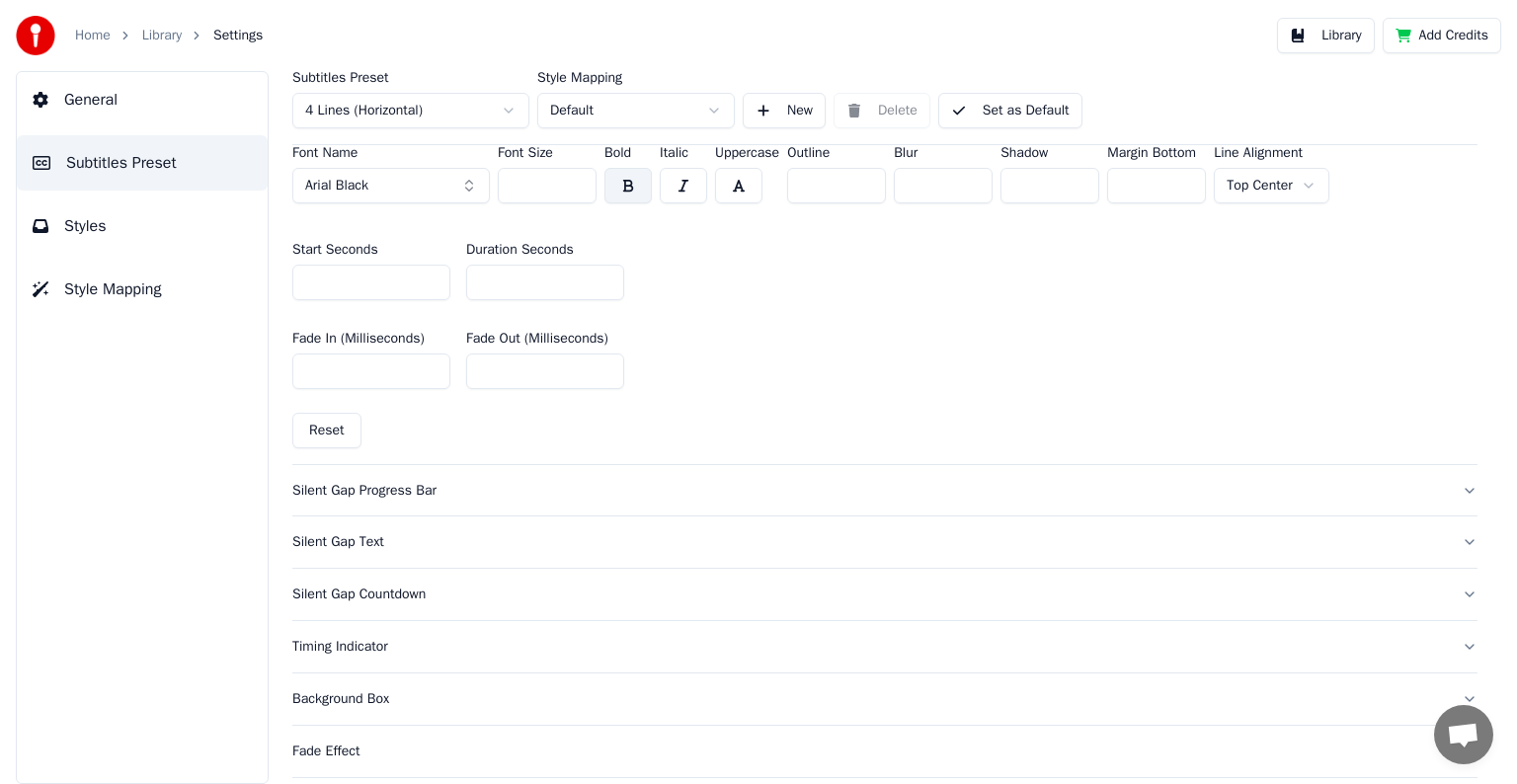 scroll, scrollTop: 1086, scrollLeft: 0, axis: vertical 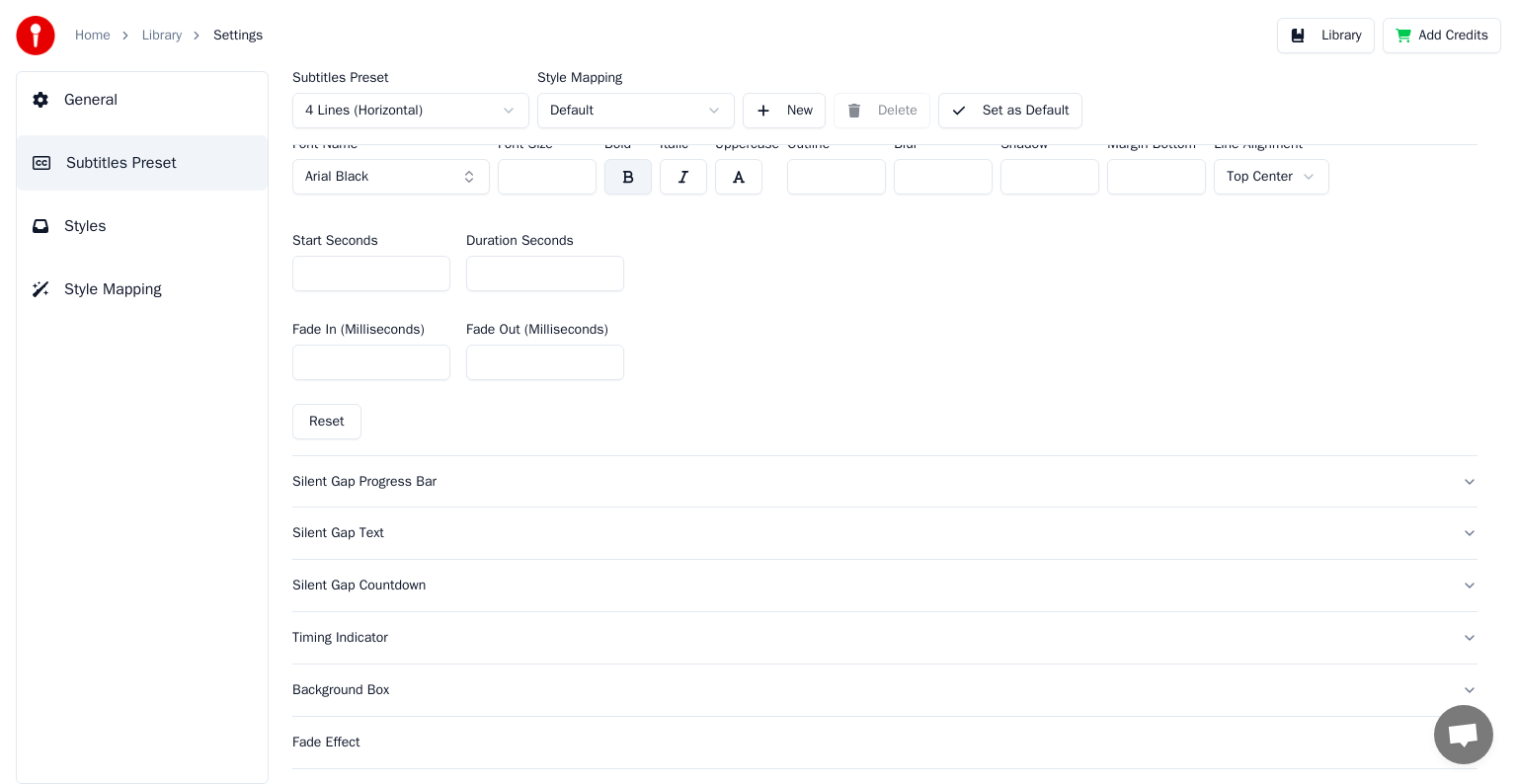 type on "******" 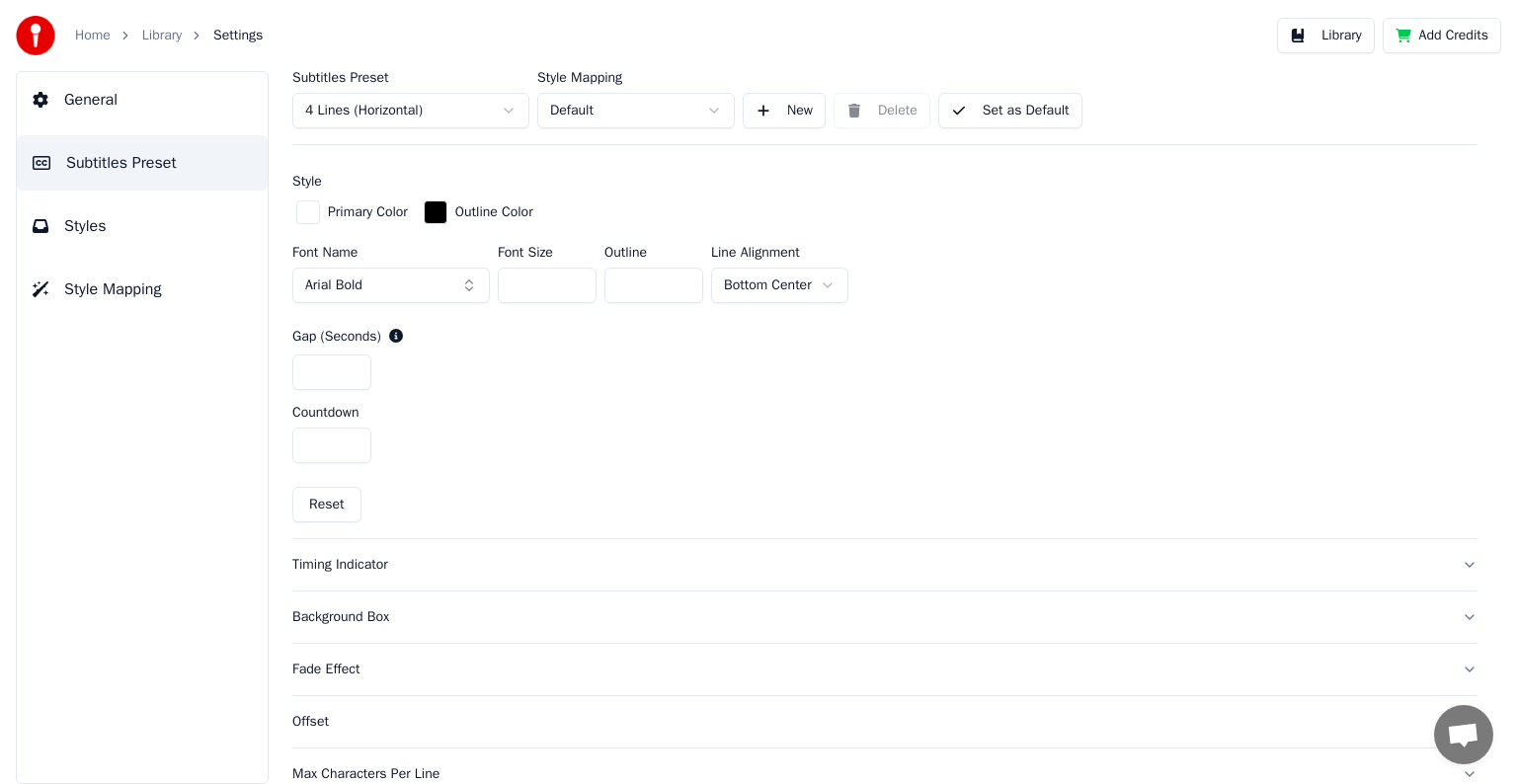 scroll, scrollTop: 641, scrollLeft: 0, axis: vertical 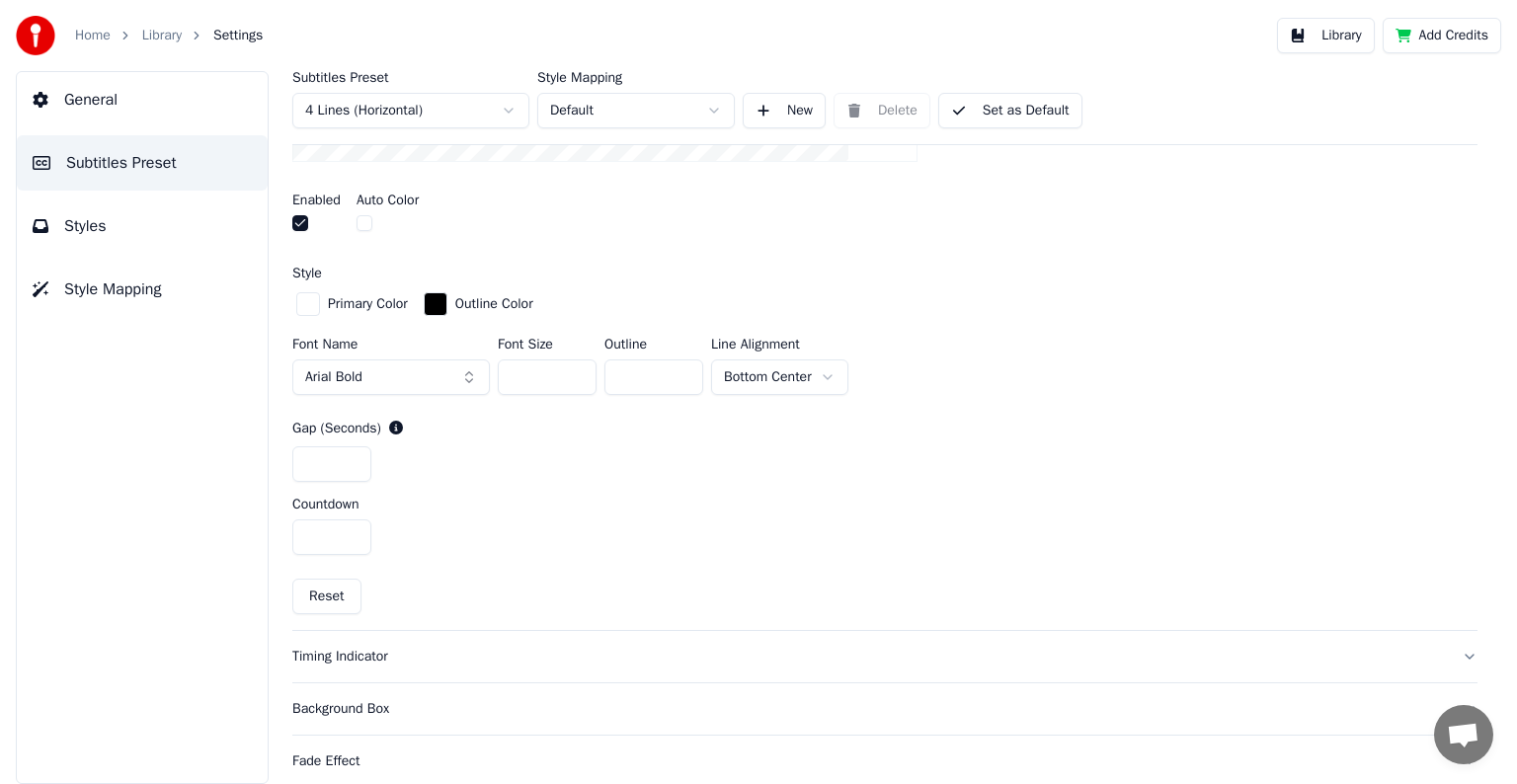click at bounding box center [308, 304] 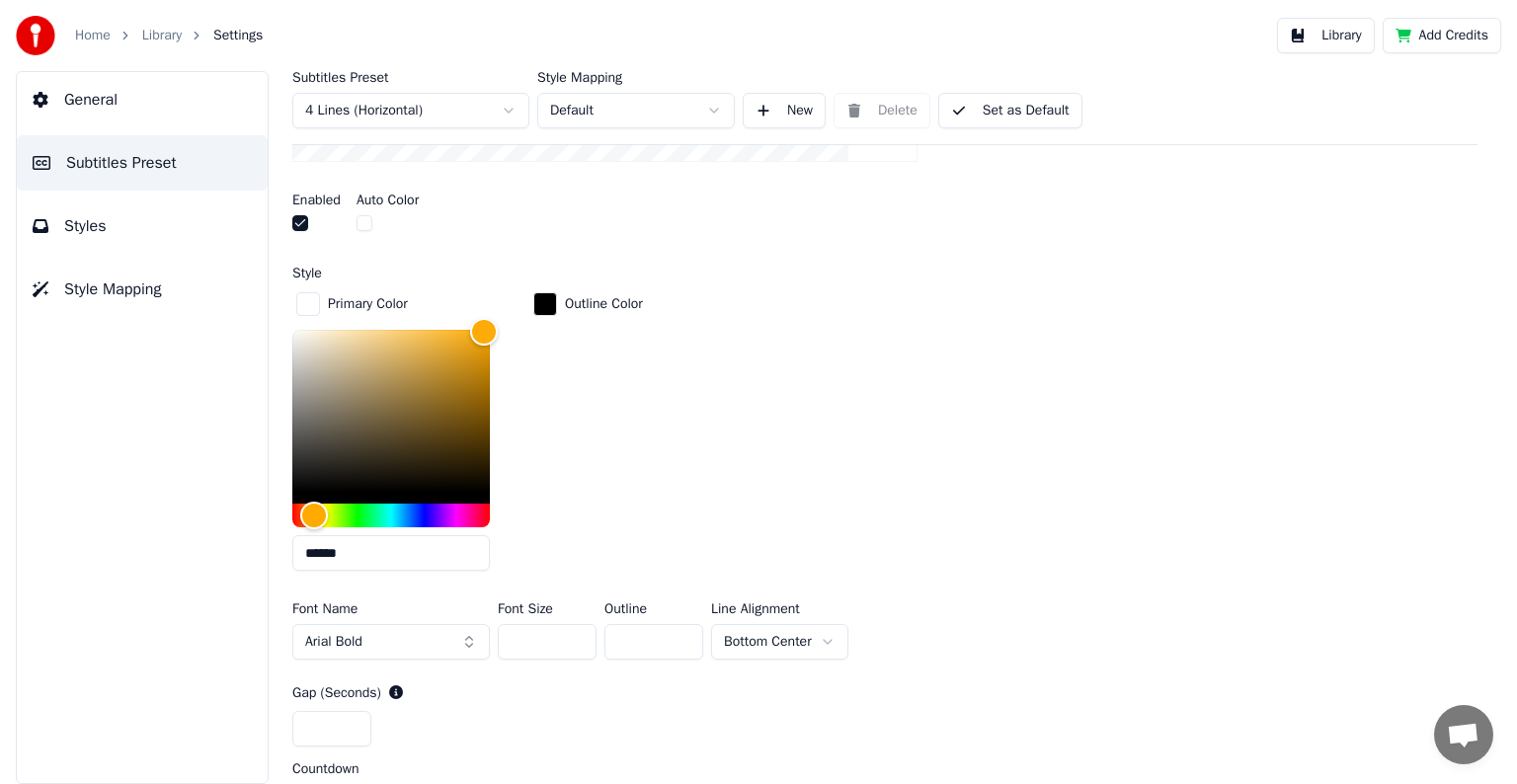 drag, startPoint x: 384, startPoint y: 555, endPoint x: 0, endPoint y: 490, distance: 389.46245 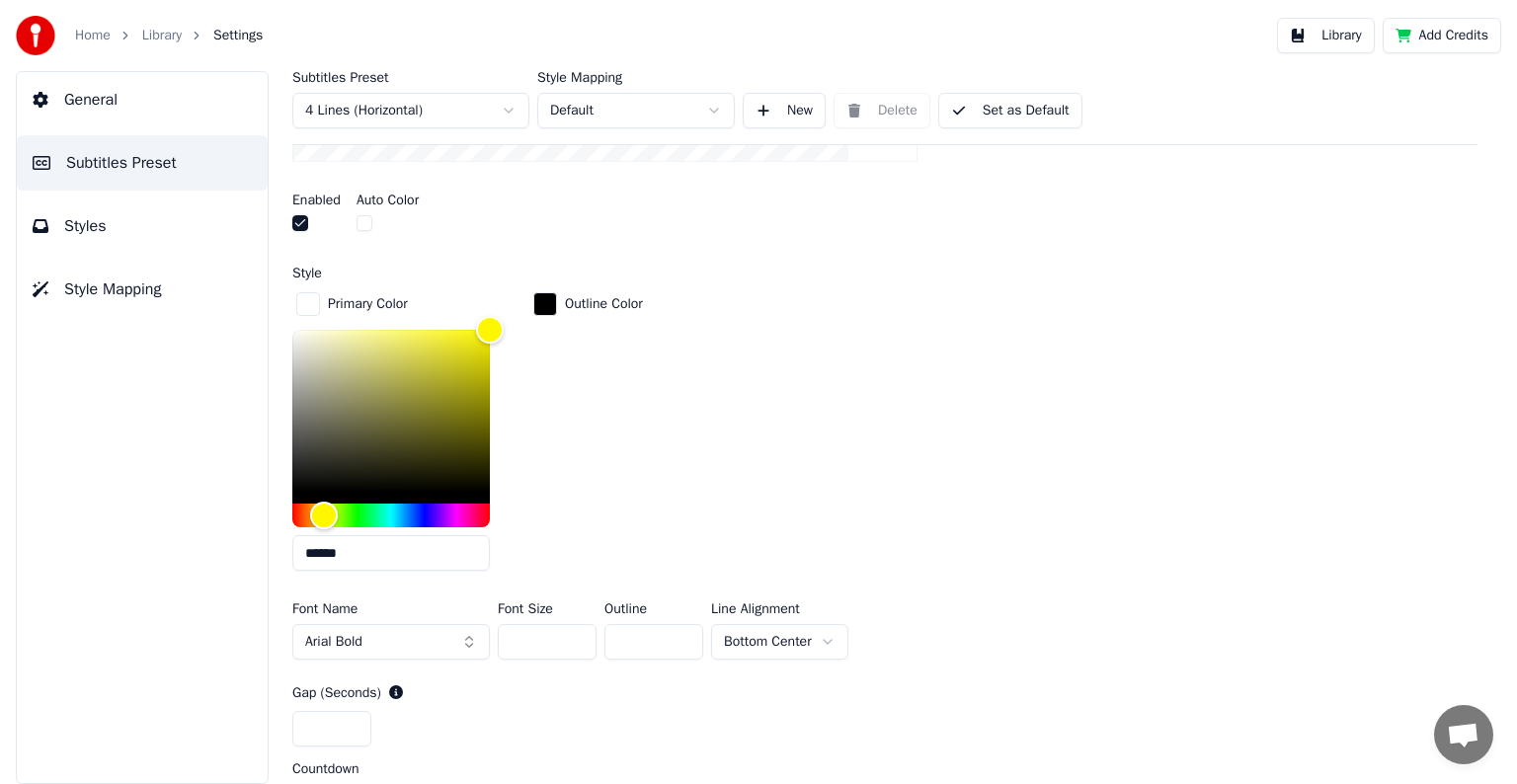 type on "******" 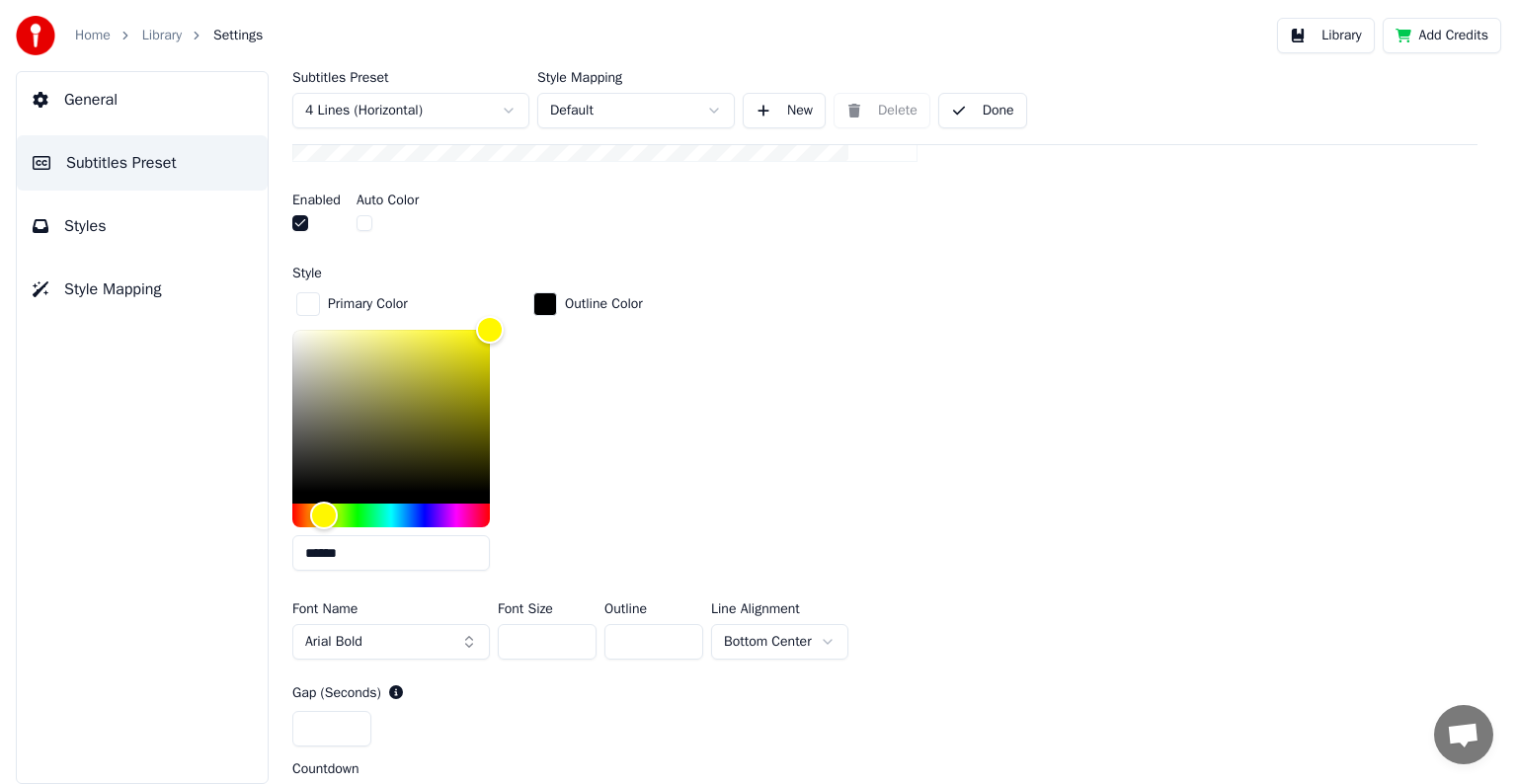 click on "Styles" at bounding box center (85, 226) 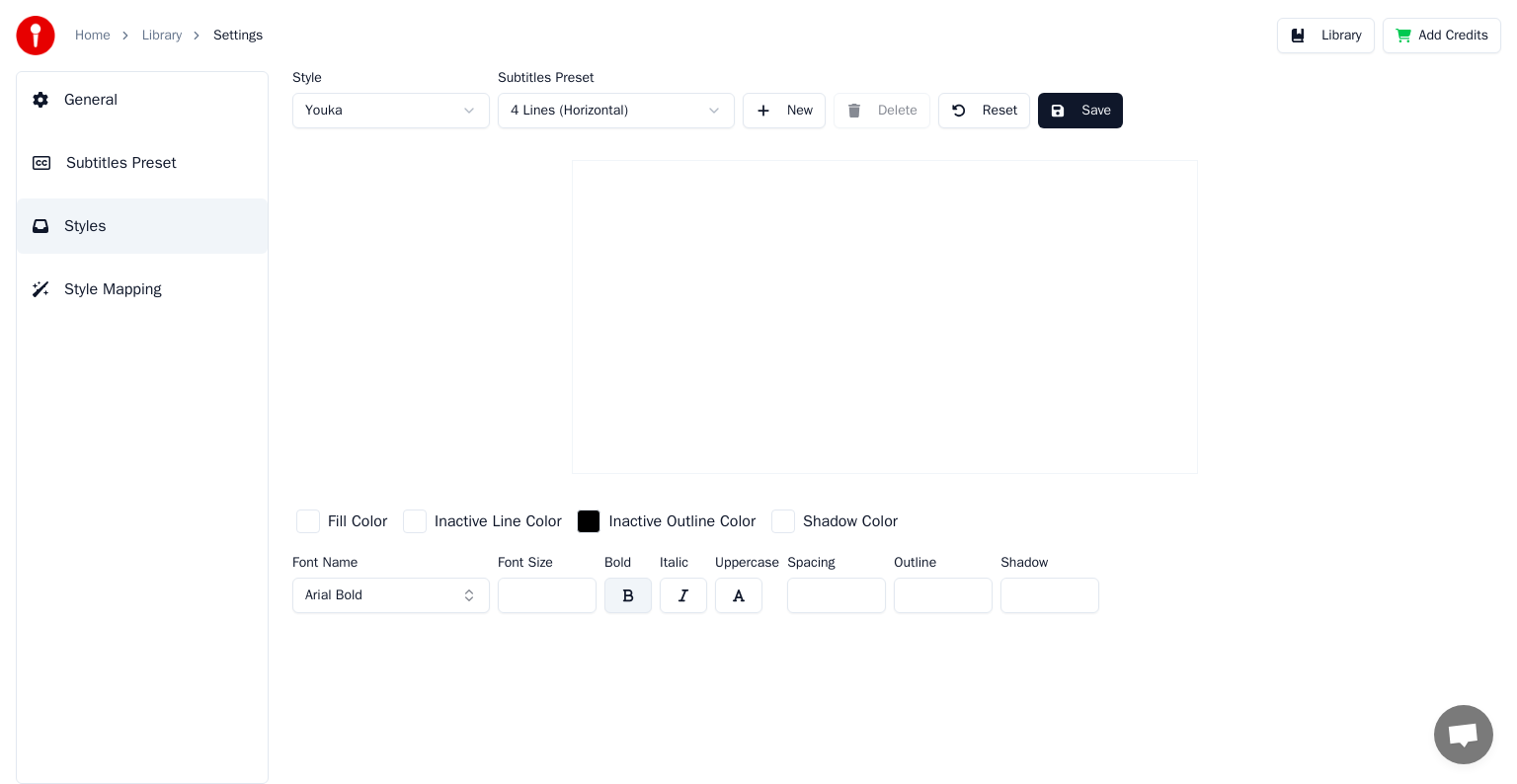 scroll, scrollTop: 0, scrollLeft: 0, axis: both 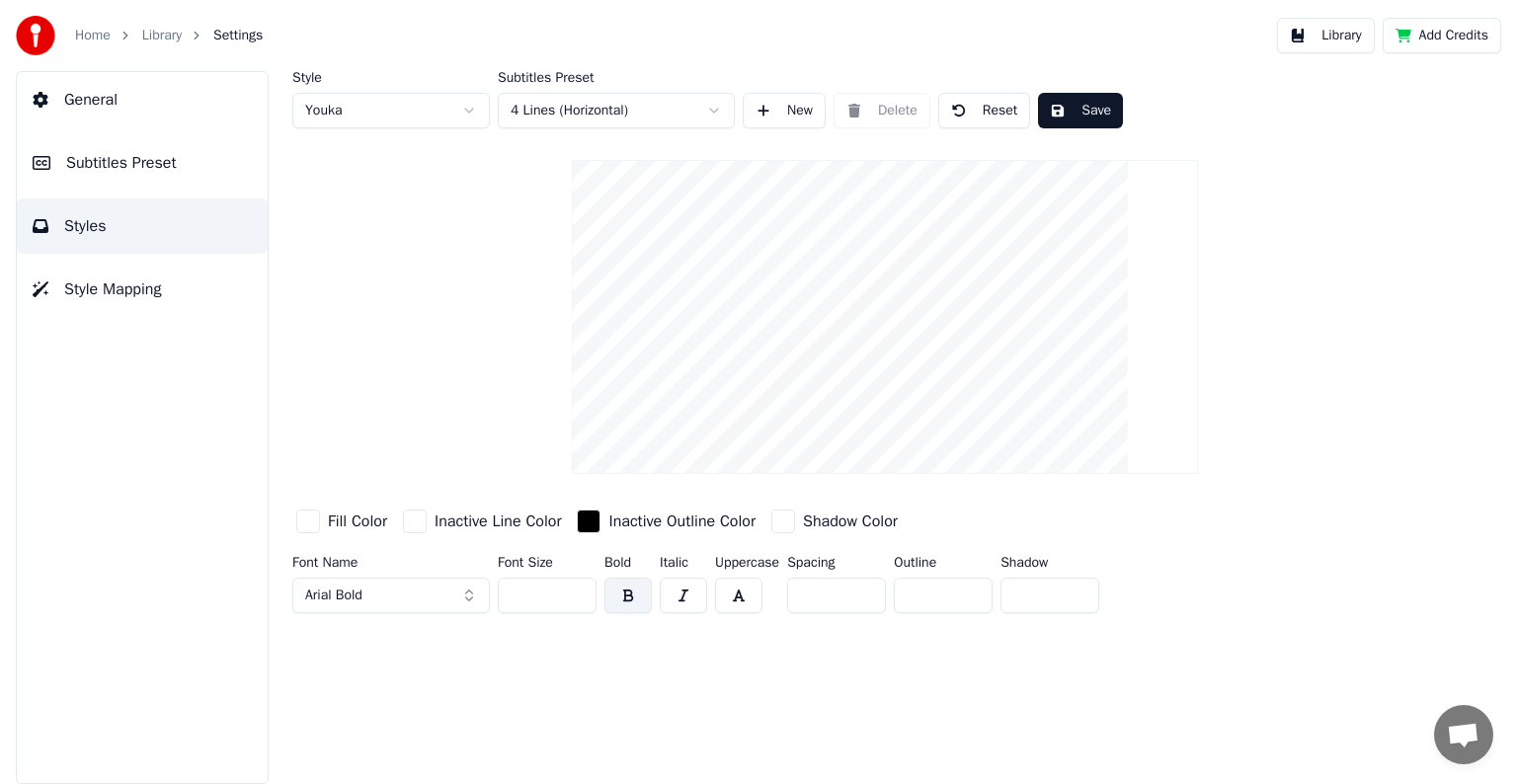 click at bounding box center [308, 521] 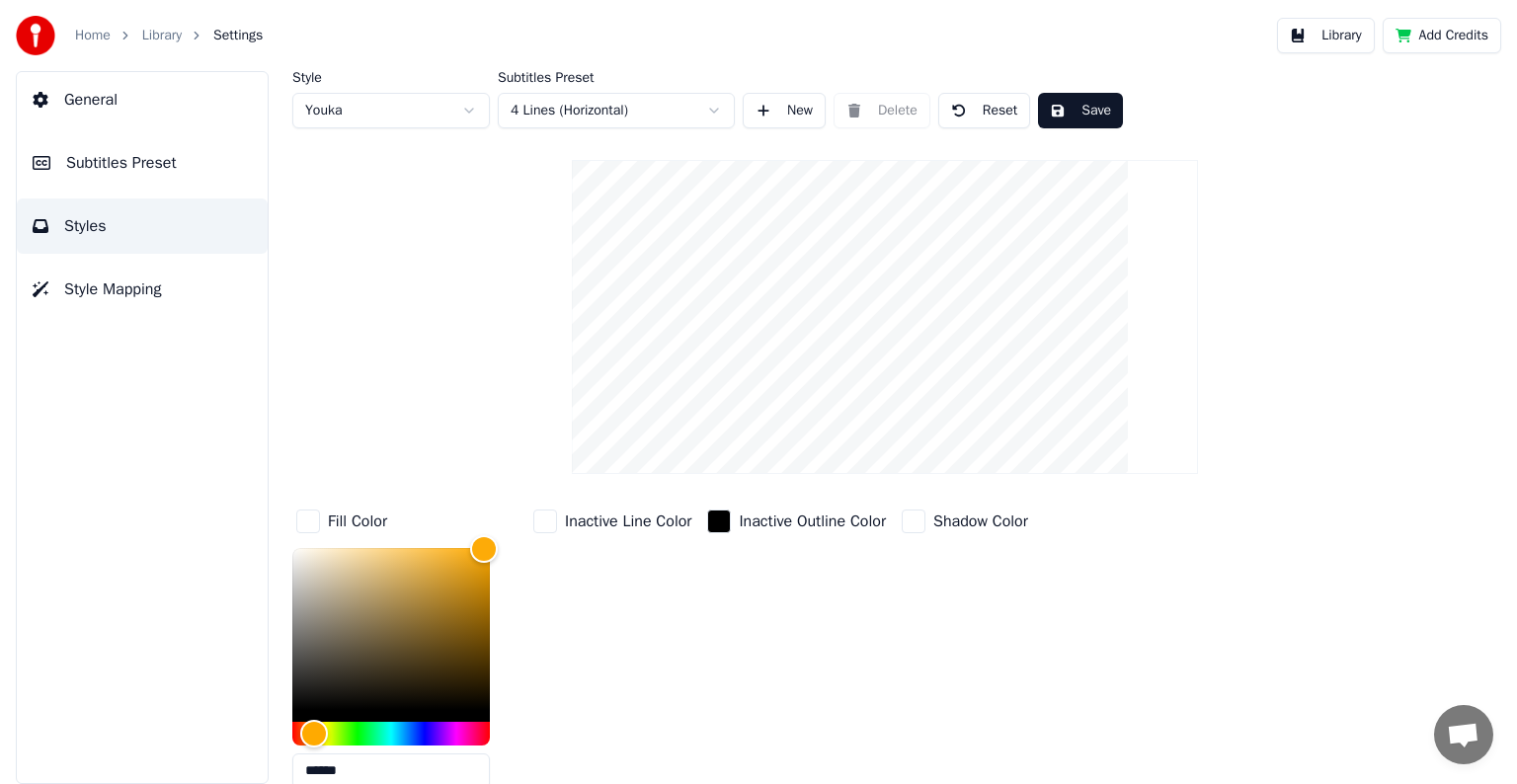 drag, startPoint x: 391, startPoint y: 770, endPoint x: 198, endPoint y: 751, distance: 193.93298 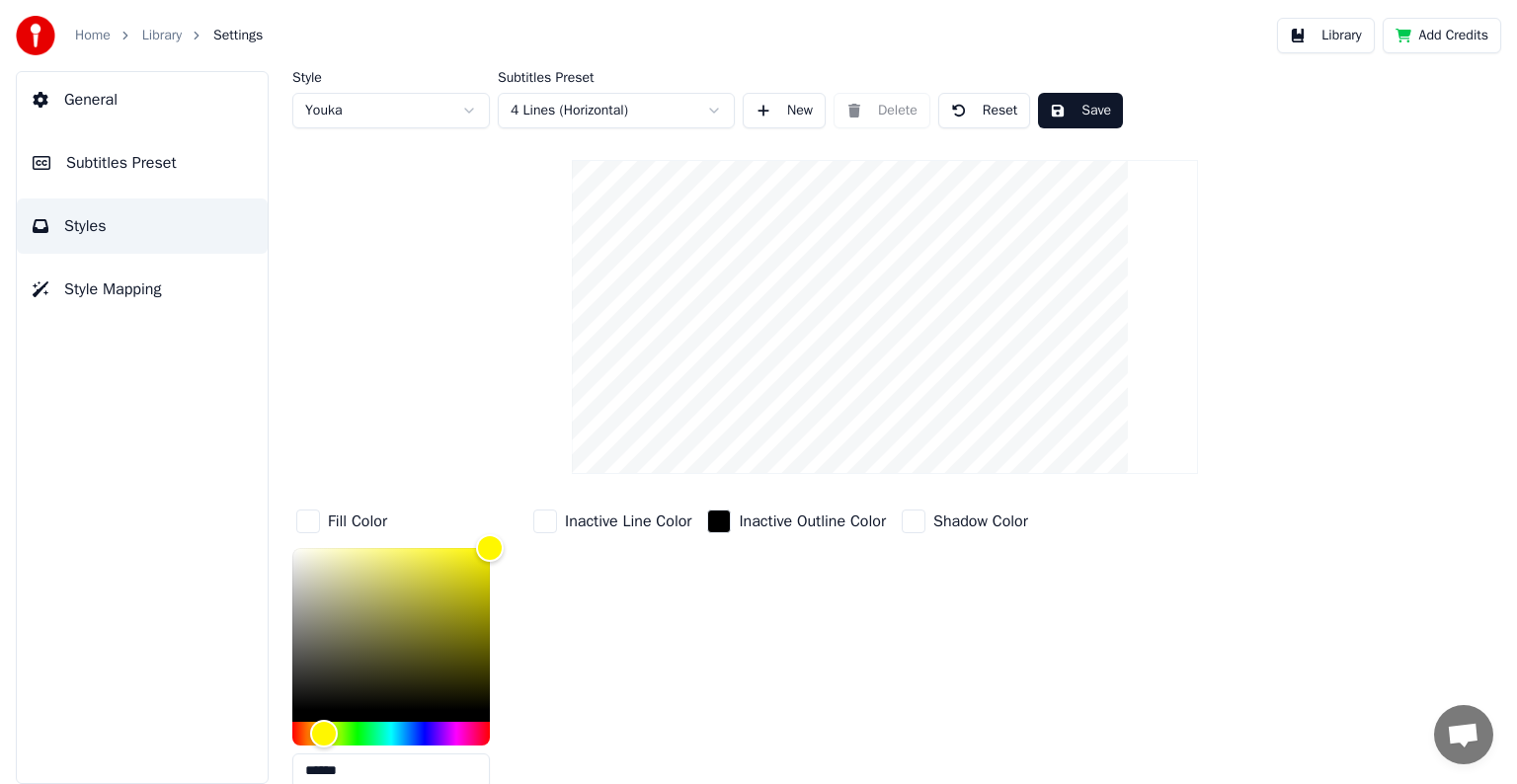 type on "******" 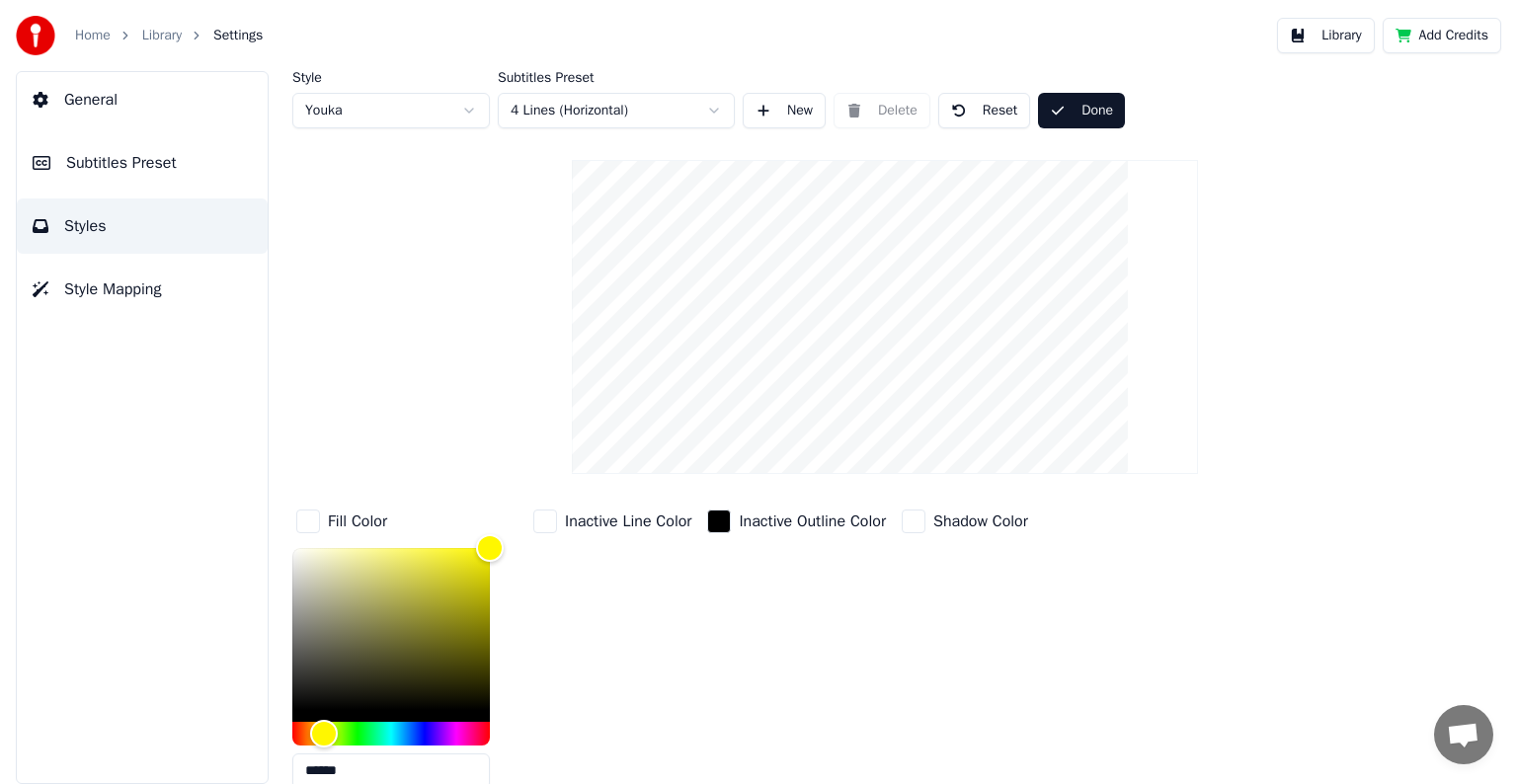 click on "Library" at bounding box center [162, 36] 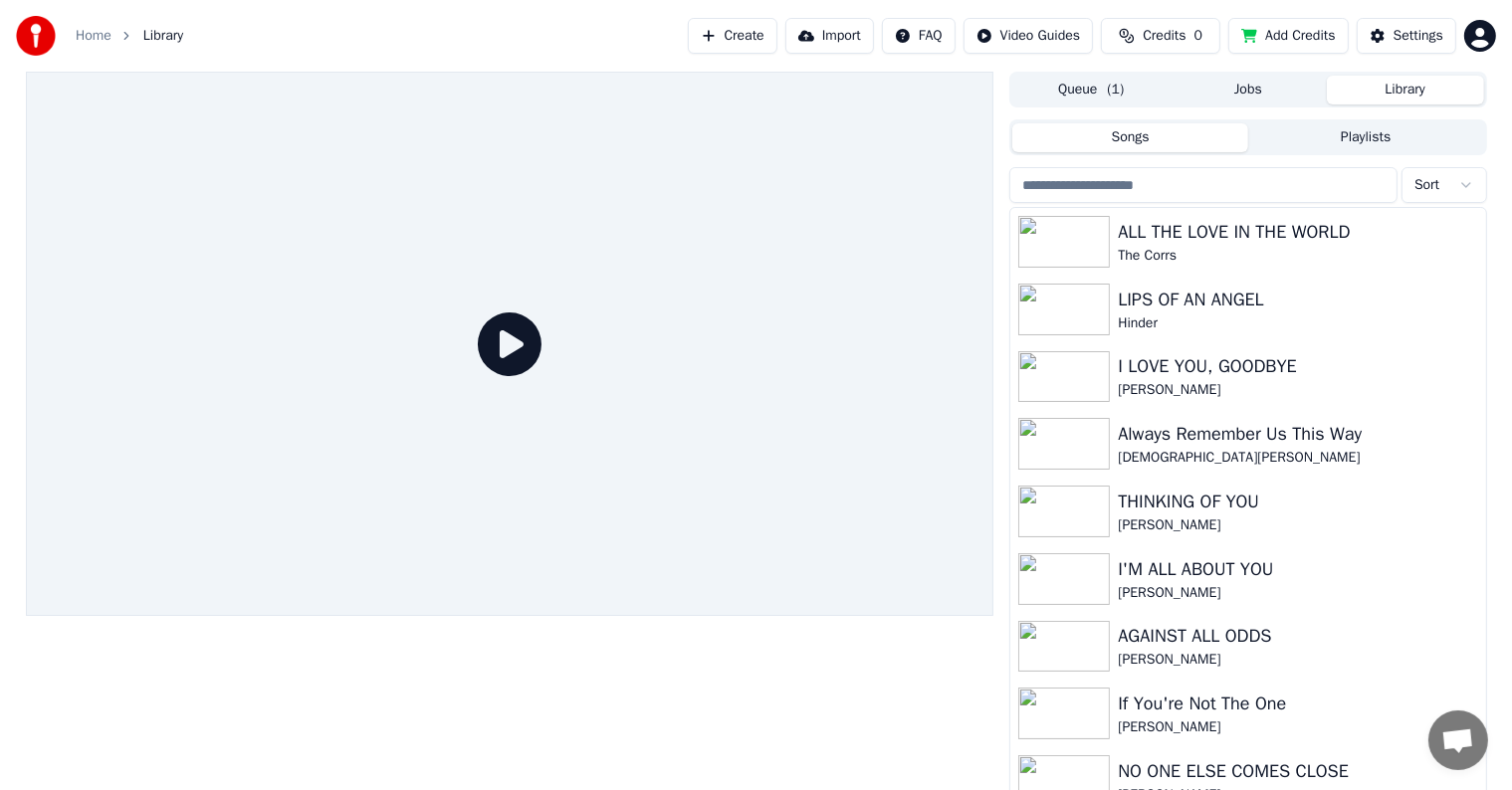 click at bounding box center [1203, 185] 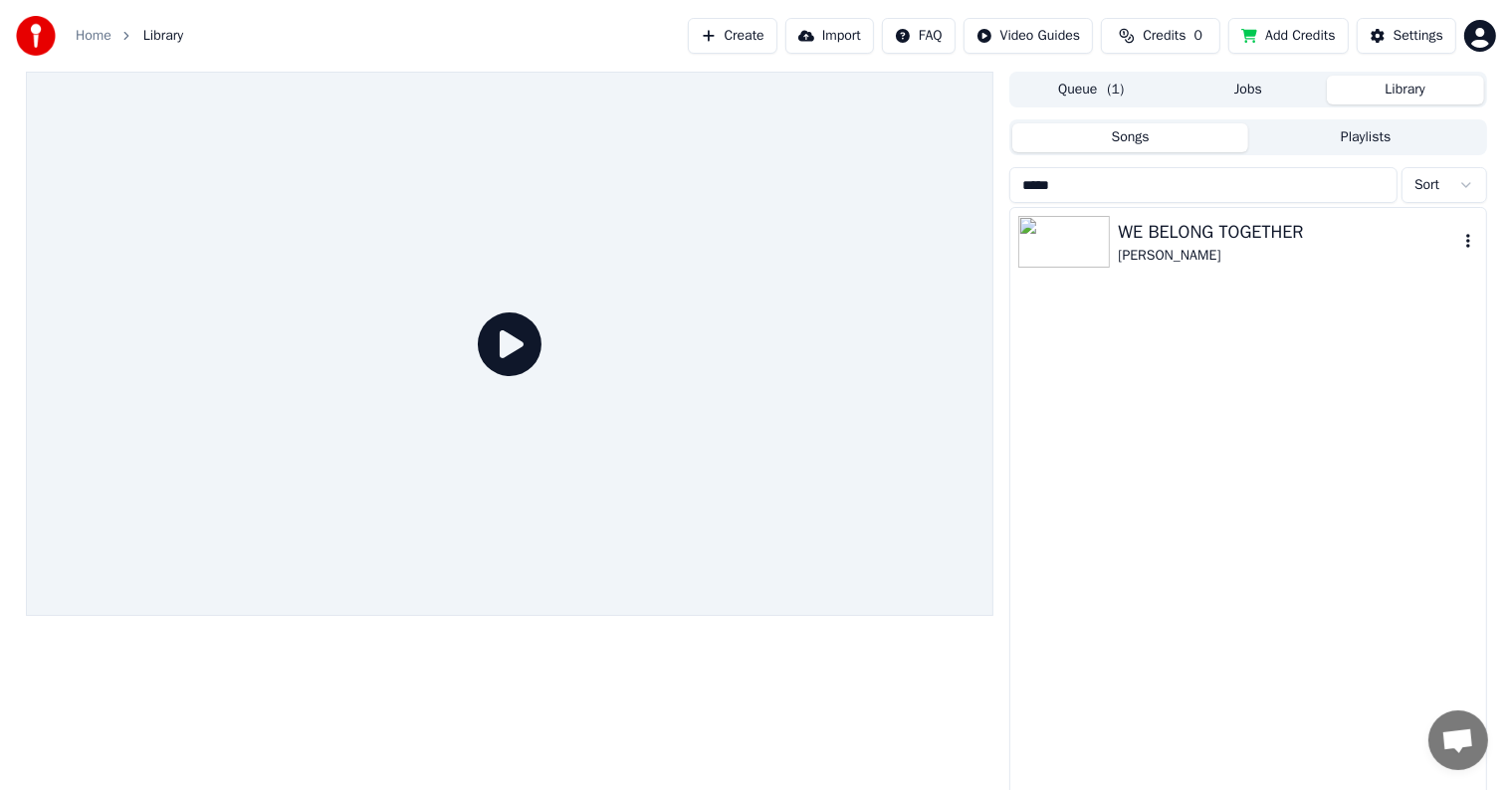 type on "*****" 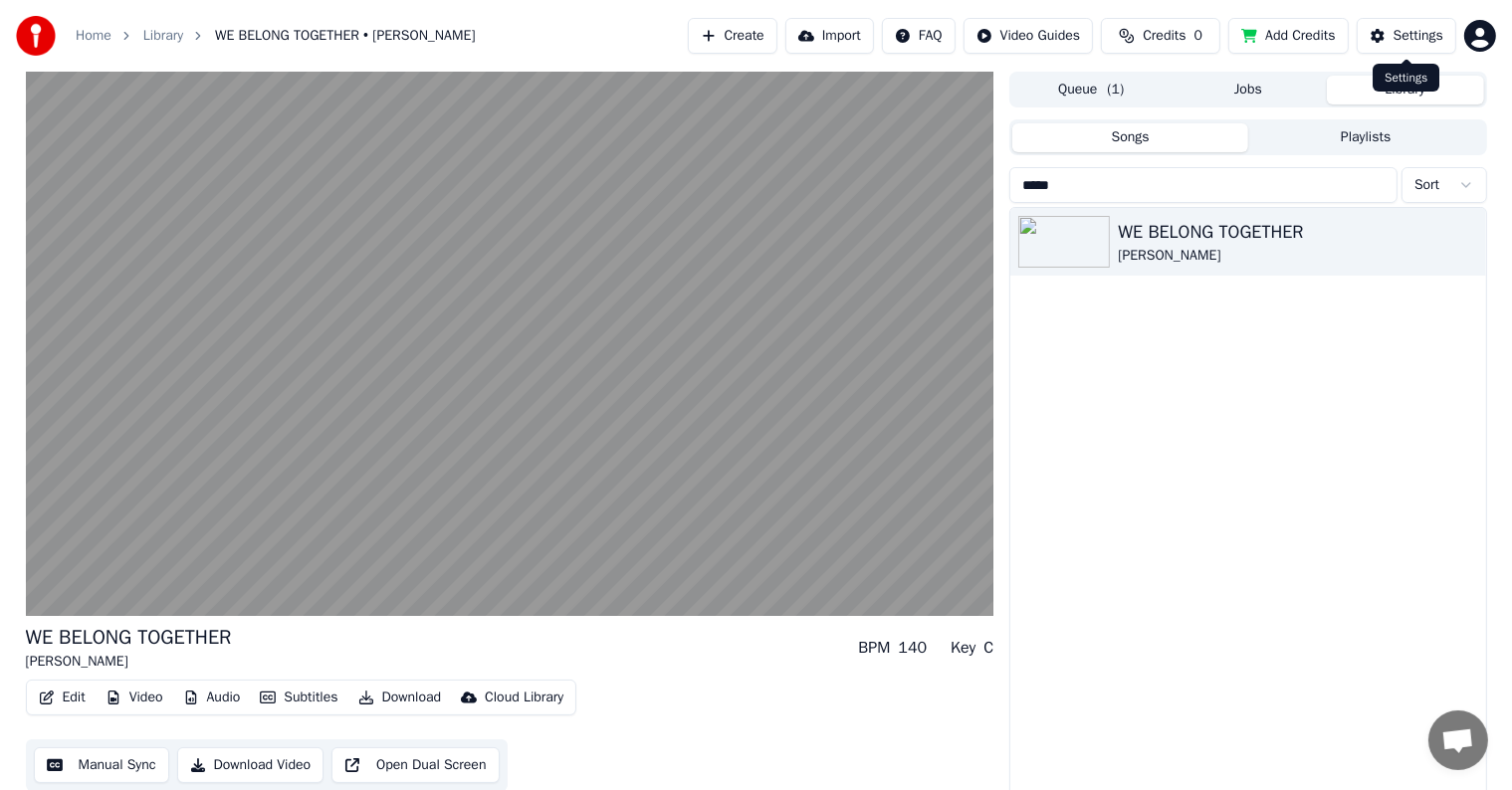 click on "Settings" at bounding box center (1418, 36) 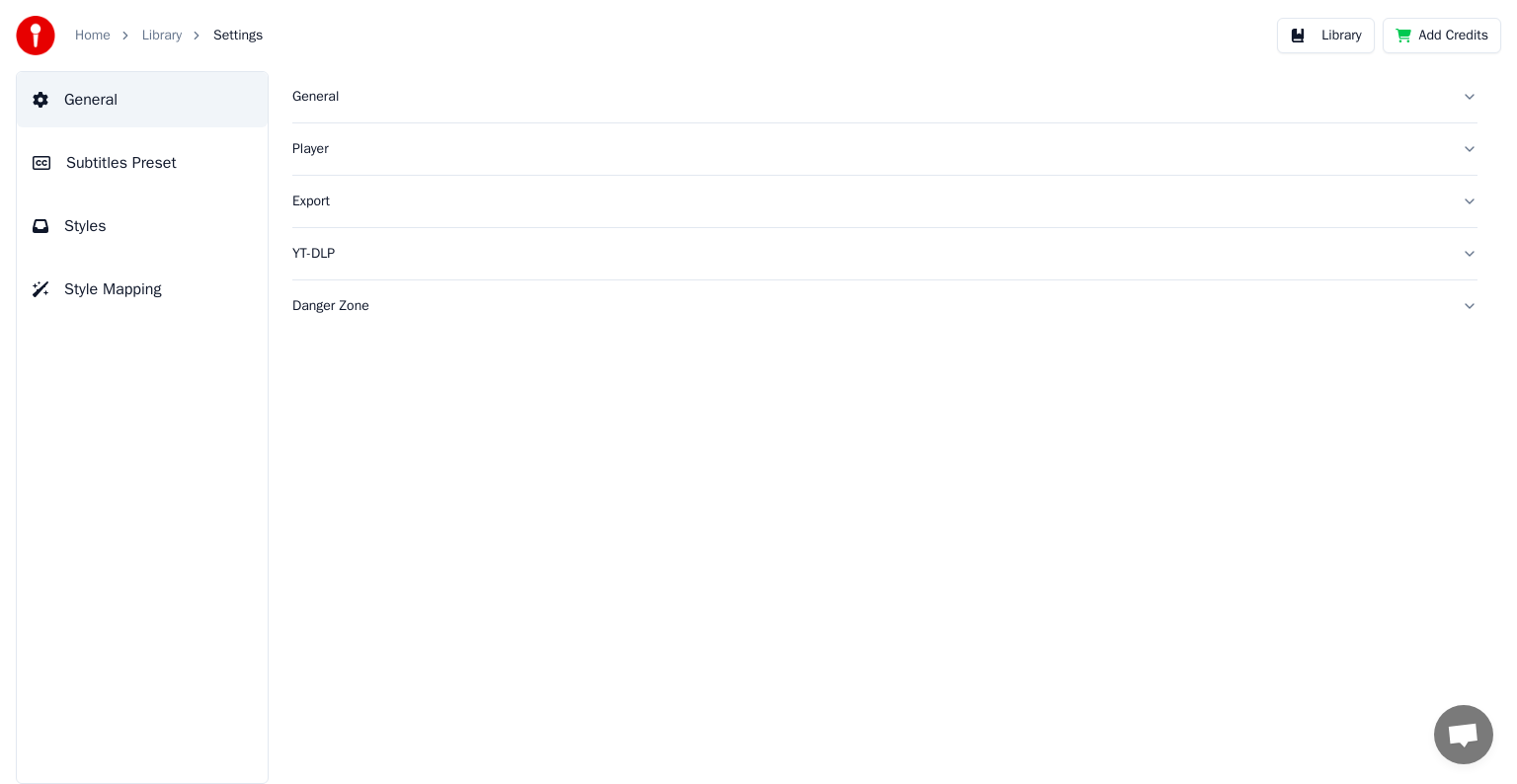 click on "Subtitles Preset" at bounding box center (142, 163) 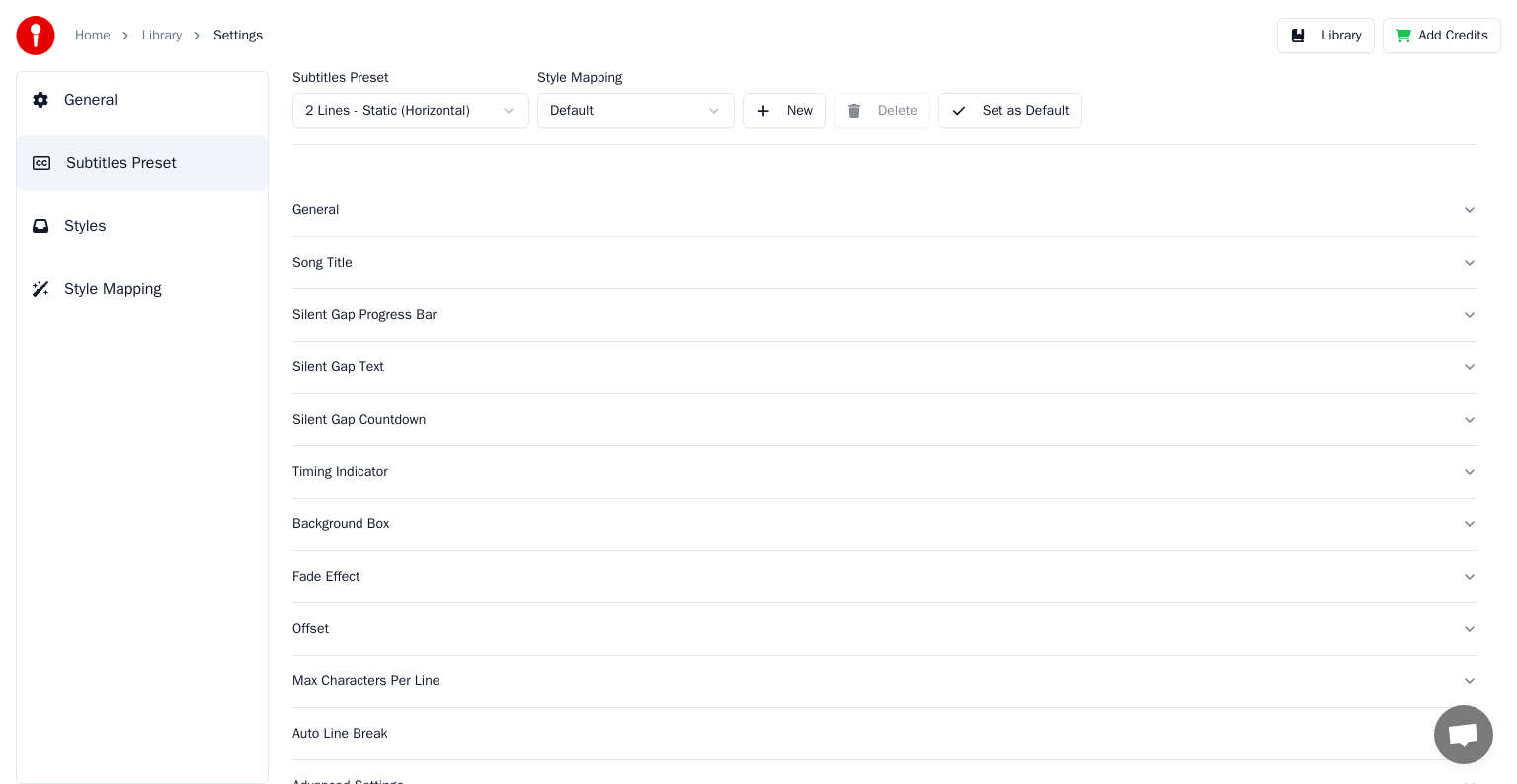 click on "Subtitles Preset" at bounding box center [411, 78] 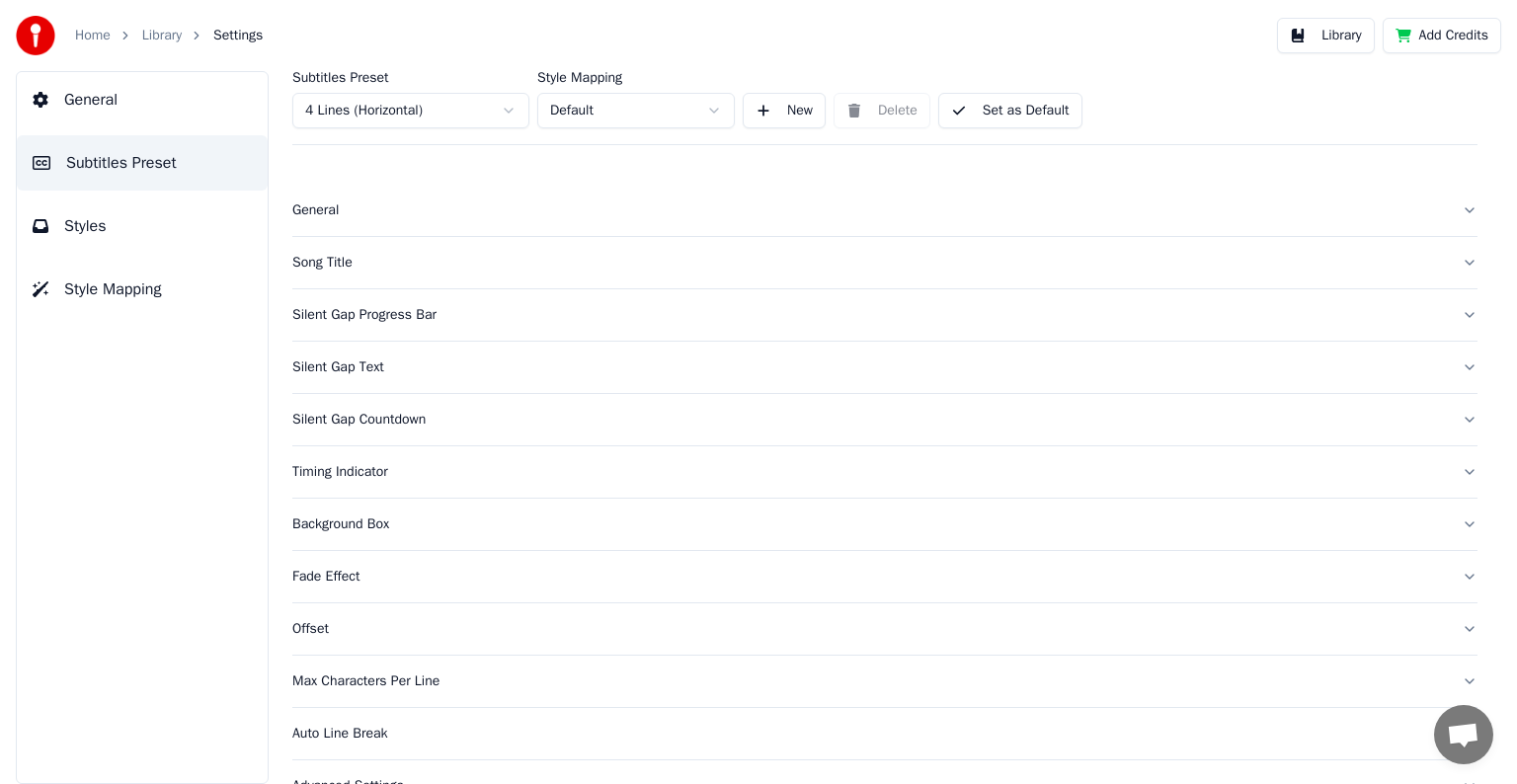 click on "Song Title" at bounding box center [869, 263] 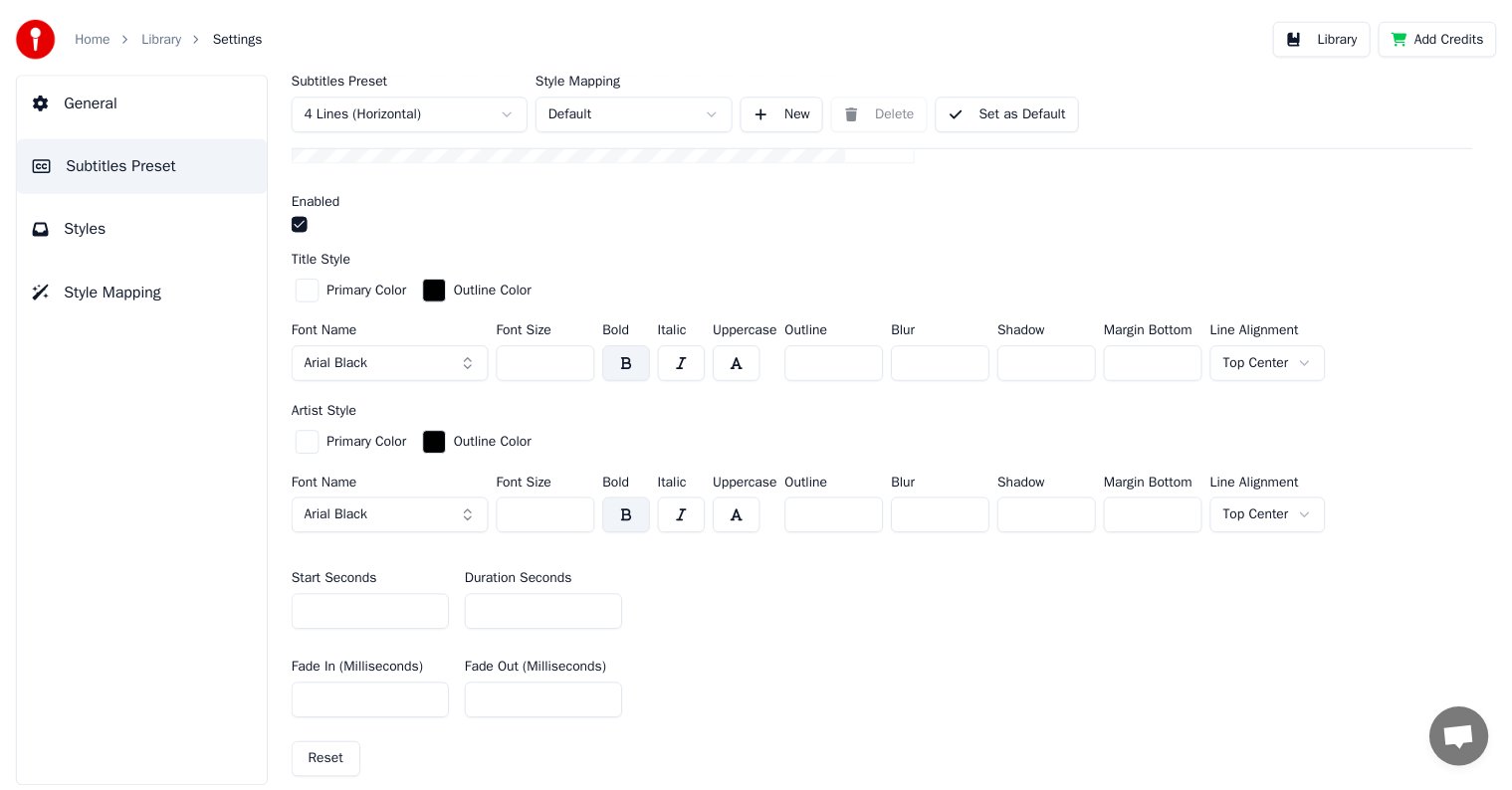 scroll, scrollTop: 497, scrollLeft: 0, axis: vertical 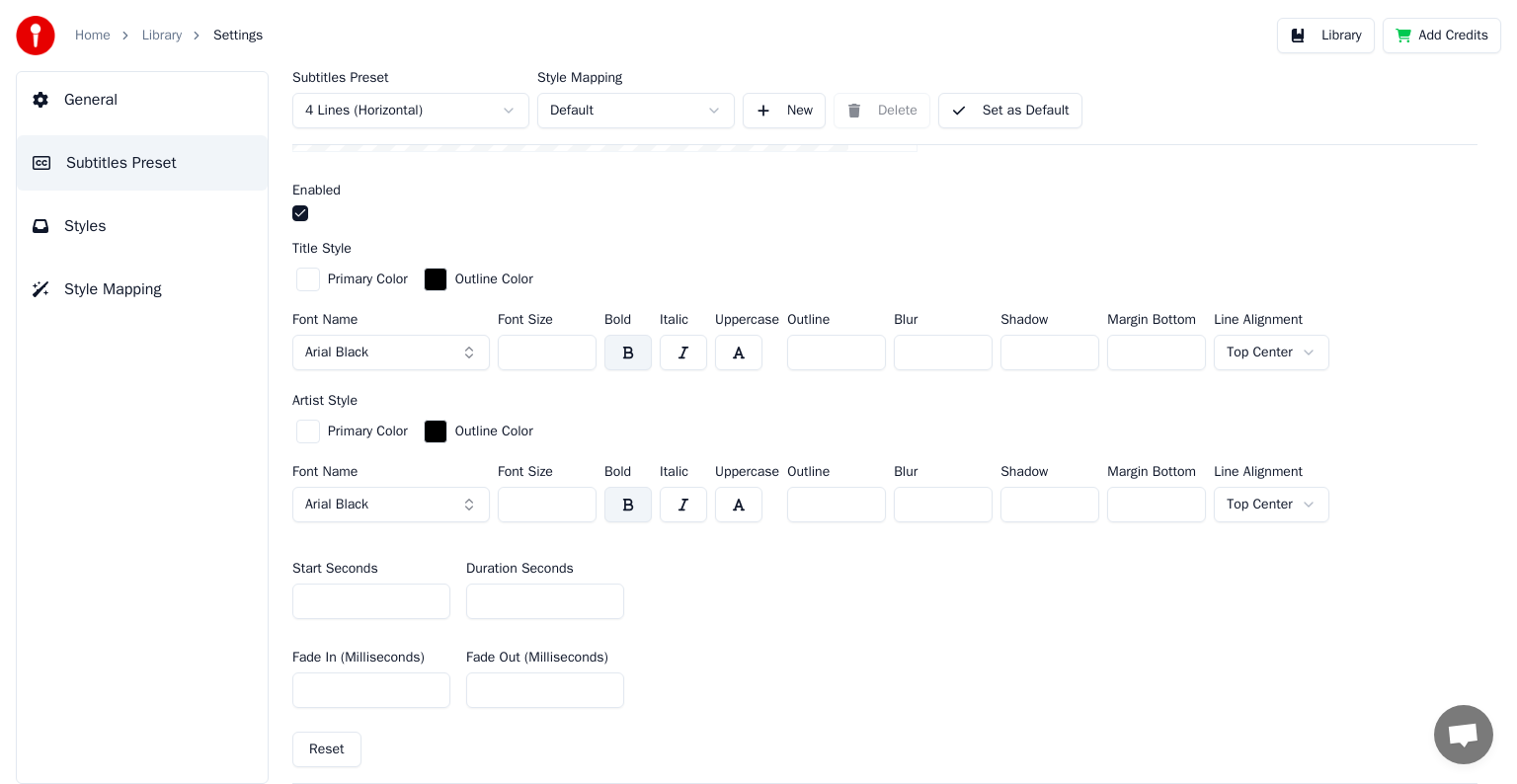 click on "Library" at bounding box center [162, 36] 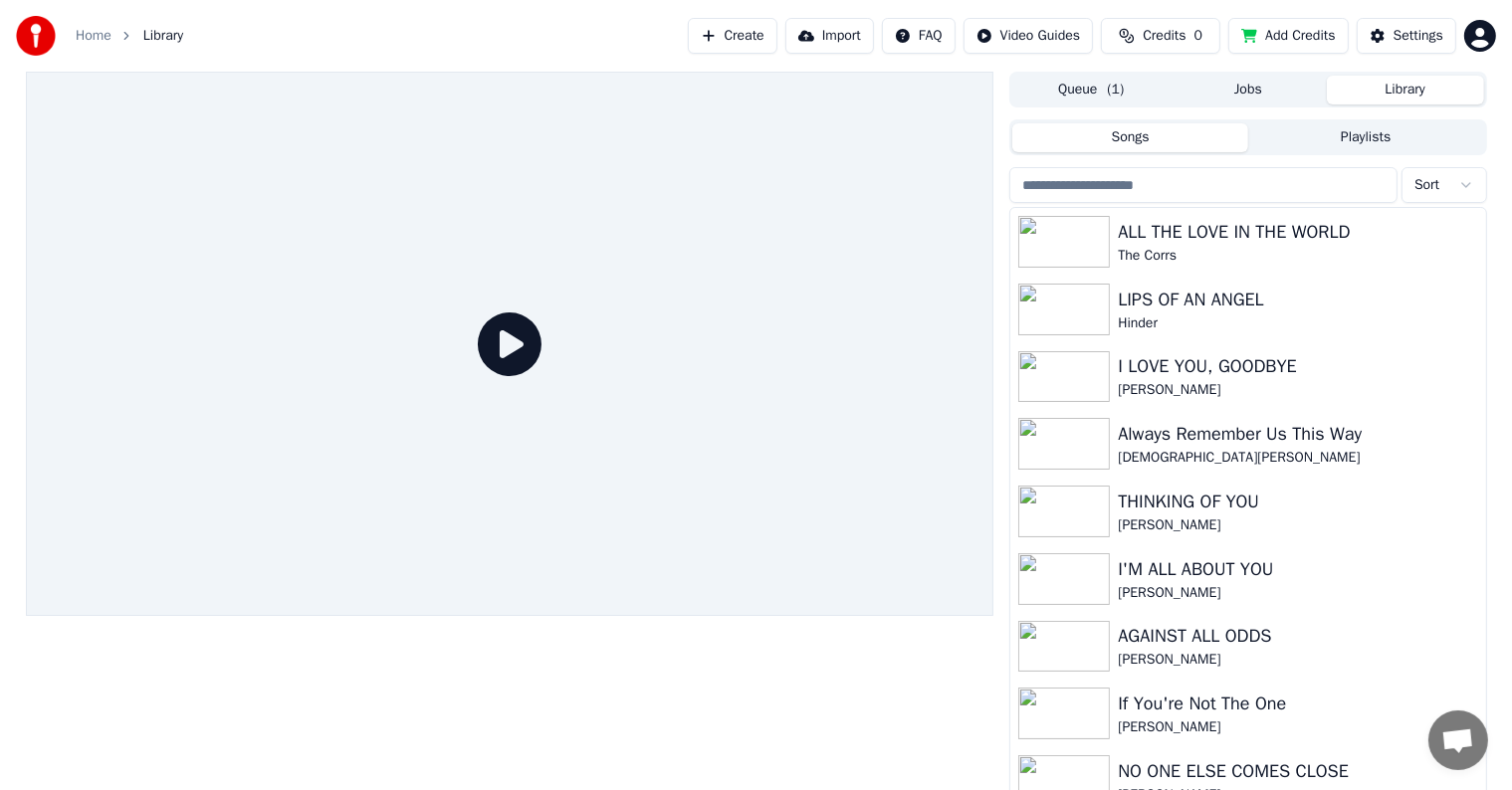 click at bounding box center (1203, 185) 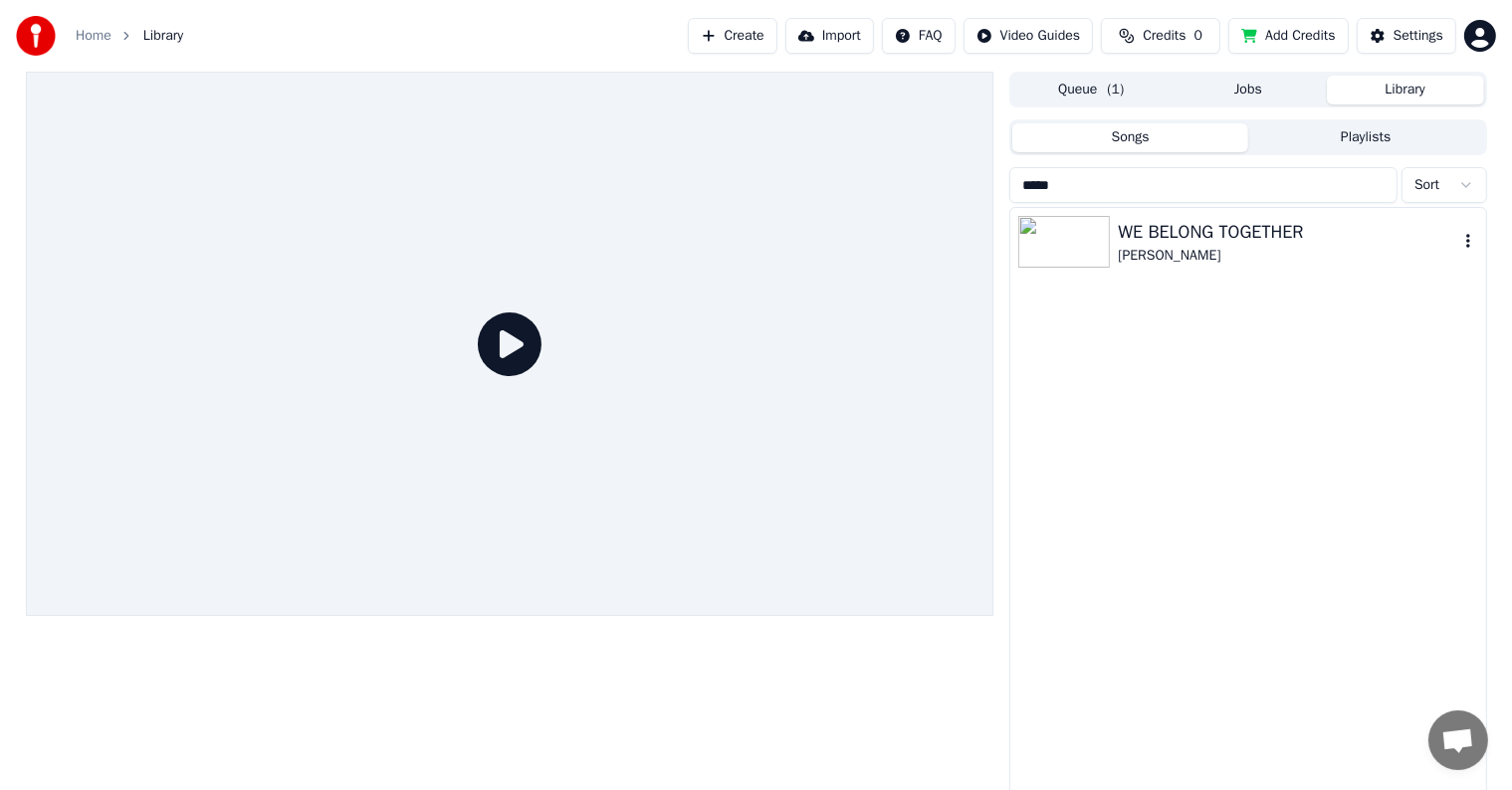 type on "*****" 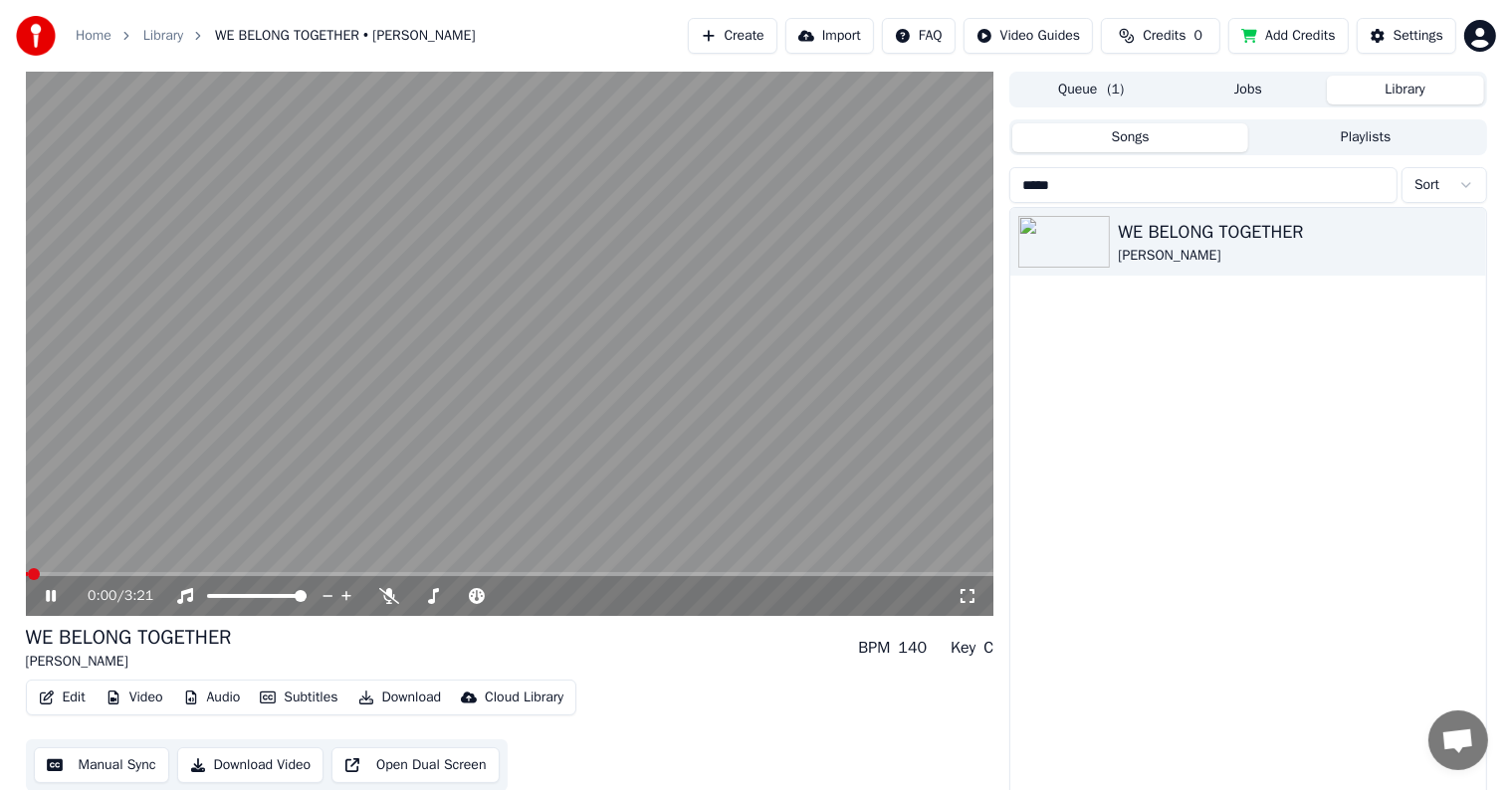 click at bounding box center [510, 574] 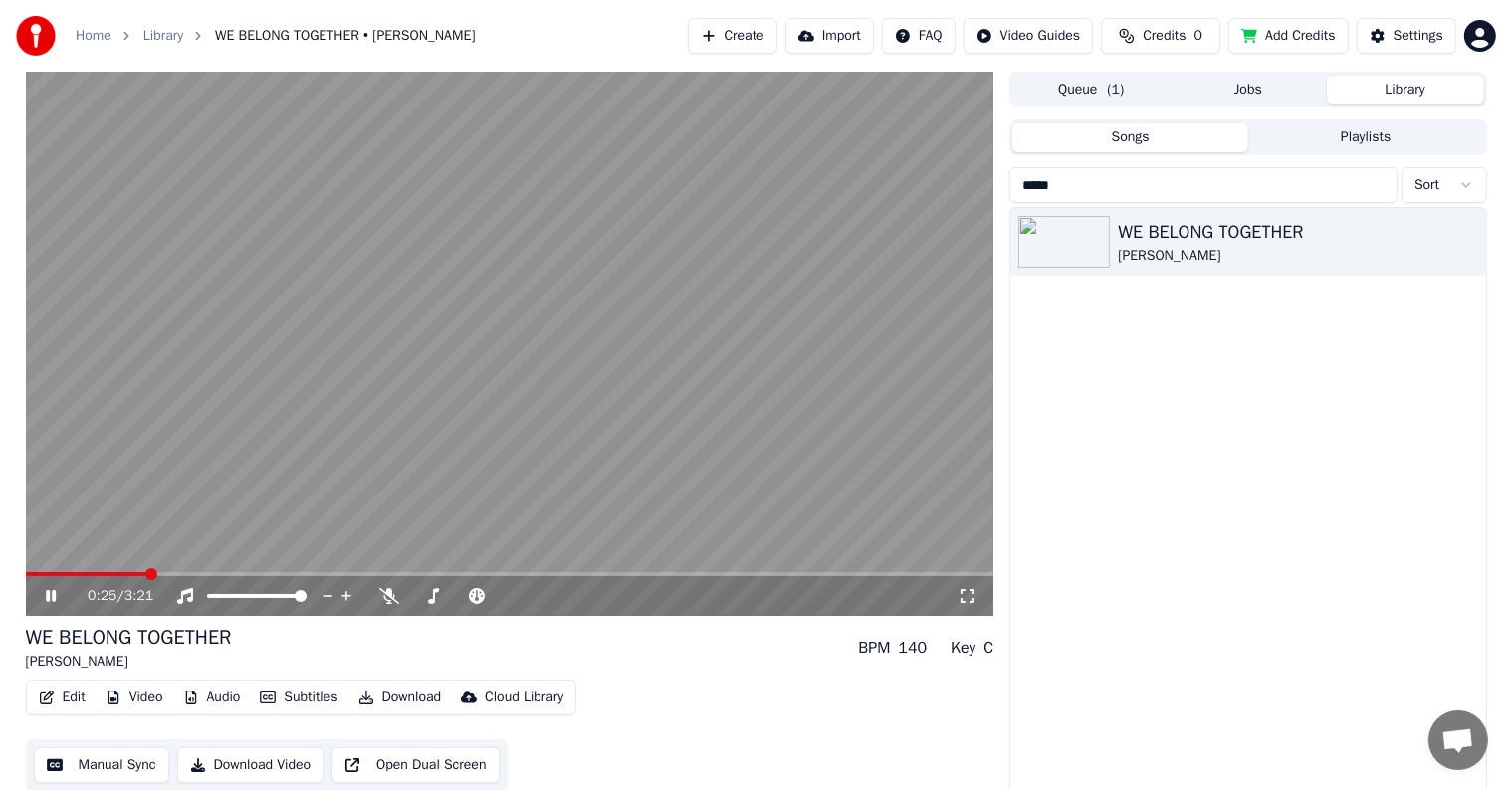 click on "Edit" at bounding box center (62, 697) 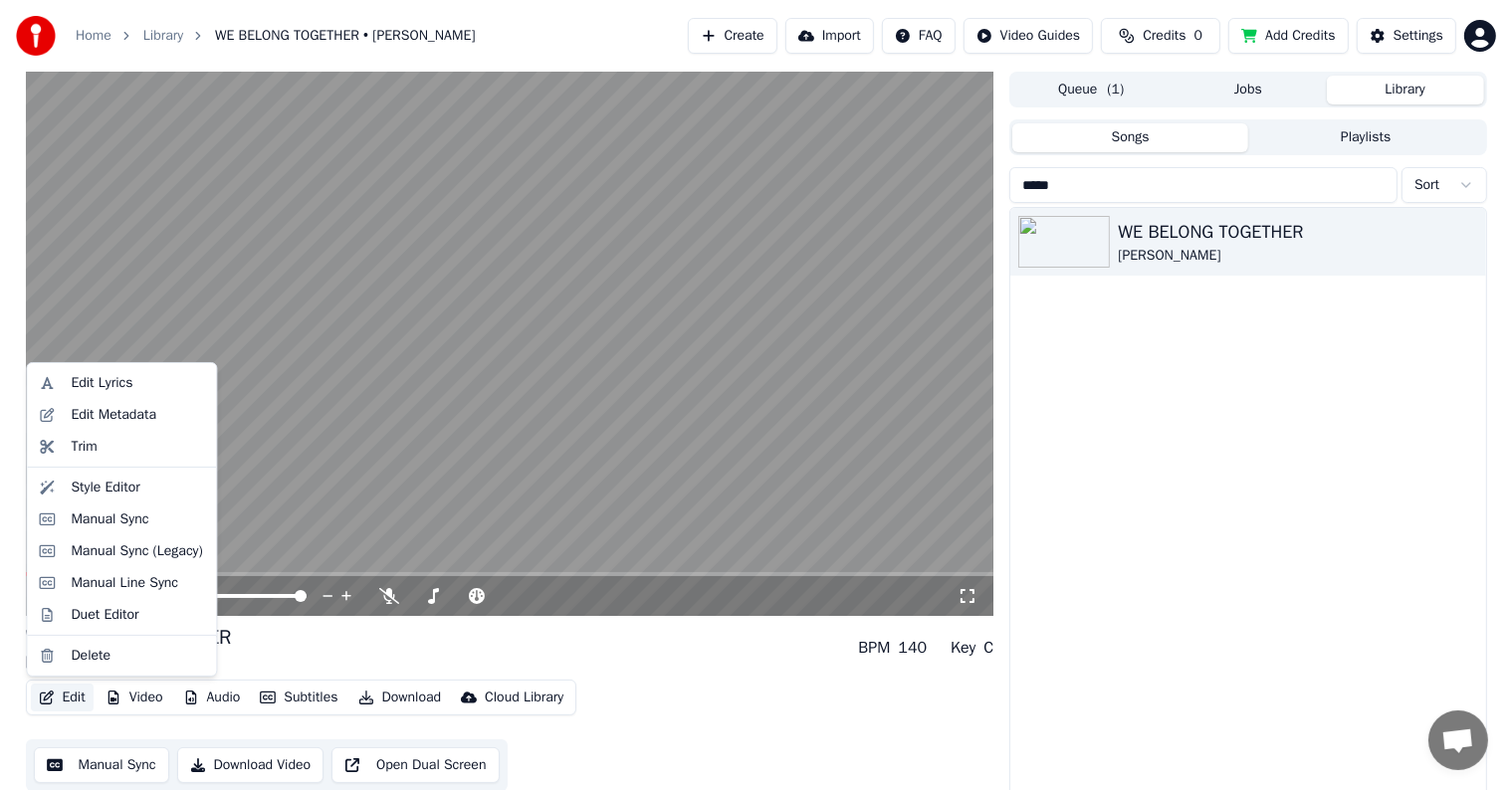 click on "Manual Sync" at bounding box center (102, 765) 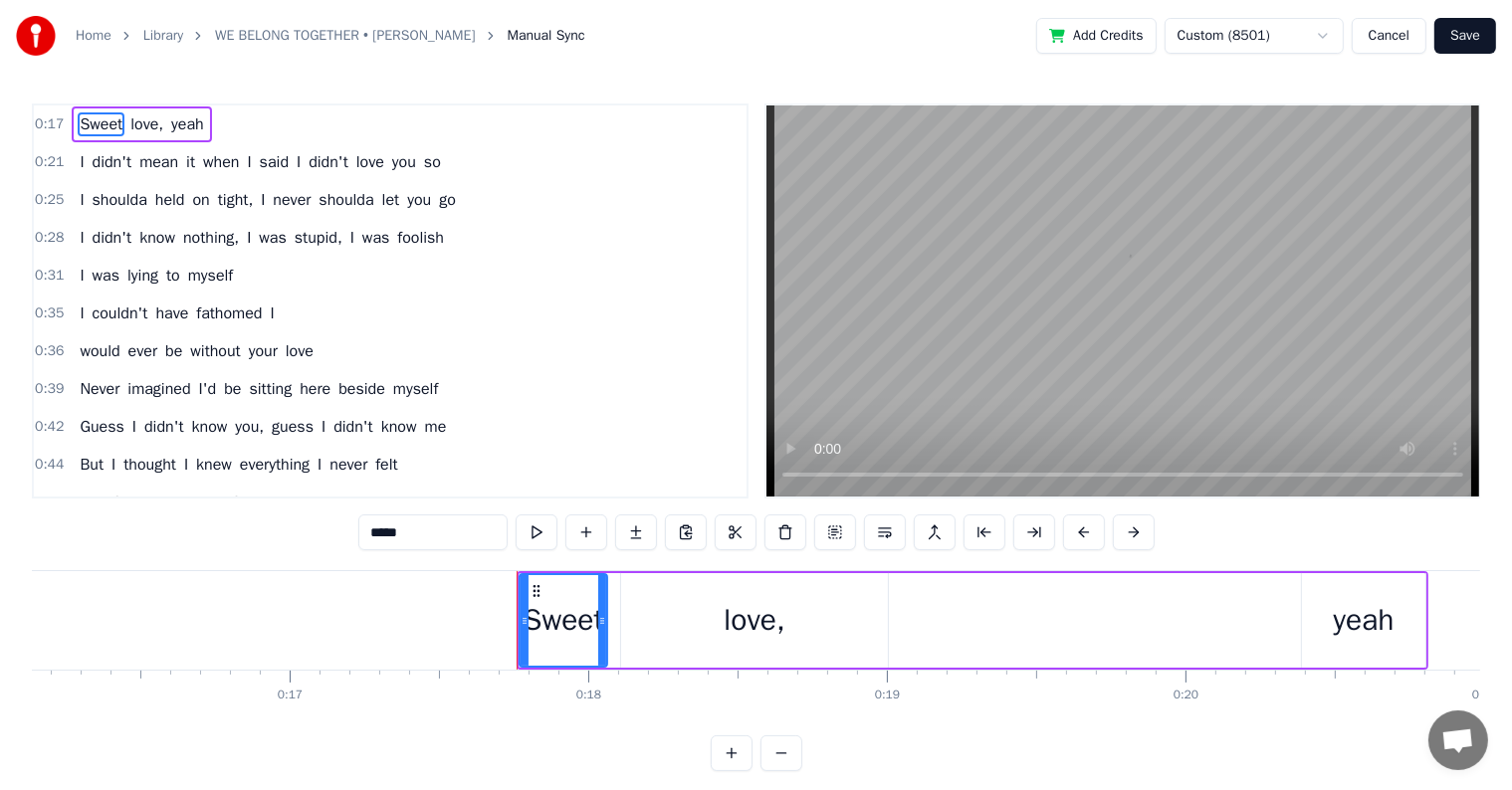 scroll, scrollTop: 0, scrollLeft: 5204, axis: horizontal 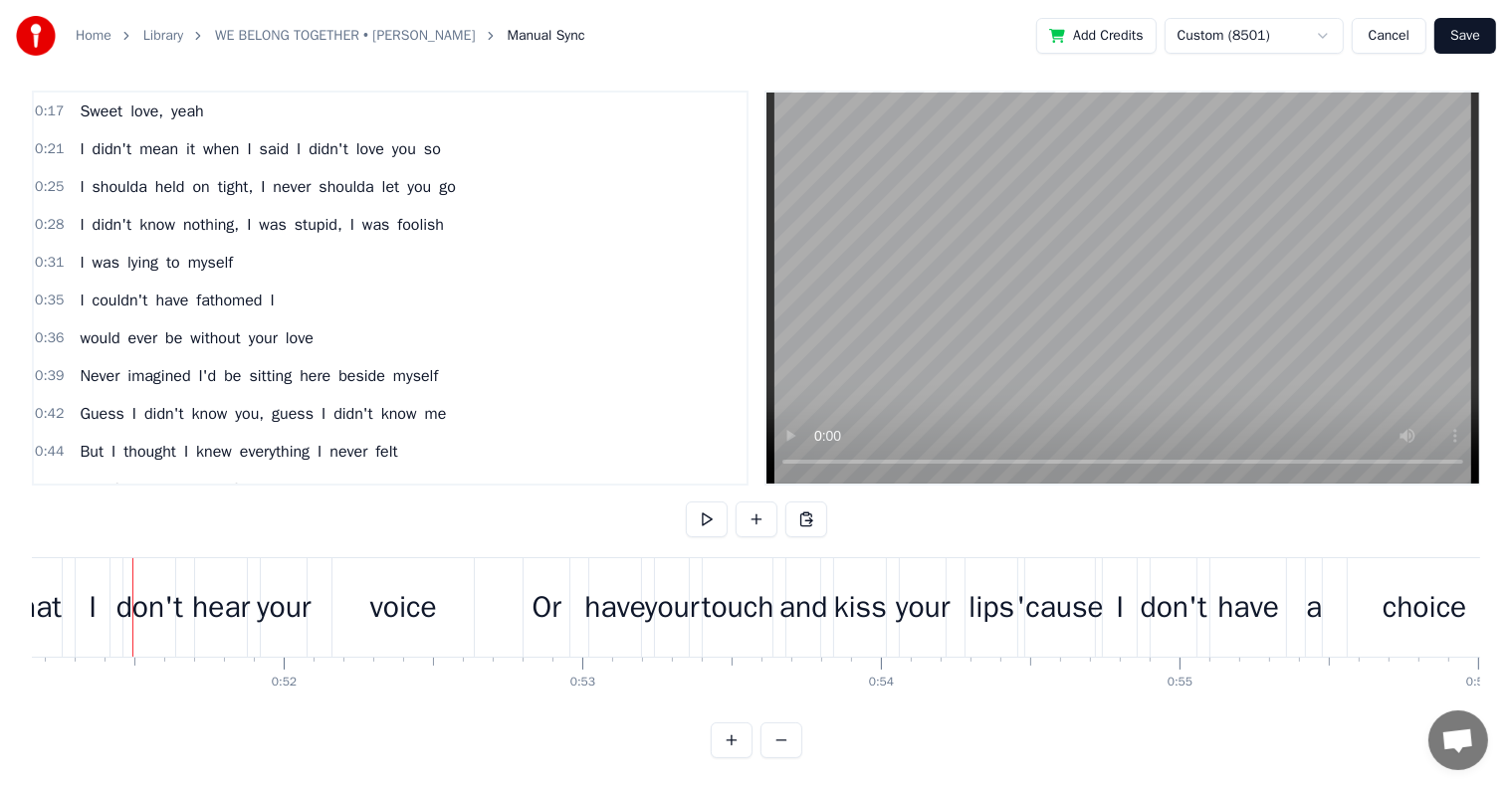 click on "don't" at bounding box center [149, 607] 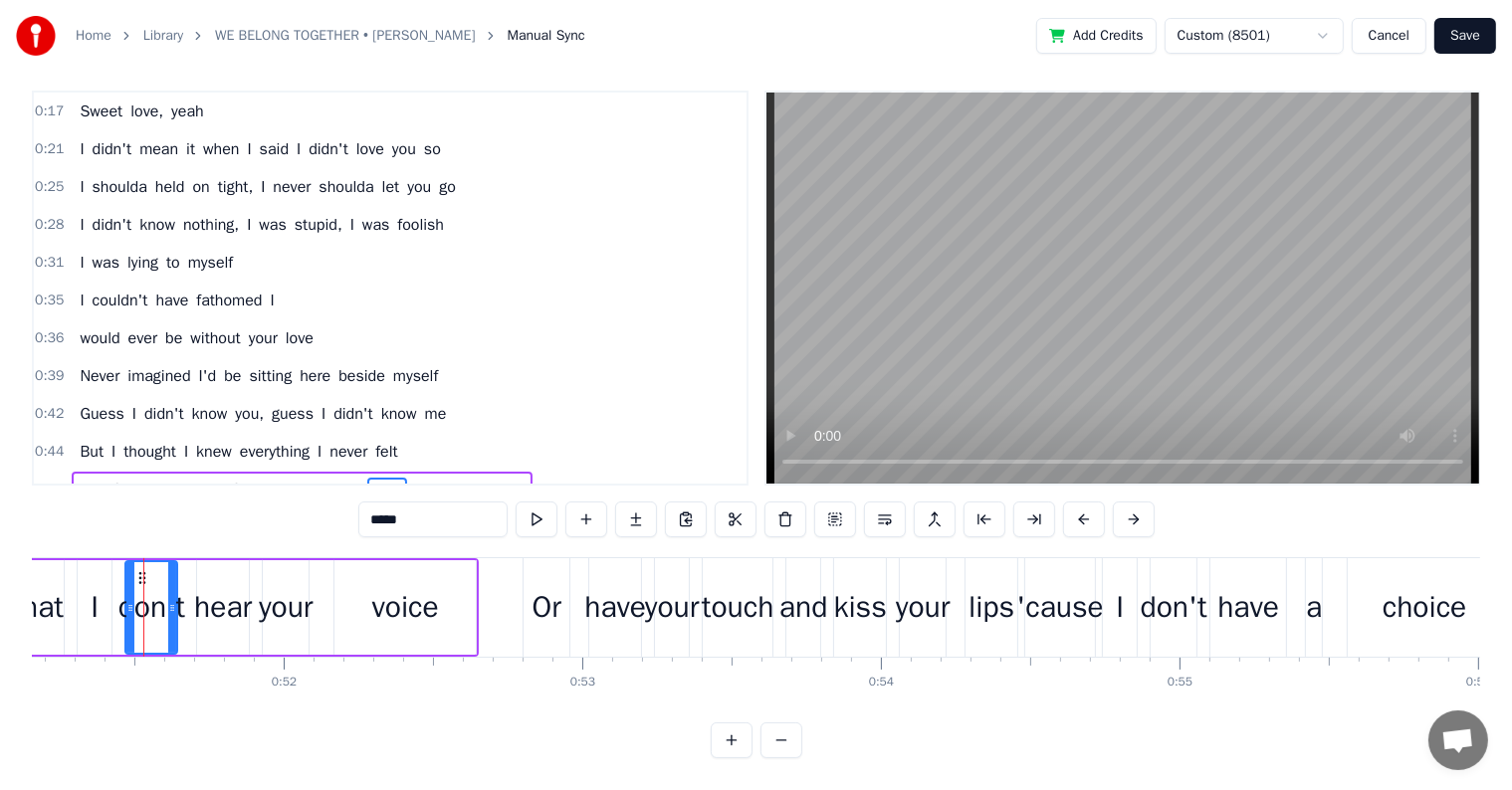 scroll, scrollTop: 0, scrollLeft: 0, axis: both 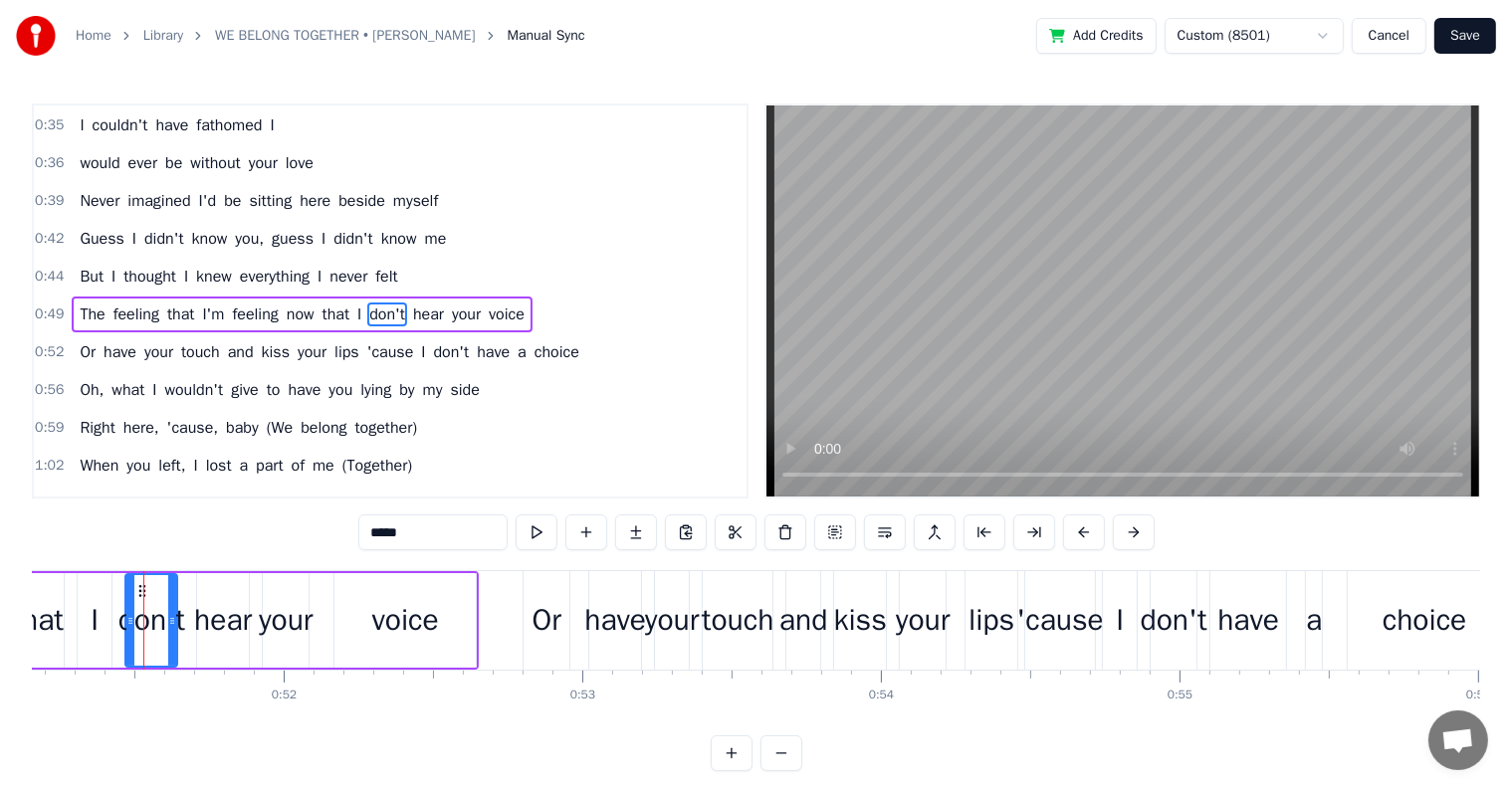 click on "hear" at bounding box center [428, 314] 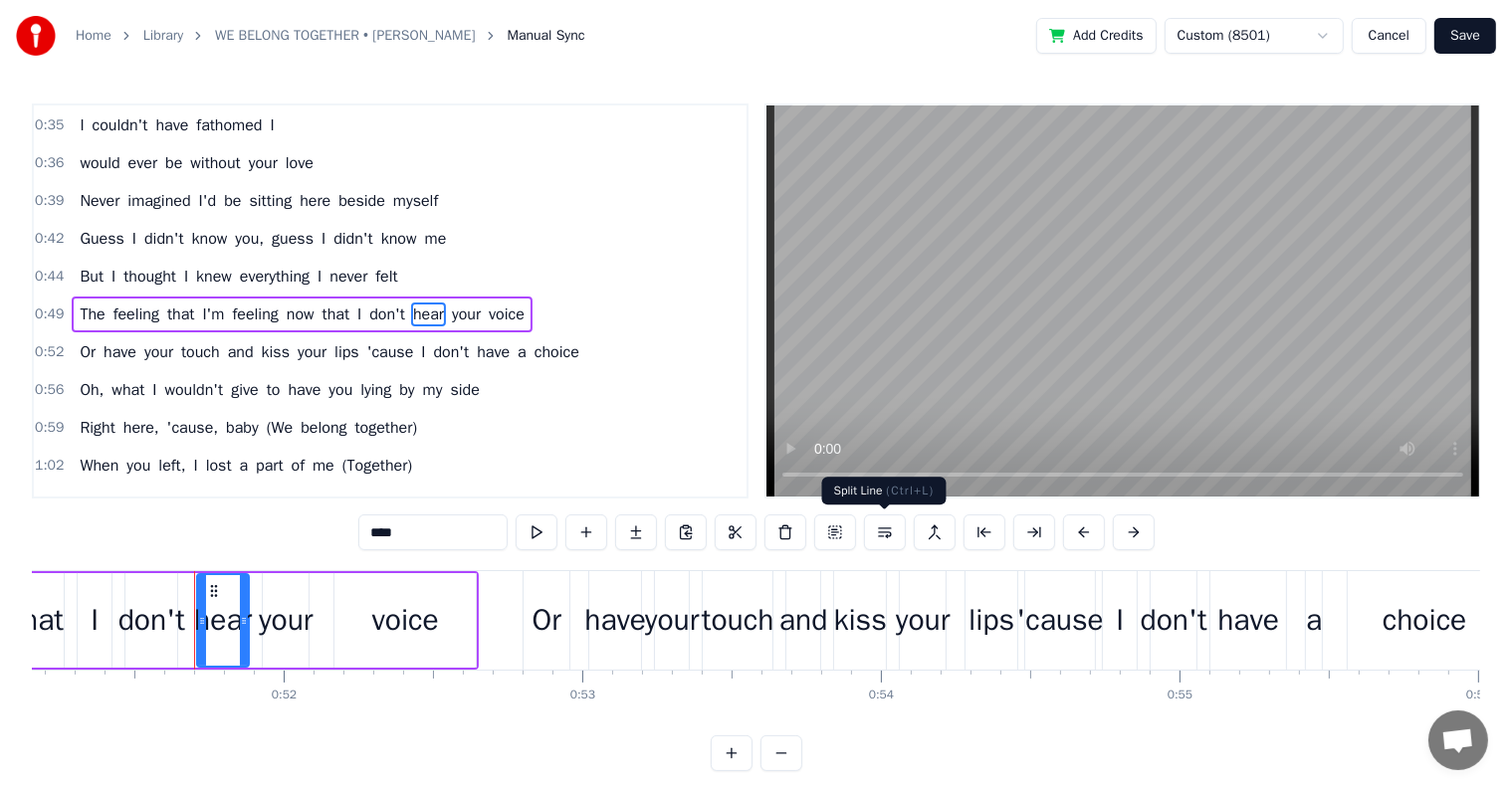 click at bounding box center (885, 532) 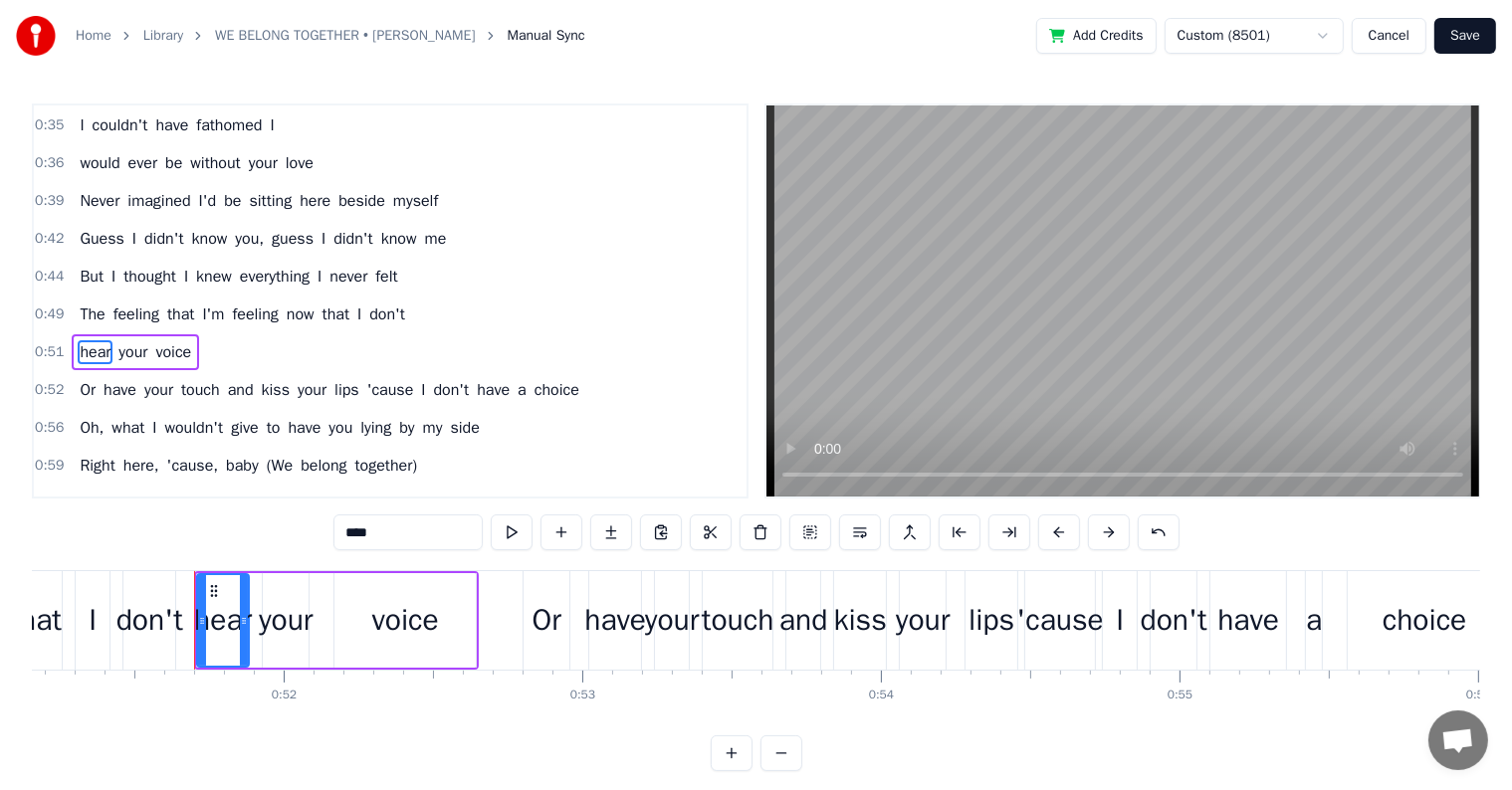 scroll, scrollTop: 225, scrollLeft: 0, axis: vertical 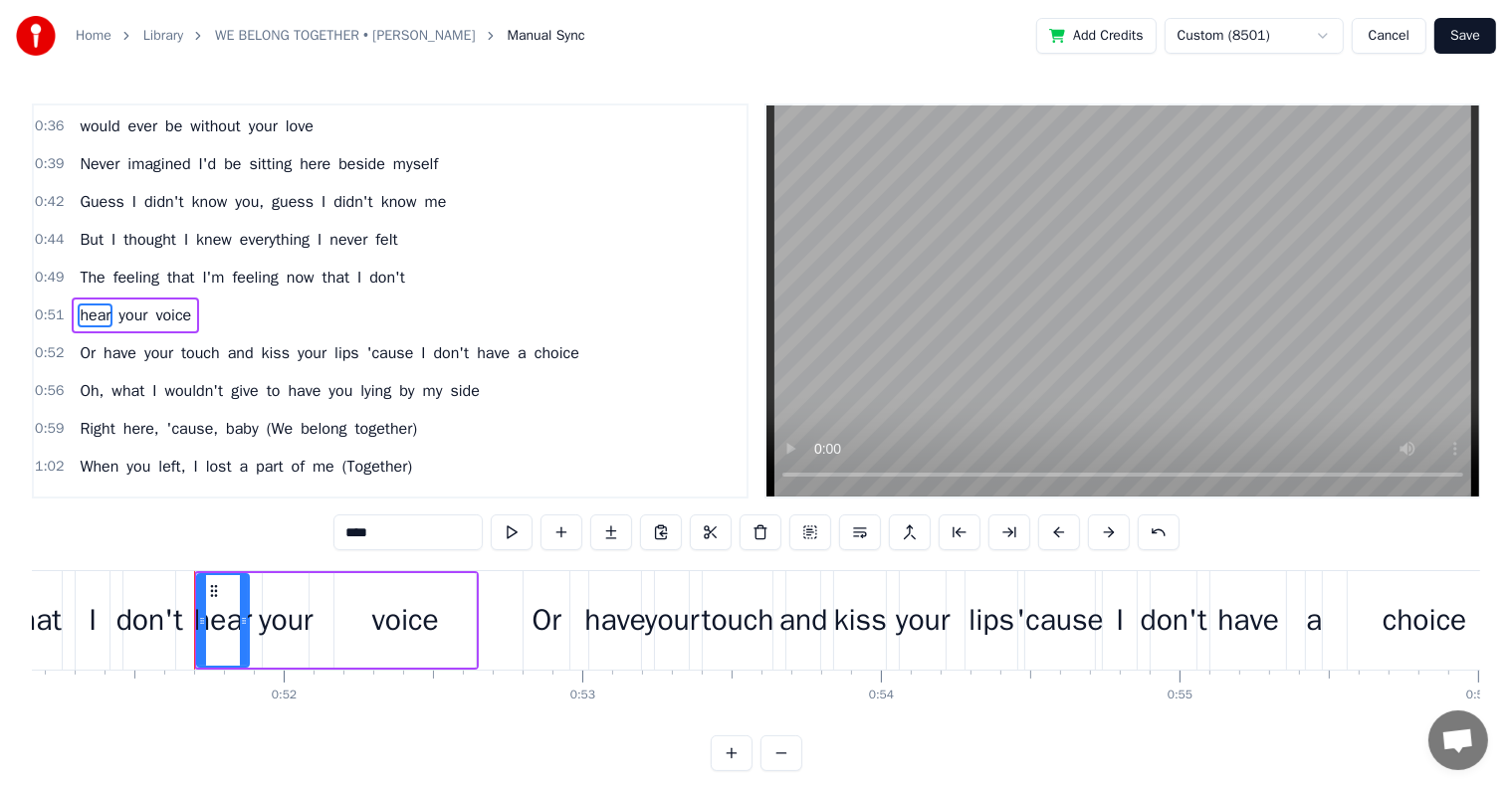 click on "0:49 The feeling that I'm feeling now that I don't" at bounding box center [390, 278] 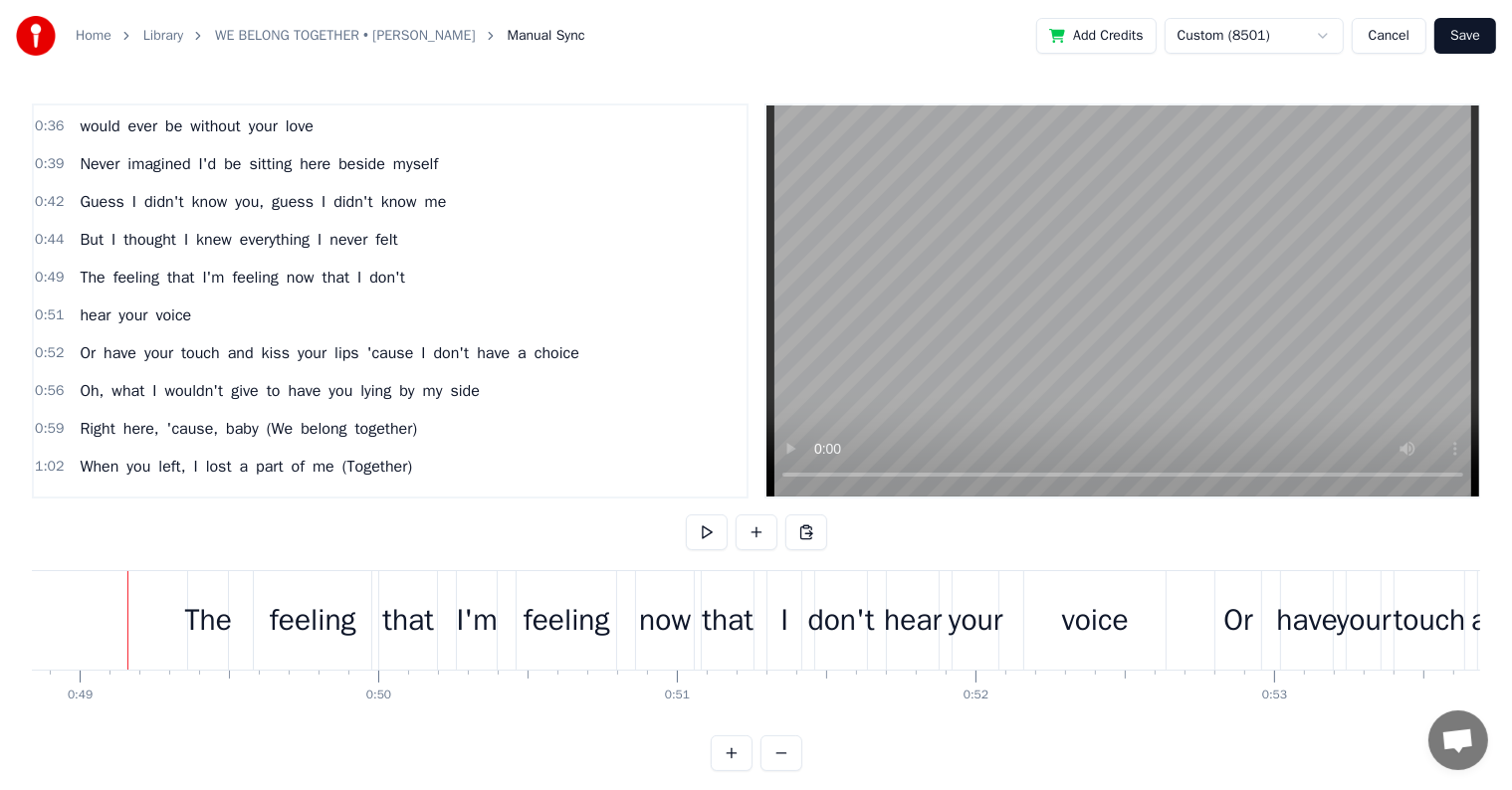 scroll, scrollTop: 0, scrollLeft: 14580, axis: horizontal 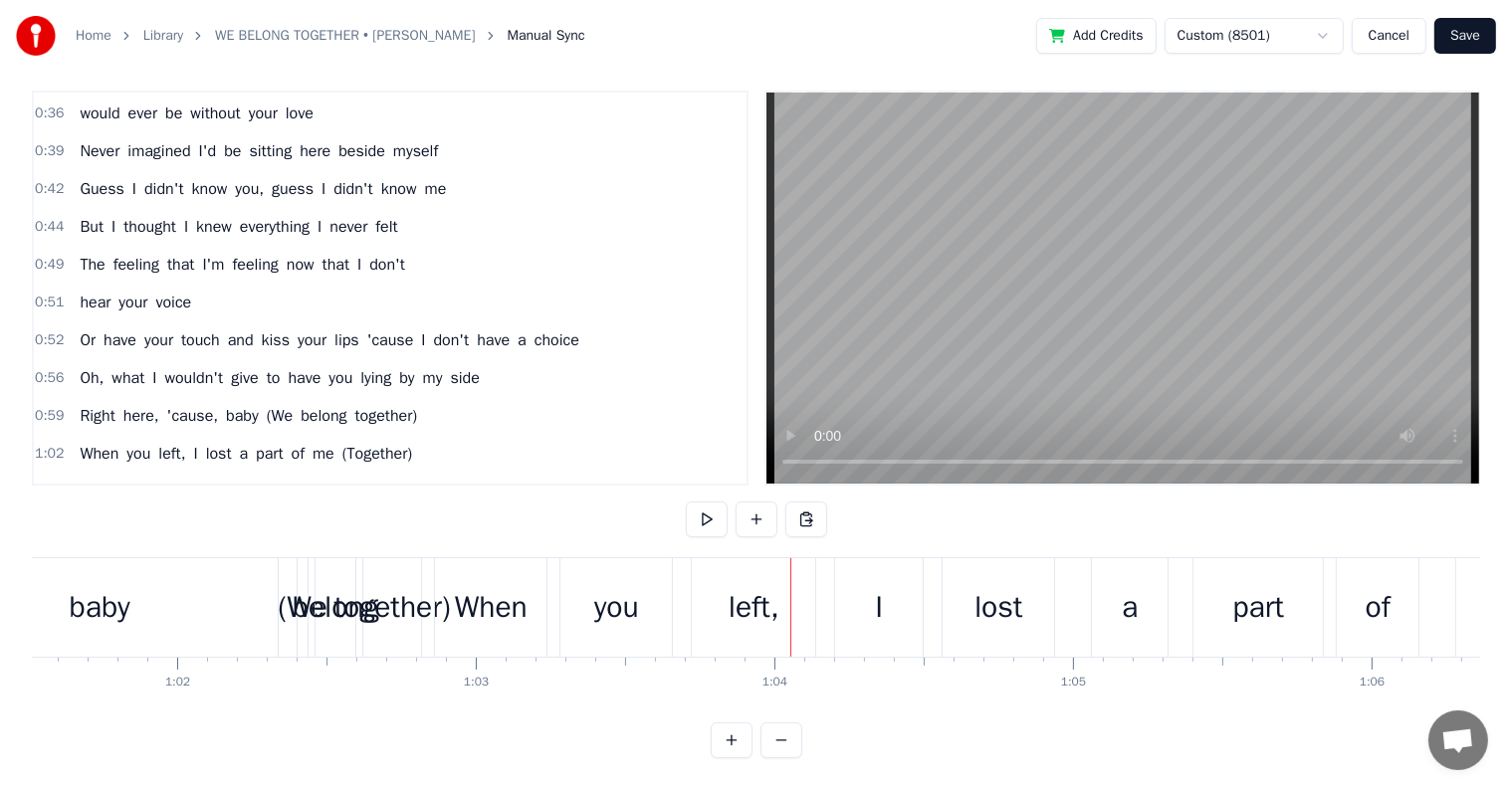 click on "Right here, 'cause, baby (We belong together)" at bounding box center [-84, 607] 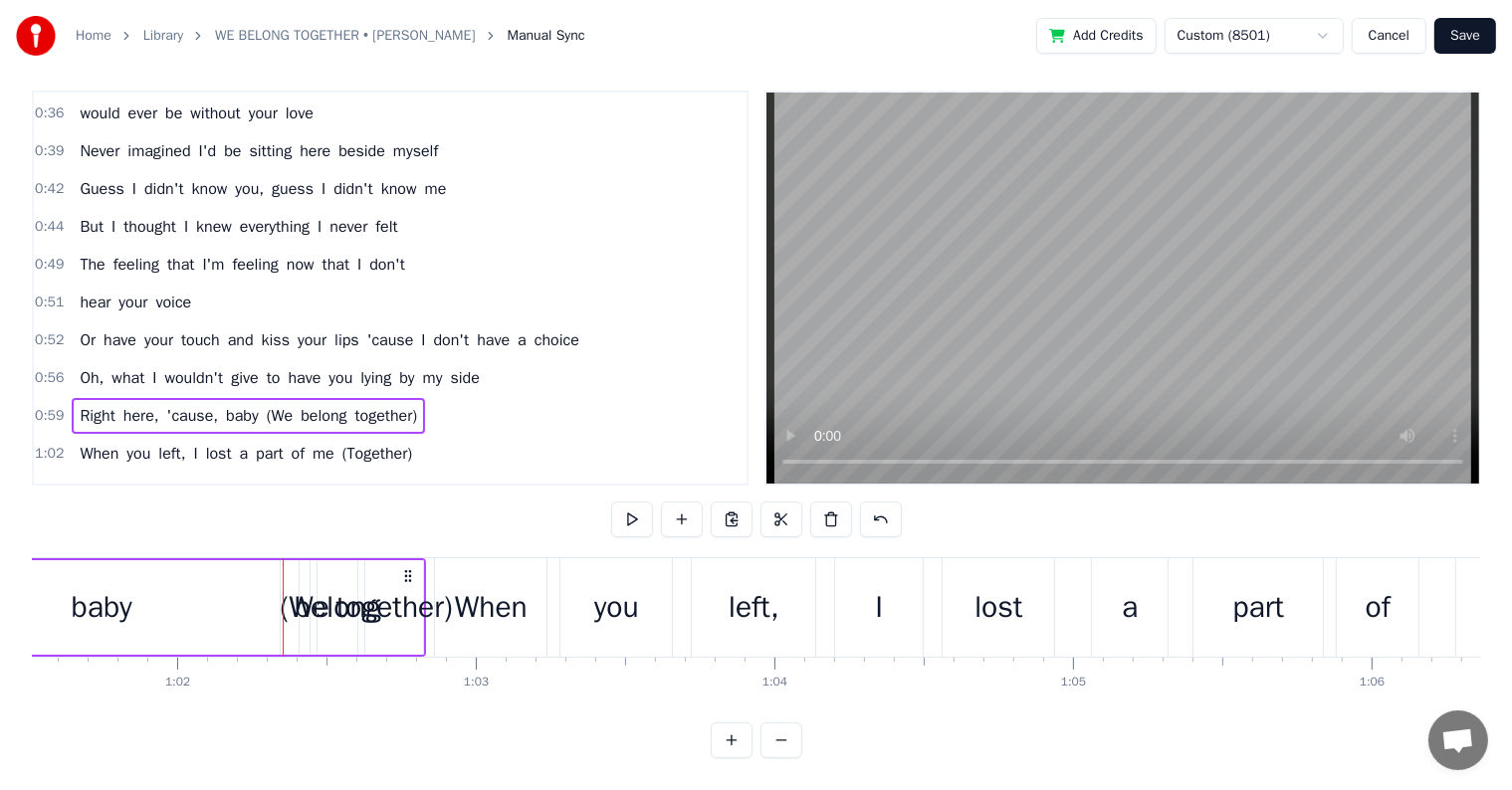 click on "(We" at bounding box center (280, 416) 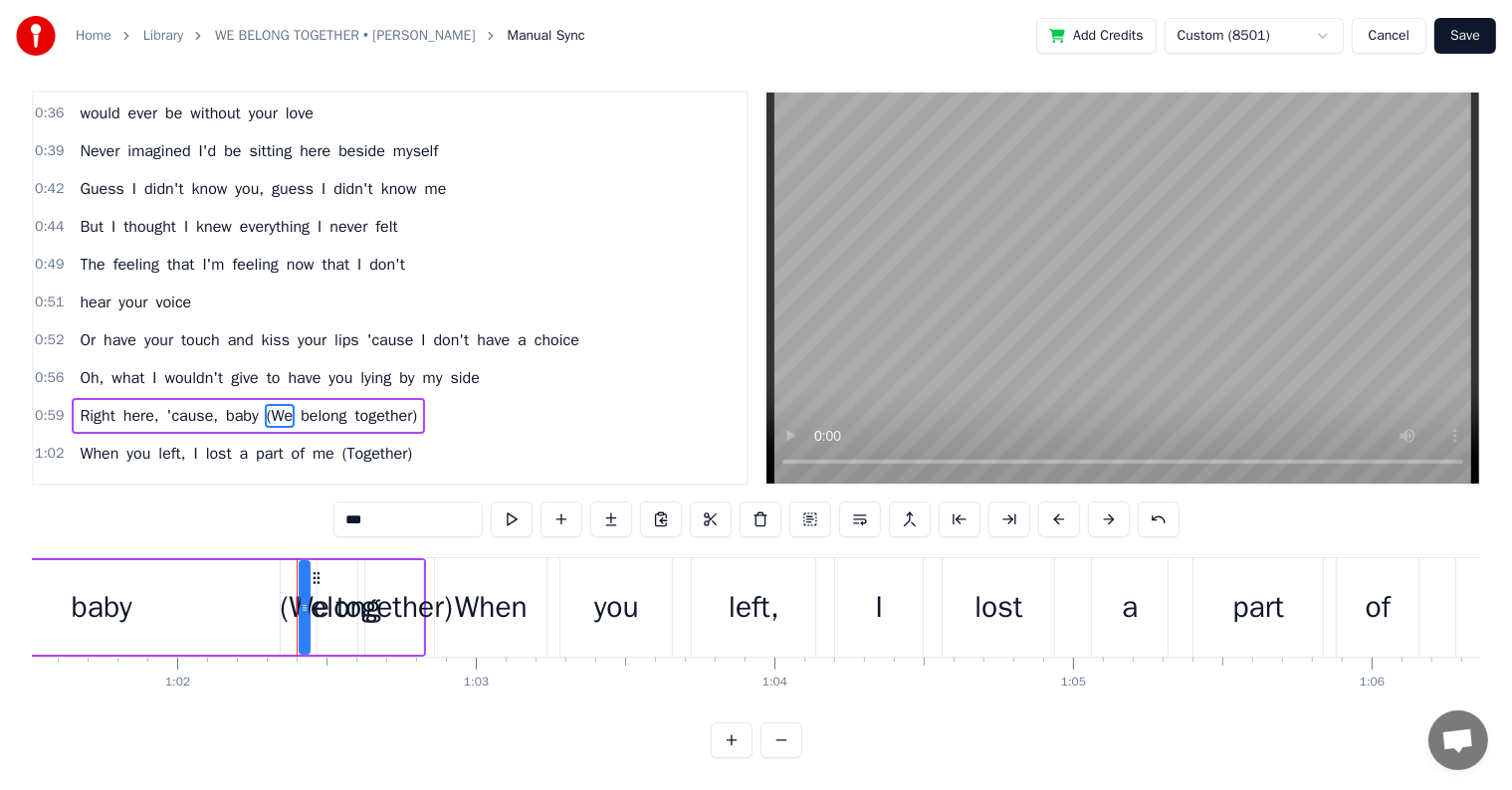 scroll, scrollTop: 0, scrollLeft: 0, axis: both 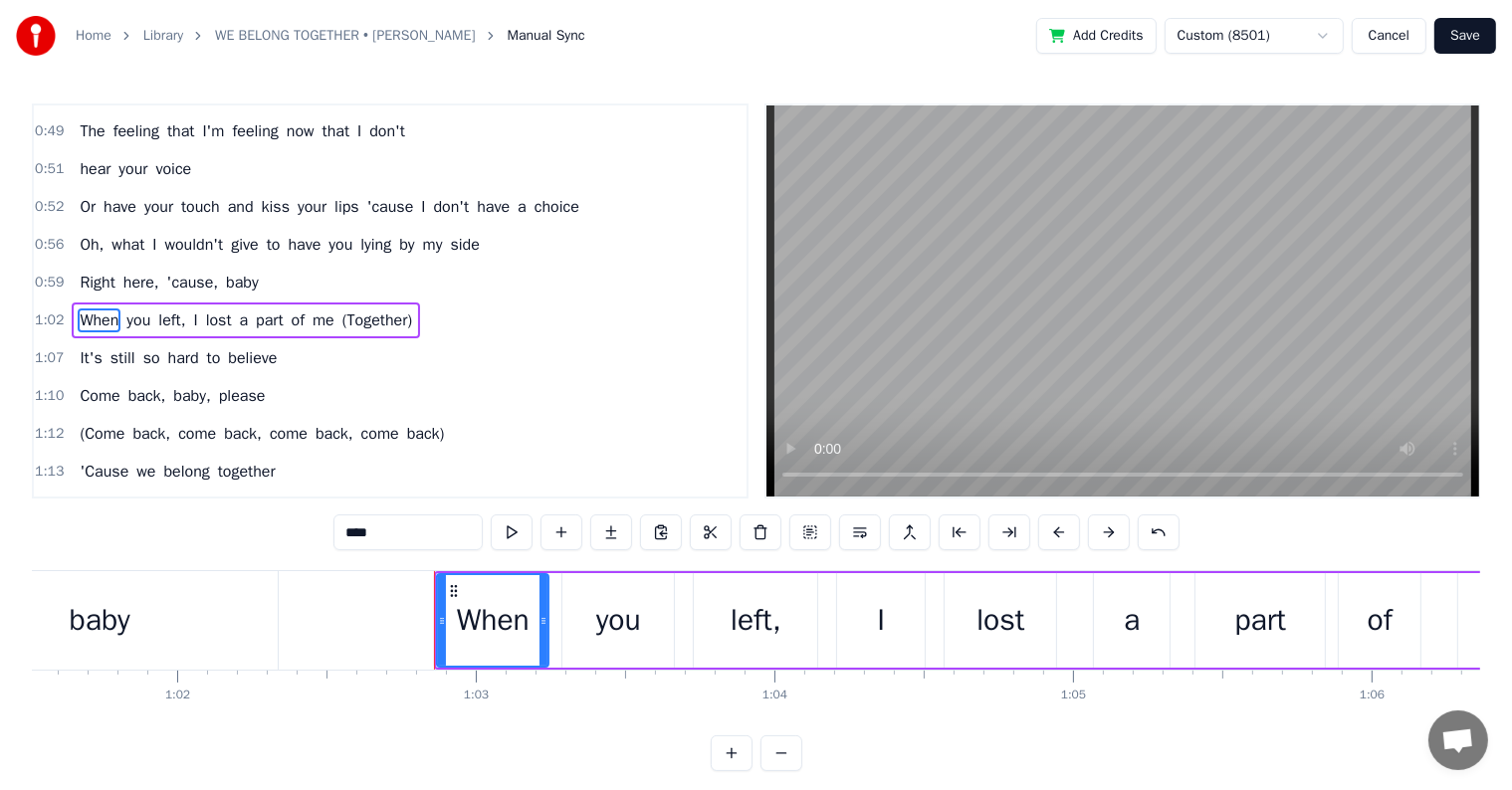 click on "(Together)" at bounding box center [377, 320] 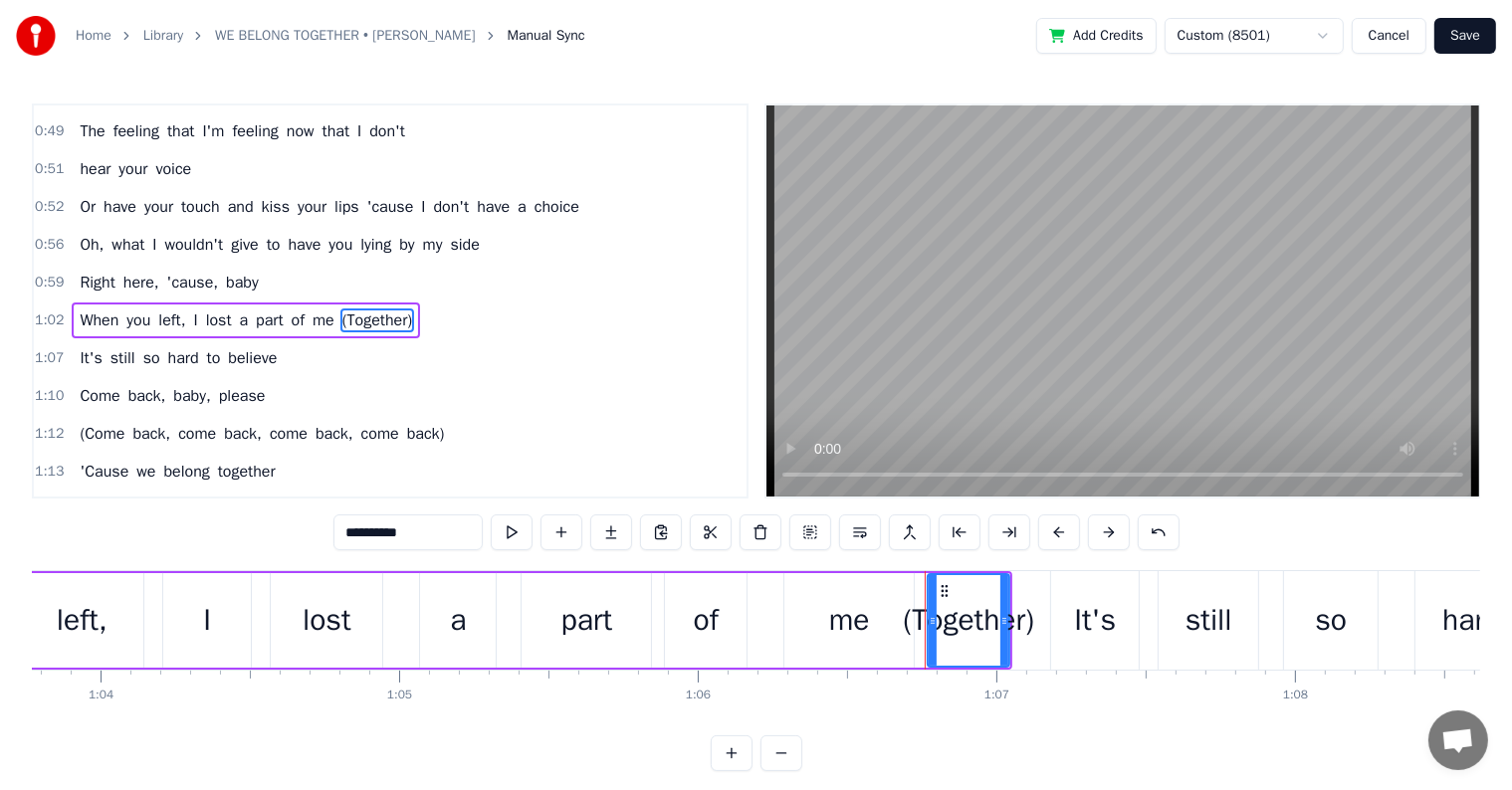 type on "****" 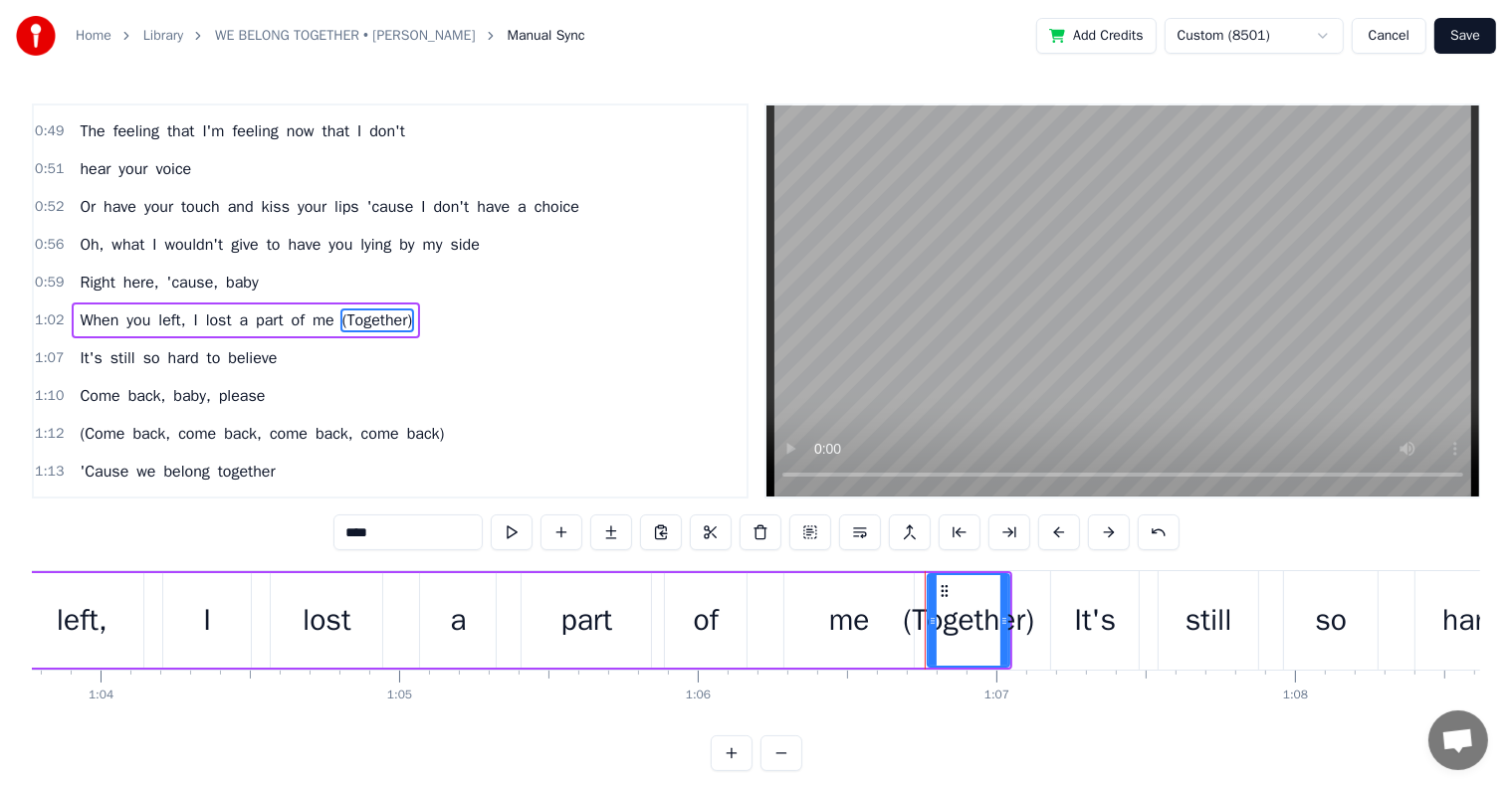 scroll, scrollTop: 0, scrollLeft: 19665, axis: horizontal 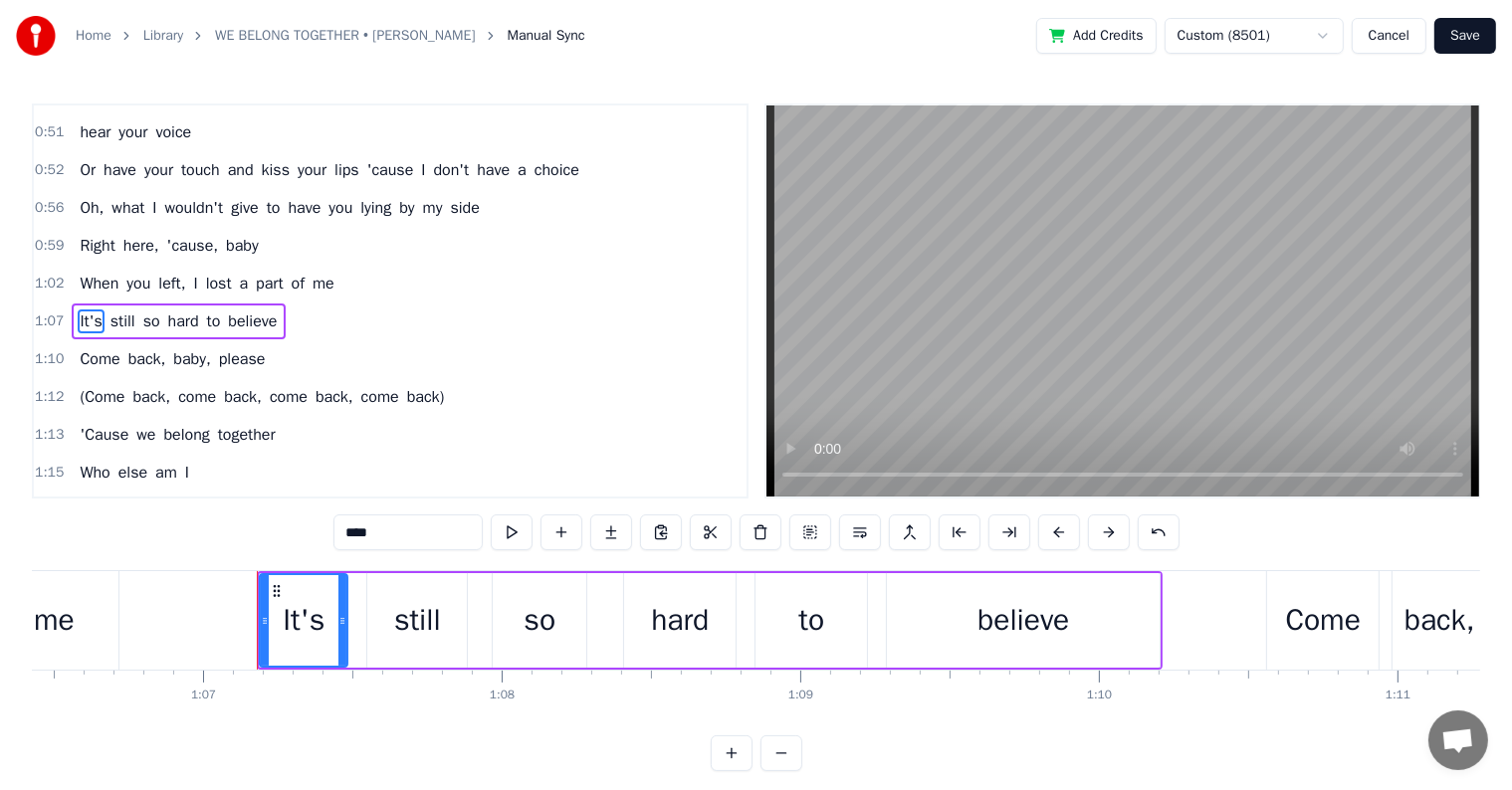 click on "1:02 When you left, I lost a part of me" at bounding box center (390, 284) 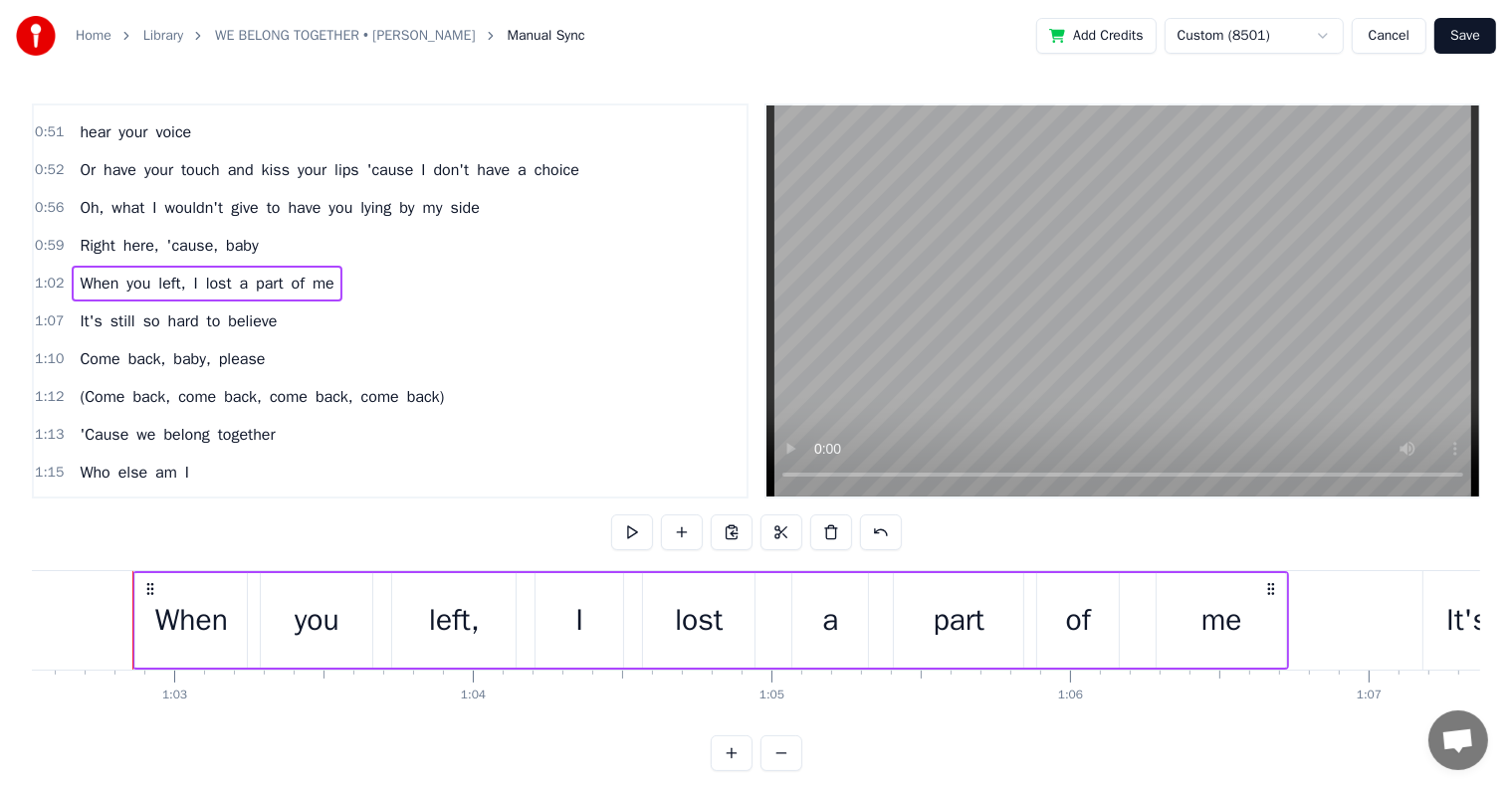 scroll, scrollTop: 0, scrollLeft: 18629, axis: horizontal 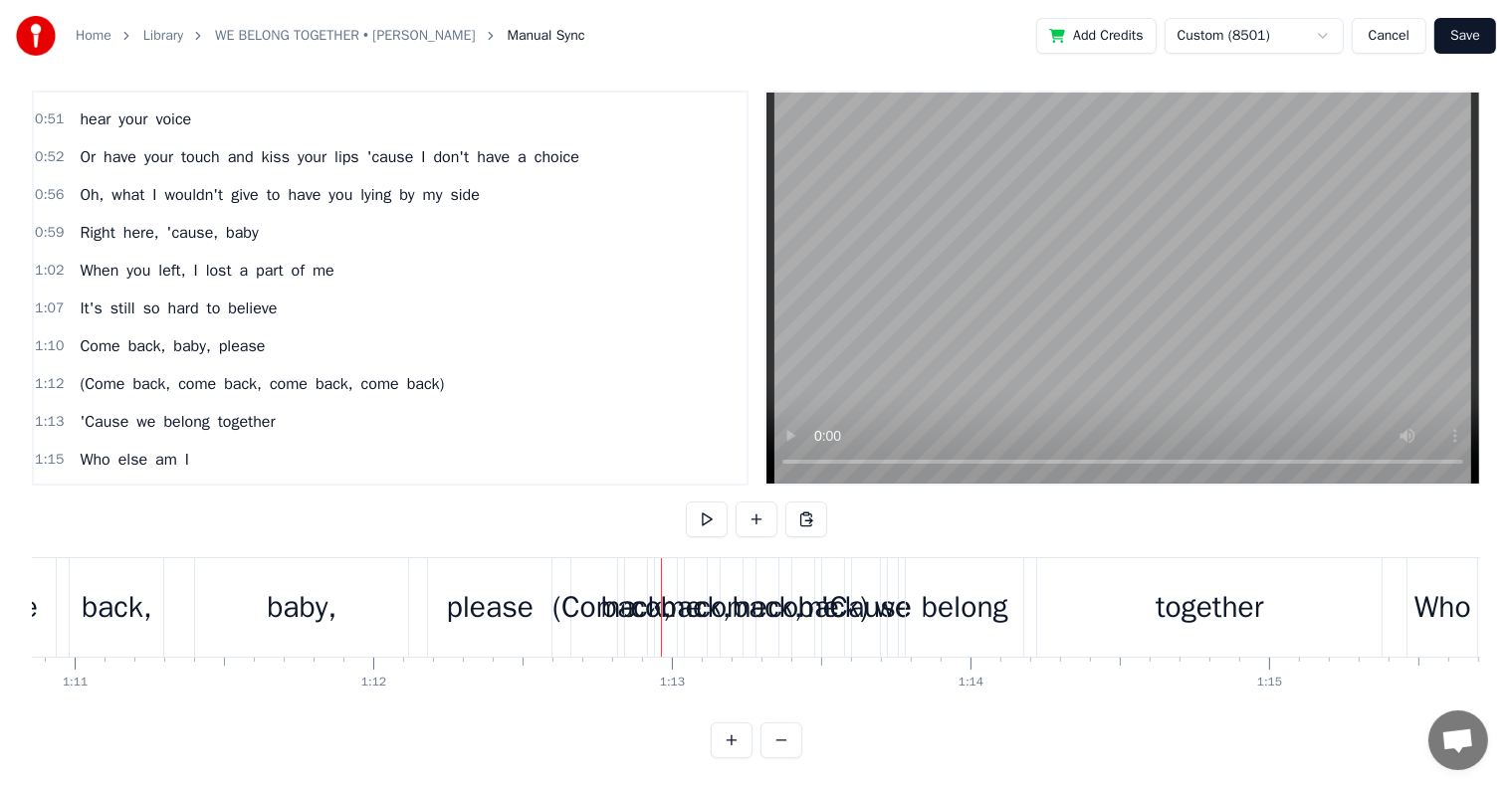 click on "(Come" at bounding box center (102, 384) 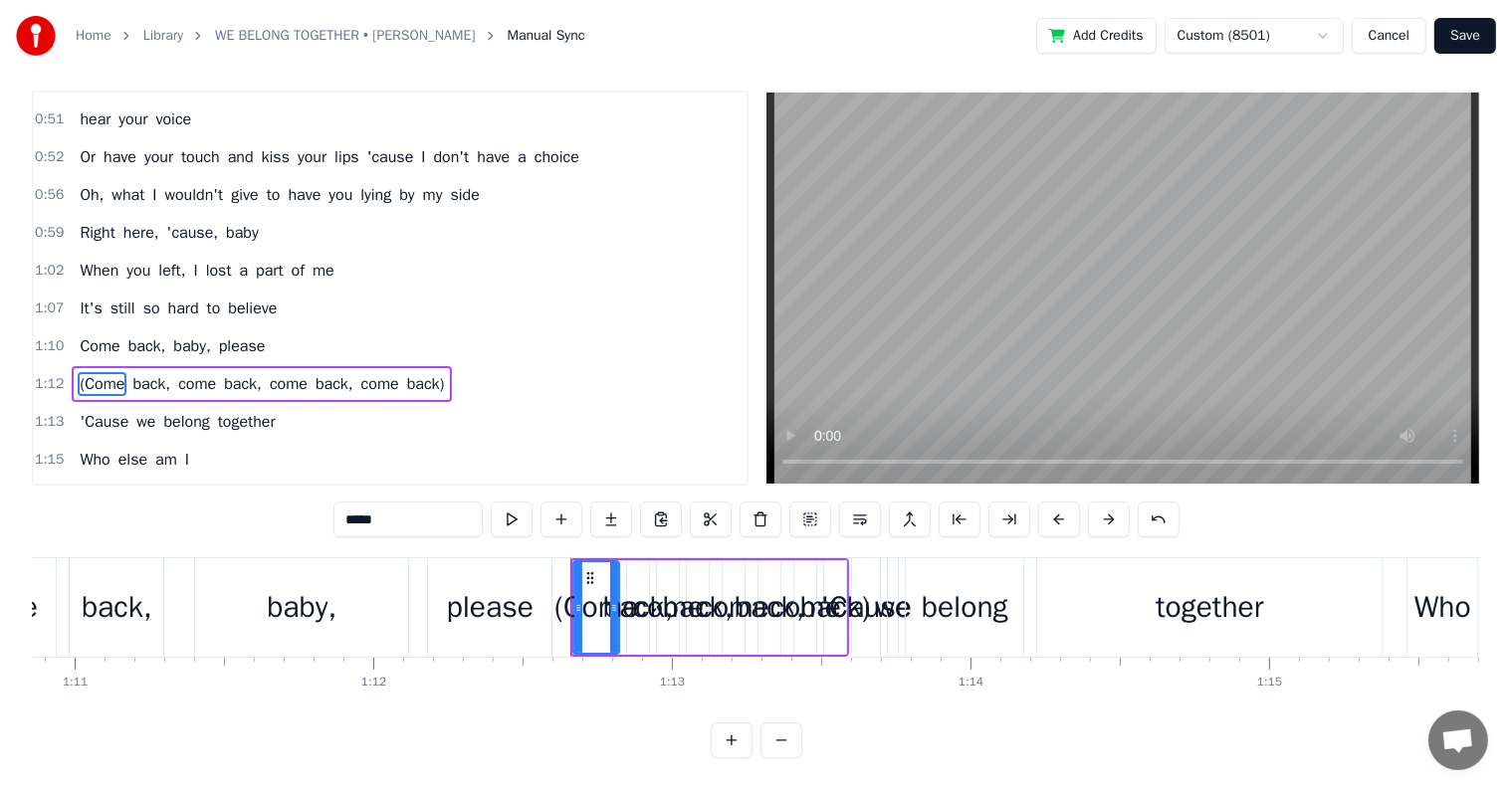 scroll, scrollTop: 0, scrollLeft: 0, axis: both 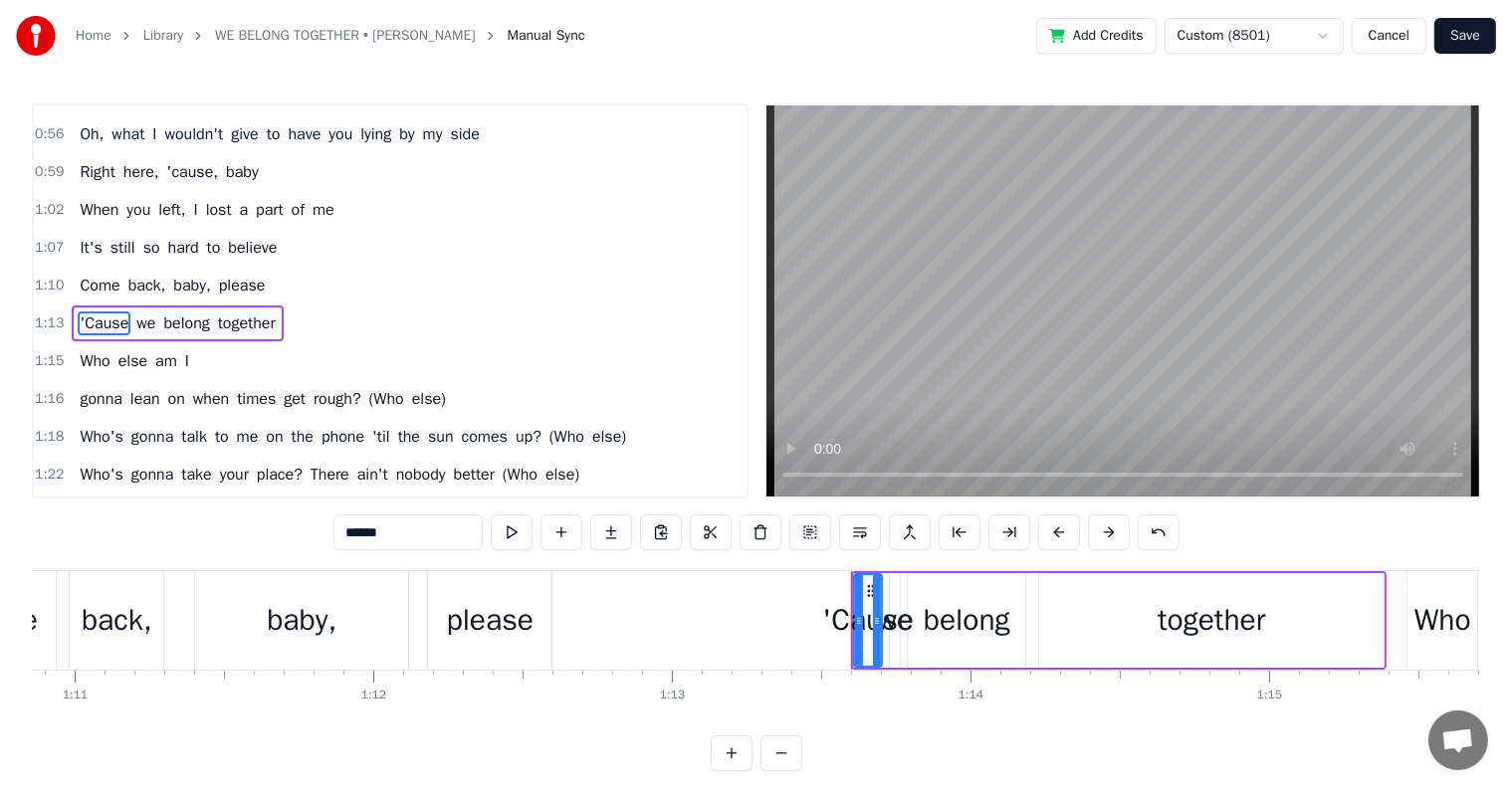 click on "(Who" at bounding box center (386, 399) 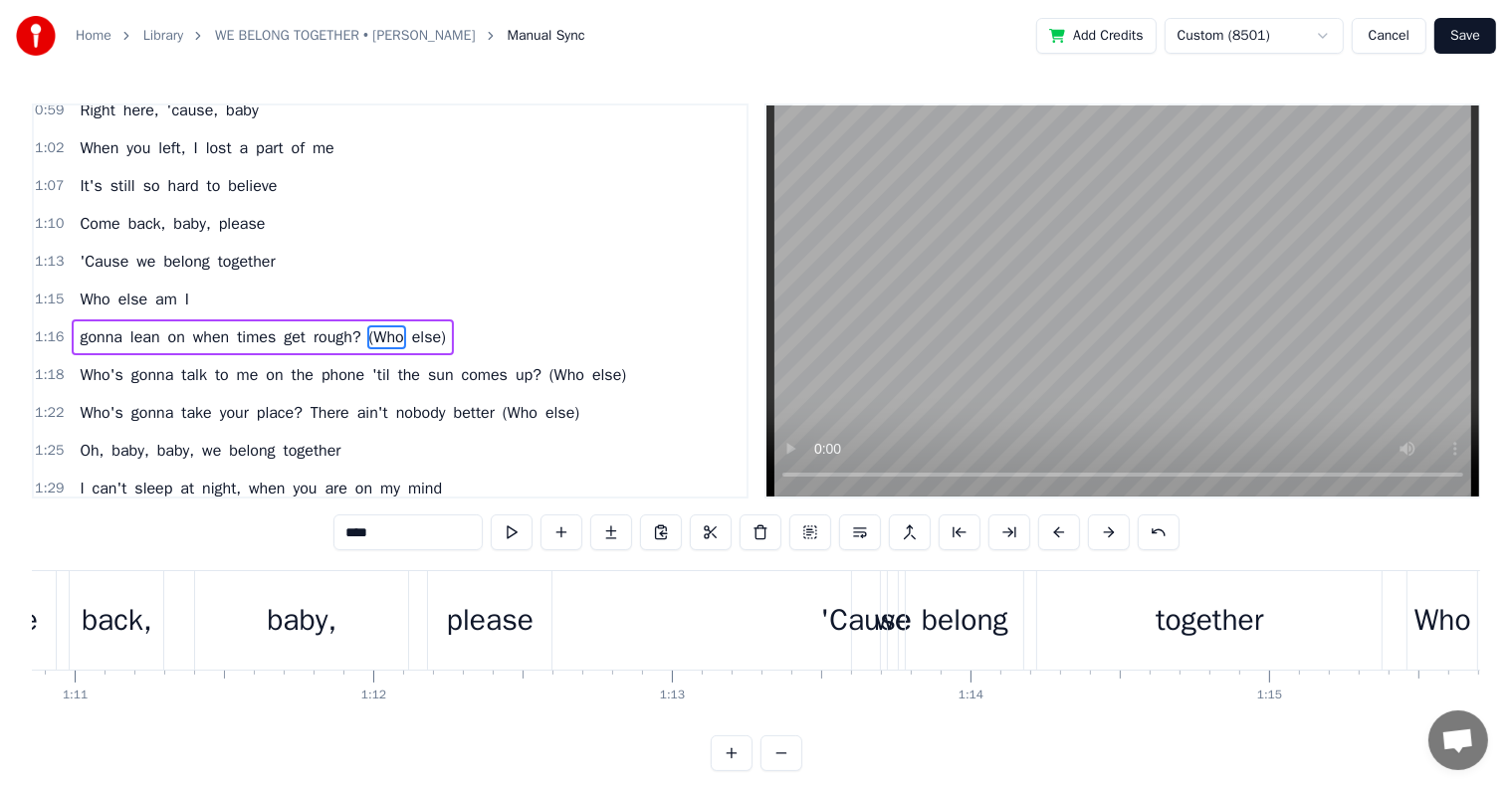 scroll, scrollTop: 554, scrollLeft: 0, axis: vertical 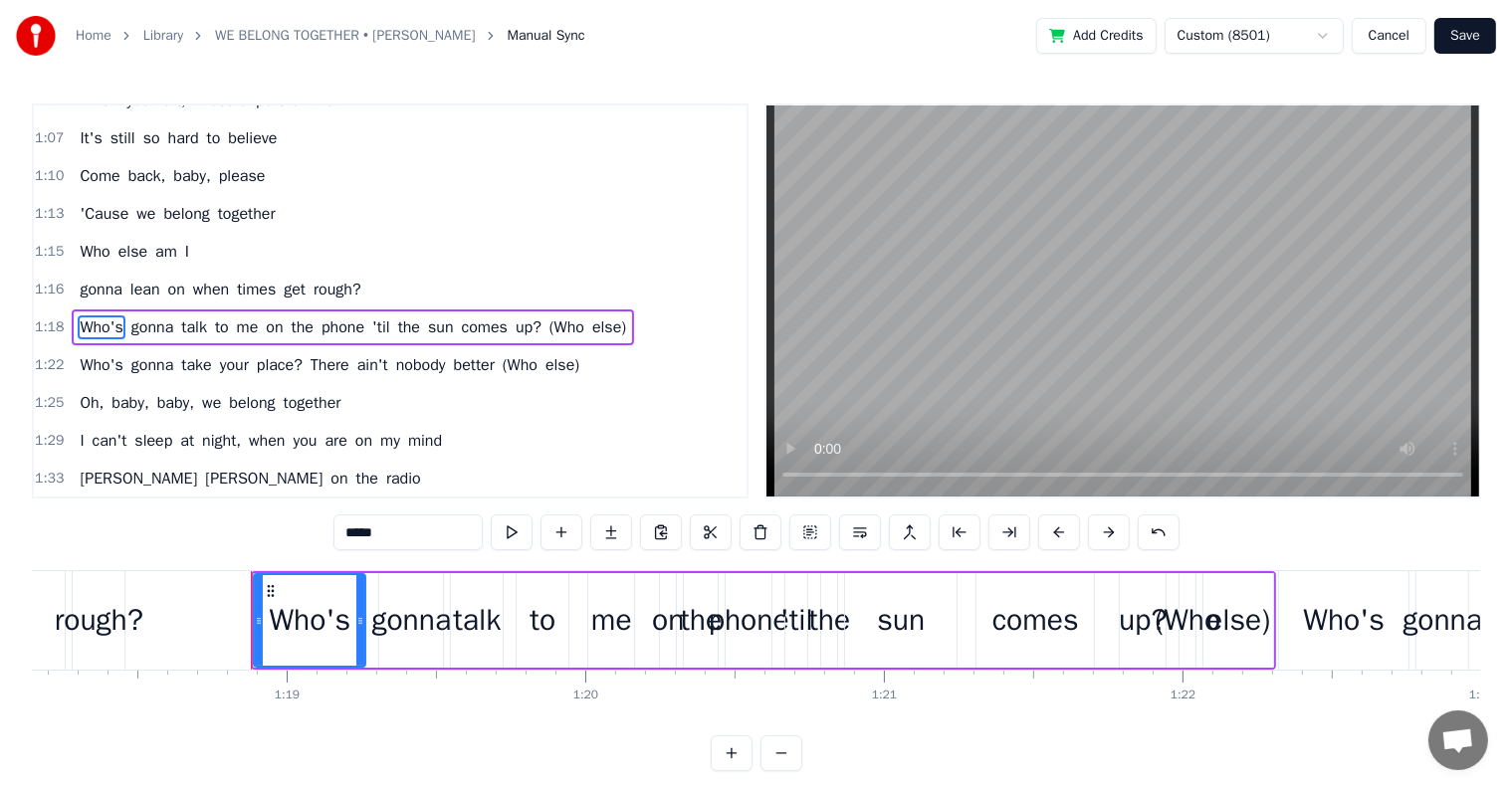 click on "(Who" at bounding box center (566, 327) 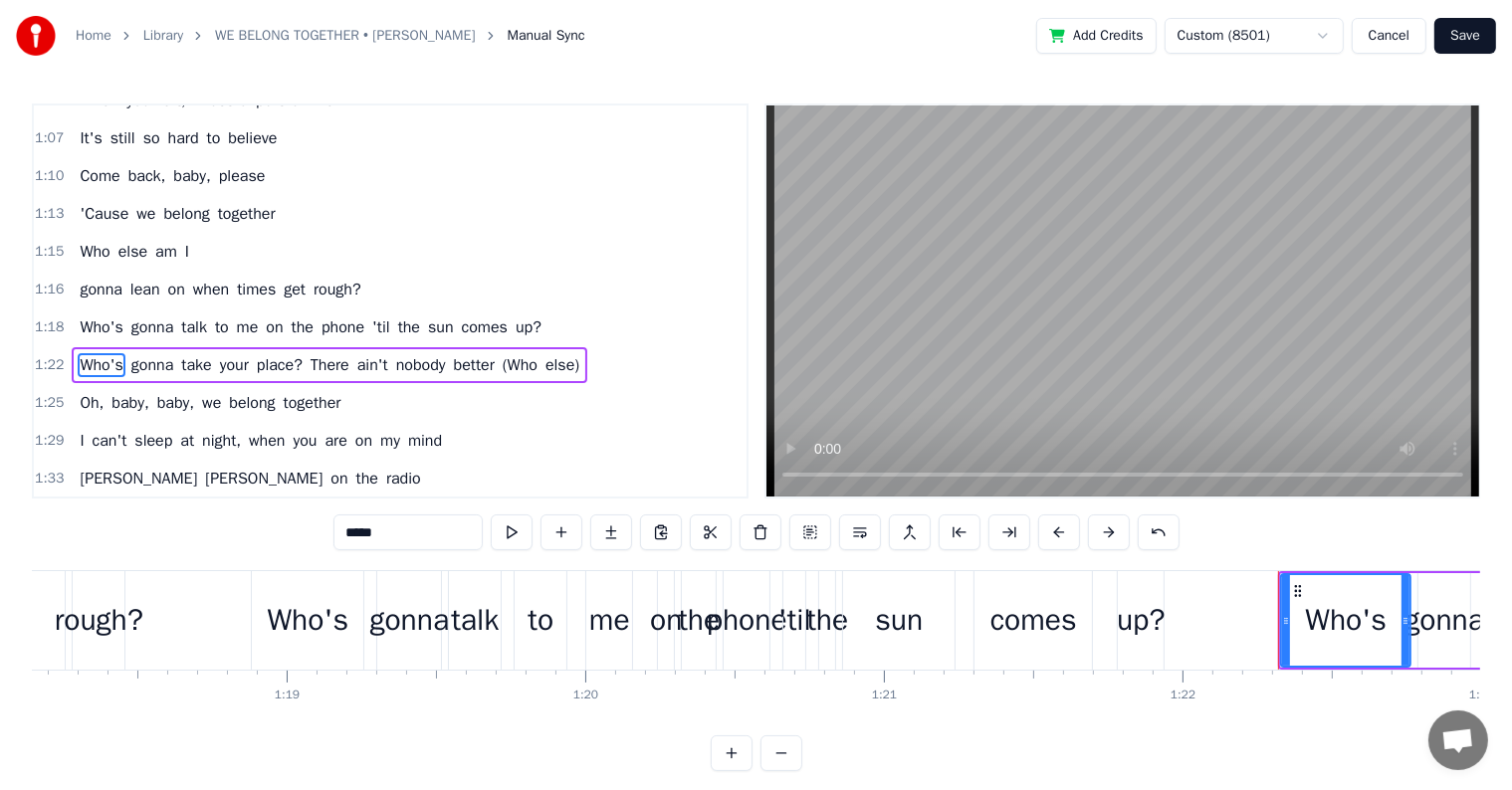 scroll, scrollTop: 628, scrollLeft: 0, axis: vertical 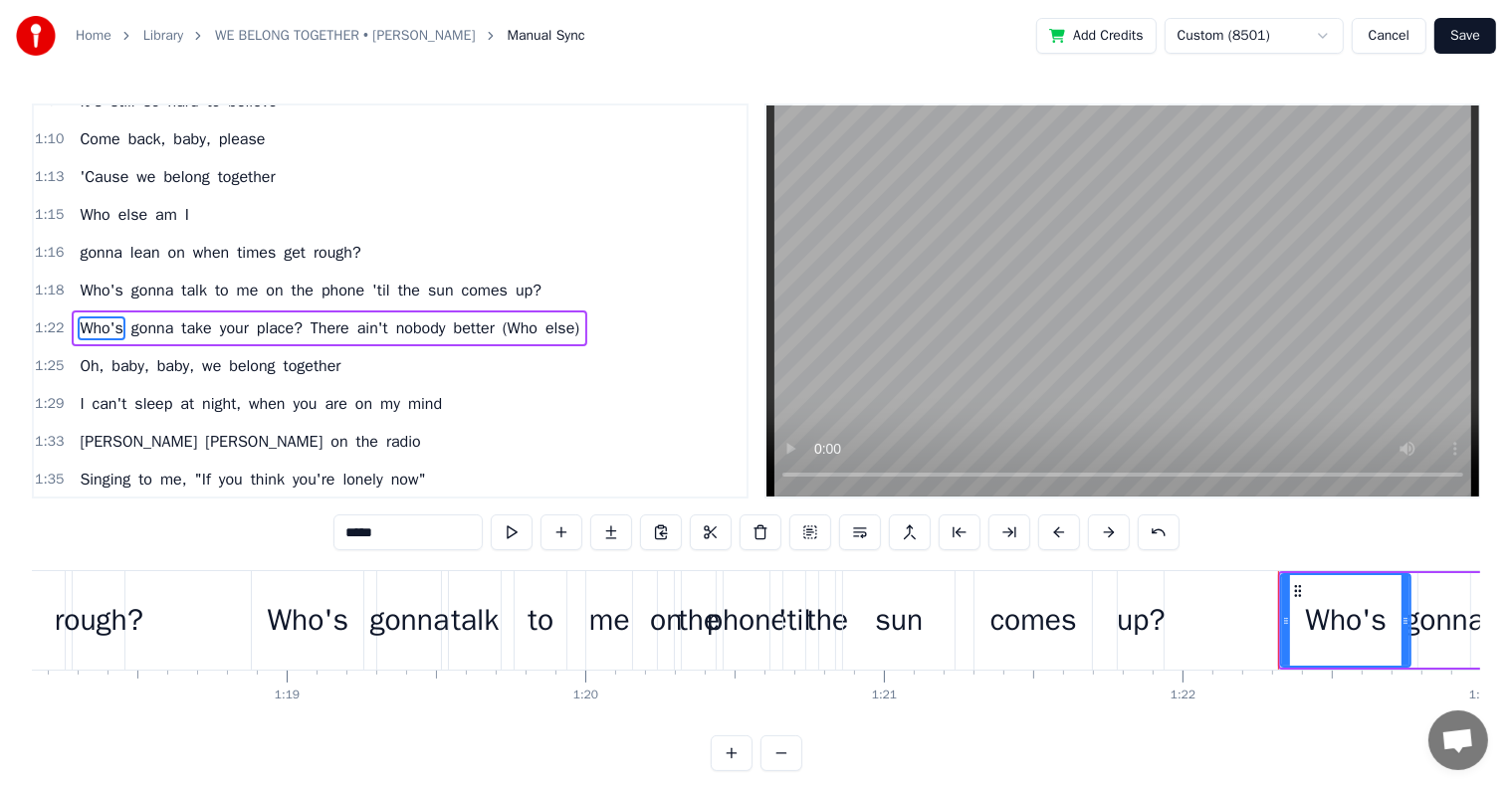 click on "(Who" at bounding box center [520, 328] 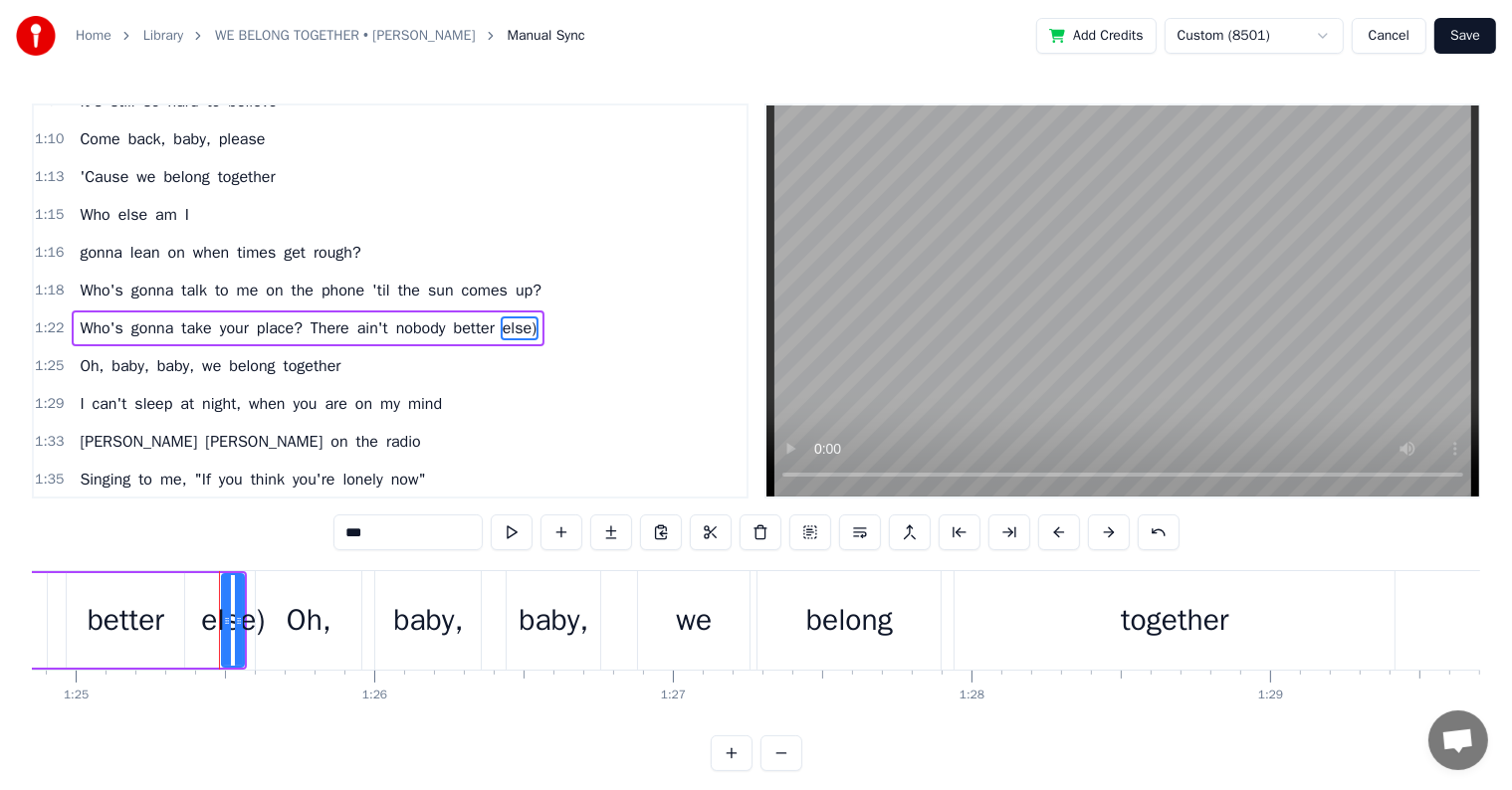 scroll, scrollTop: 0, scrollLeft: 25395, axis: horizontal 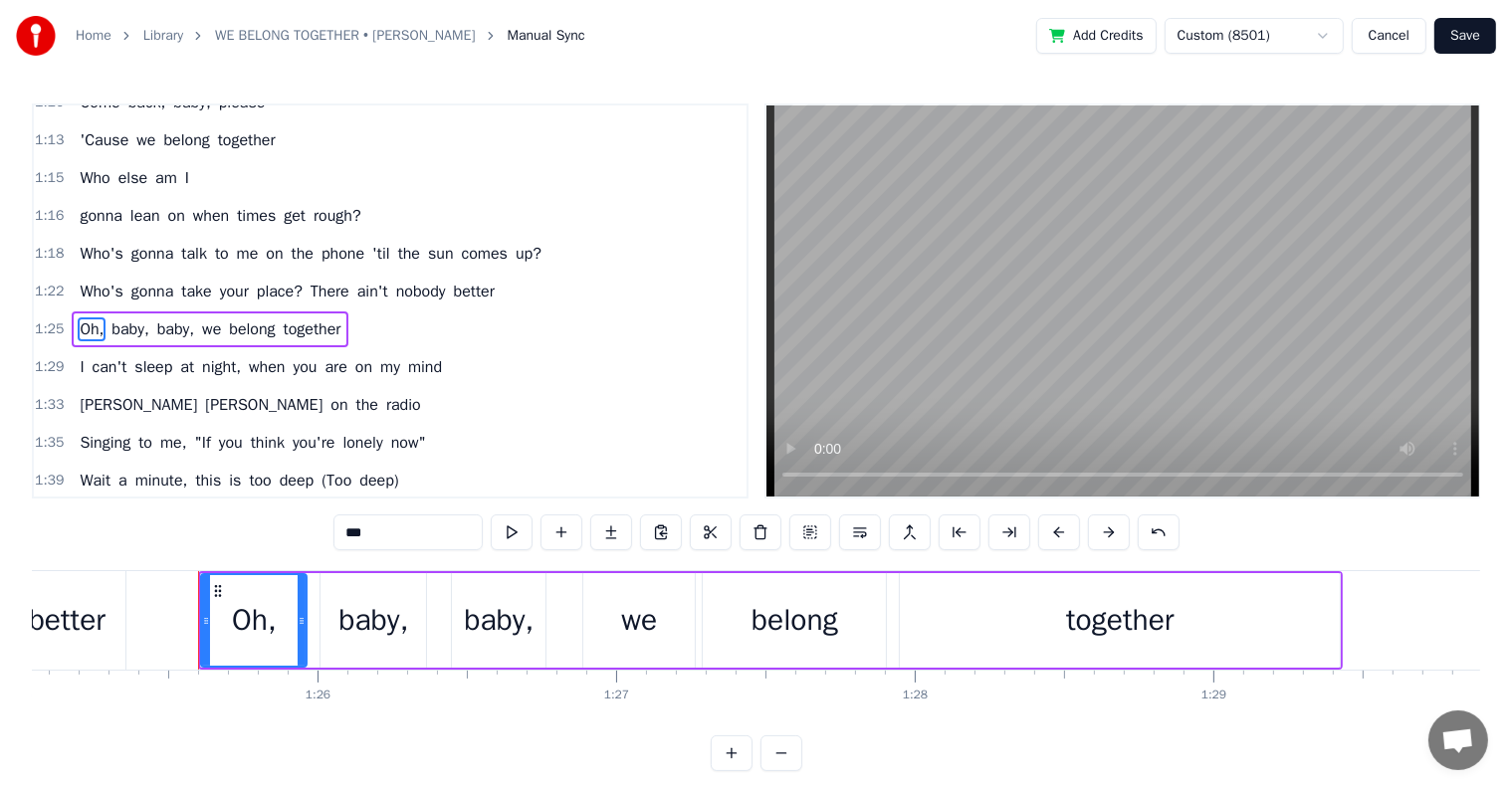 click on "(Too" at bounding box center (336, 481) 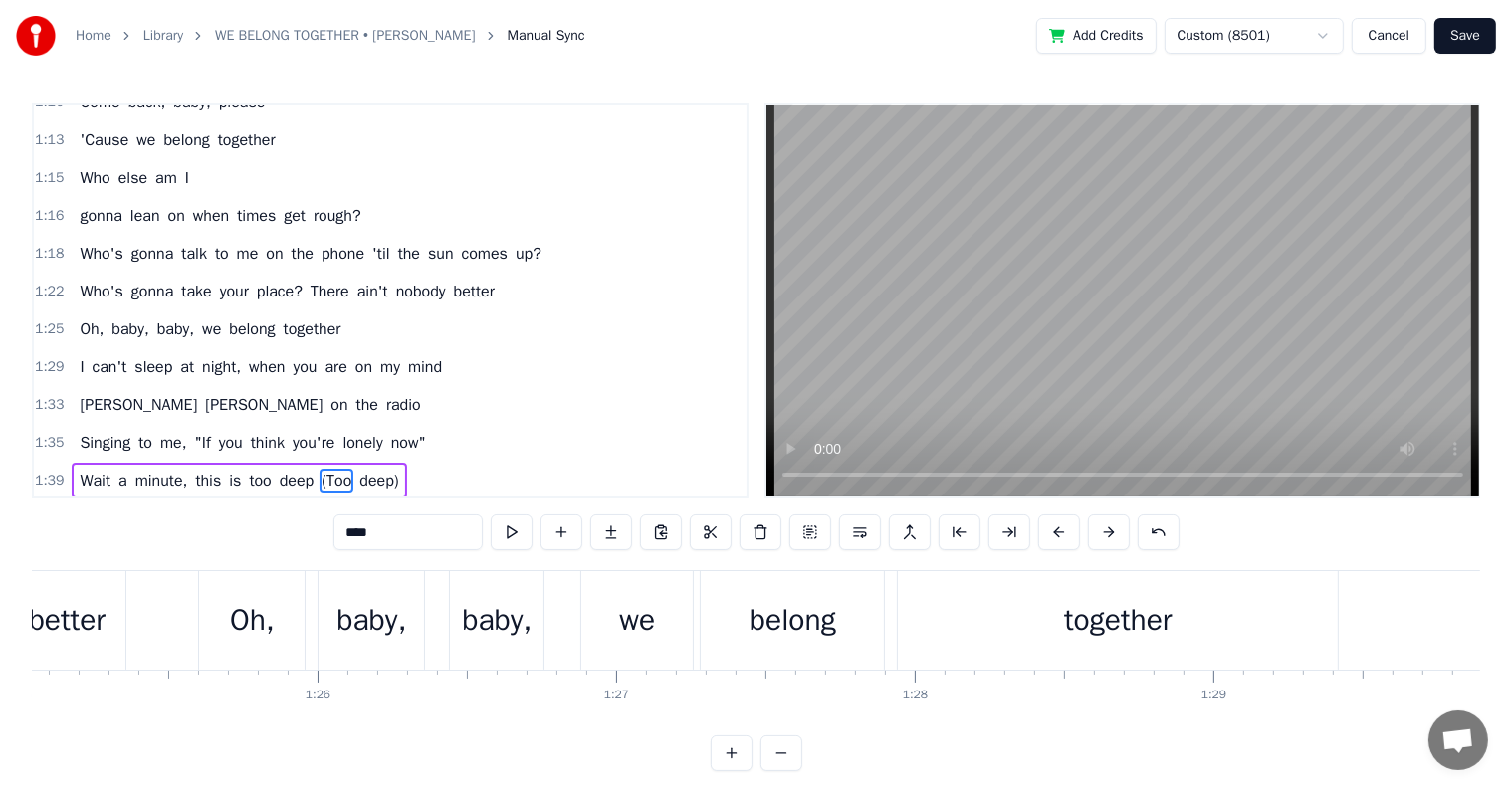 scroll, scrollTop: 704, scrollLeft: 0, axis: vertical 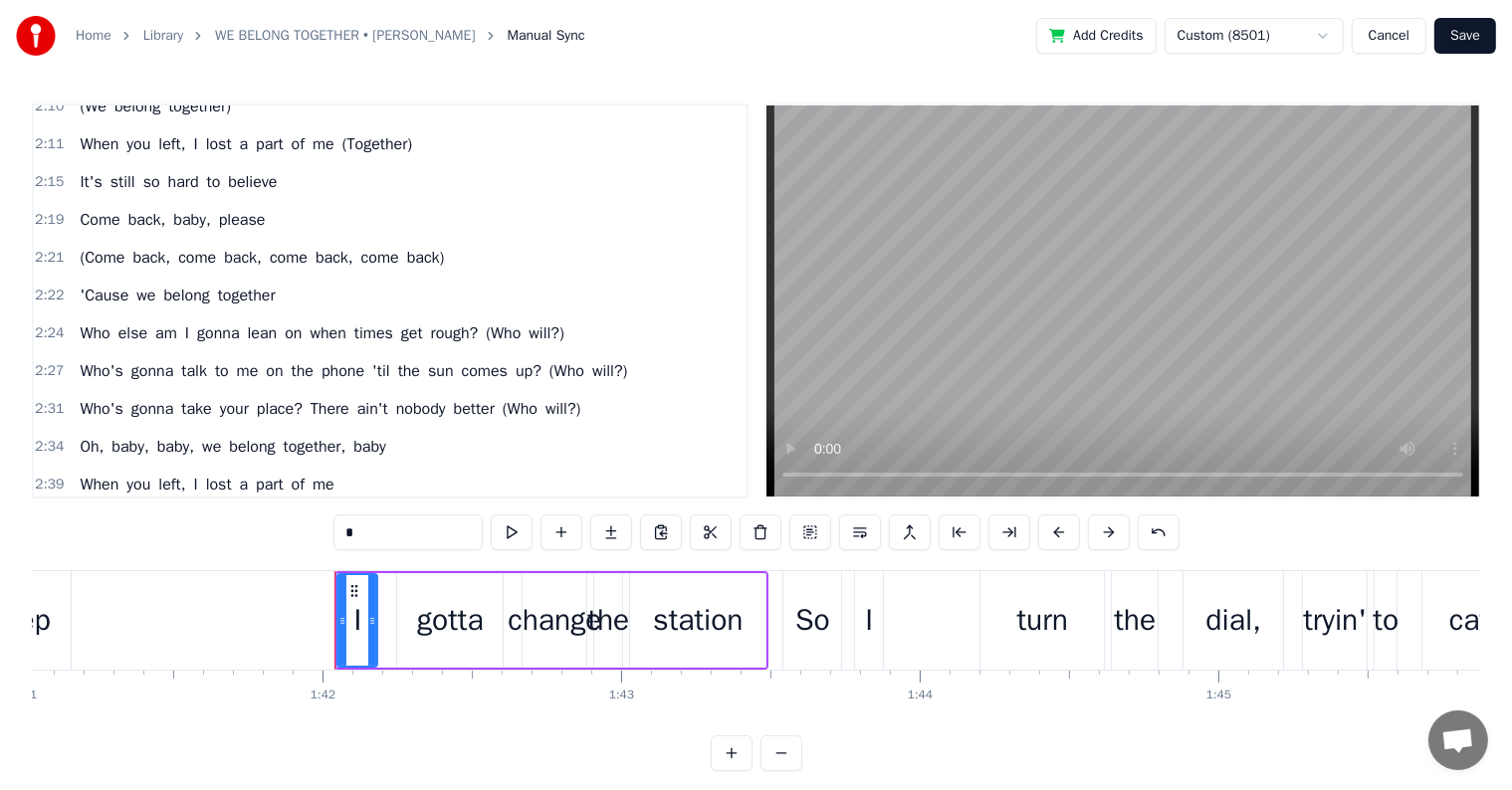 click on "(Who" at bounding box center (503, 333) 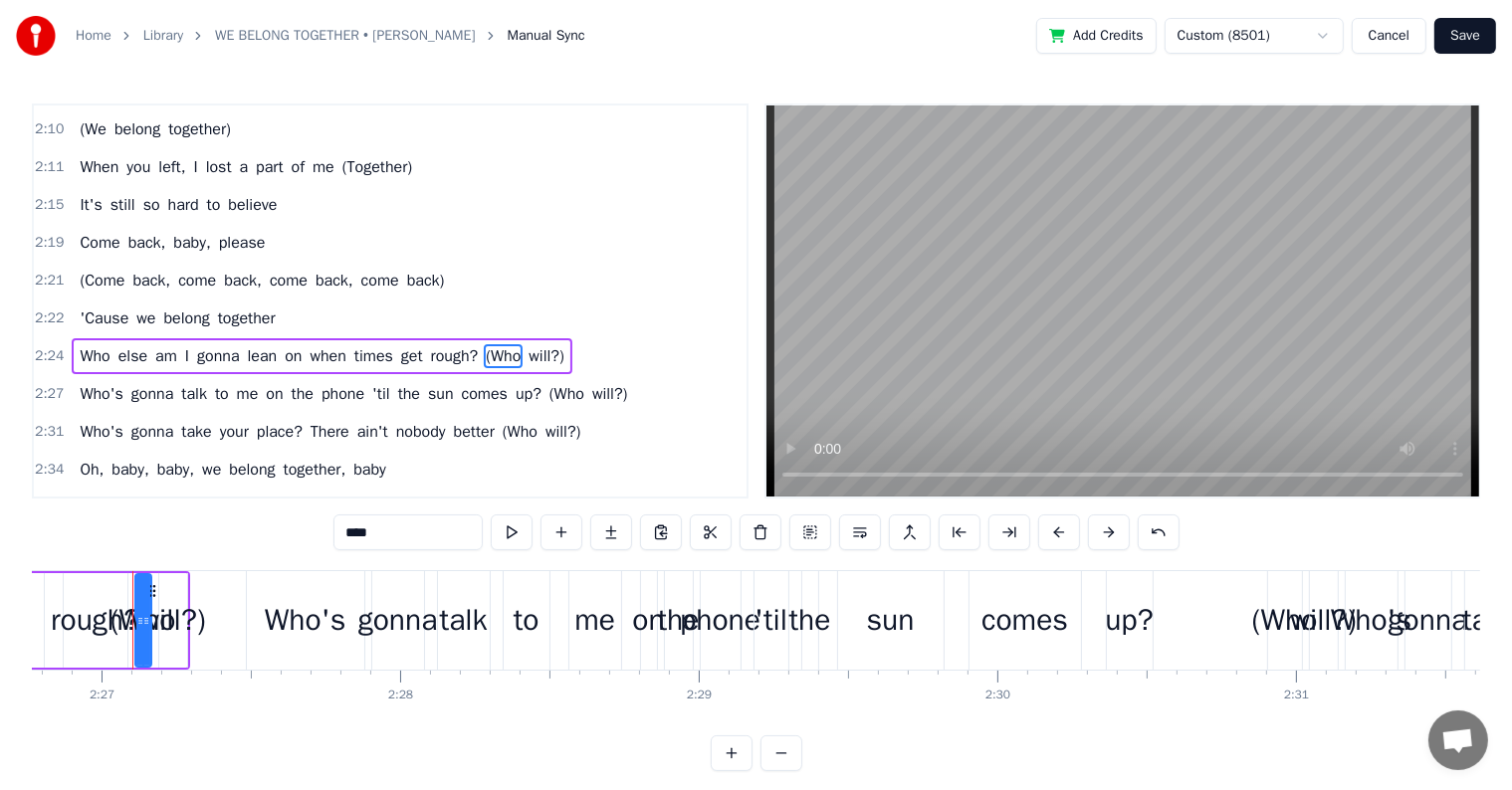 click on "(Together)" at bounding box center [377, 167] 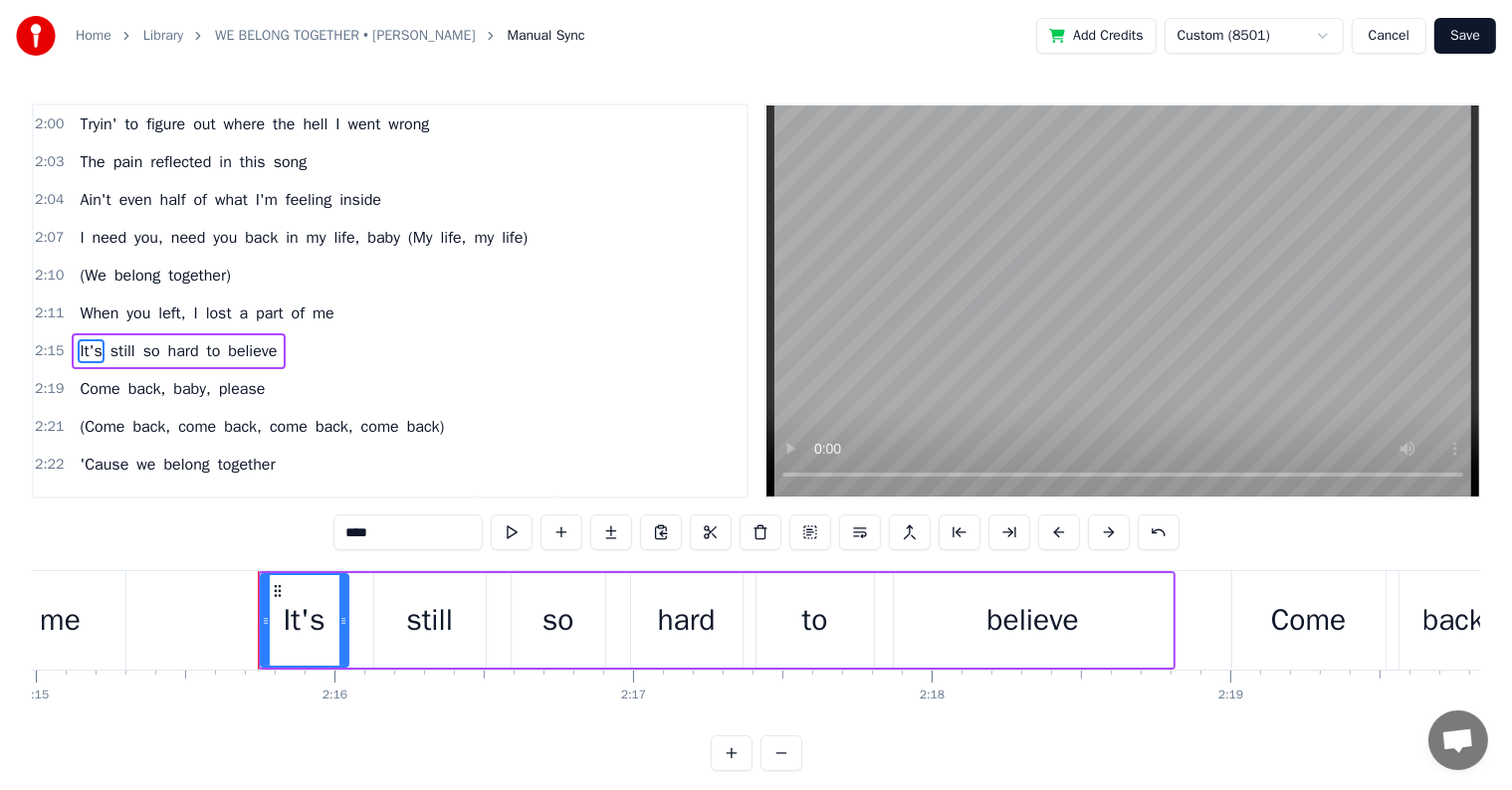 click on "(My" at bounding box center [420, 238] 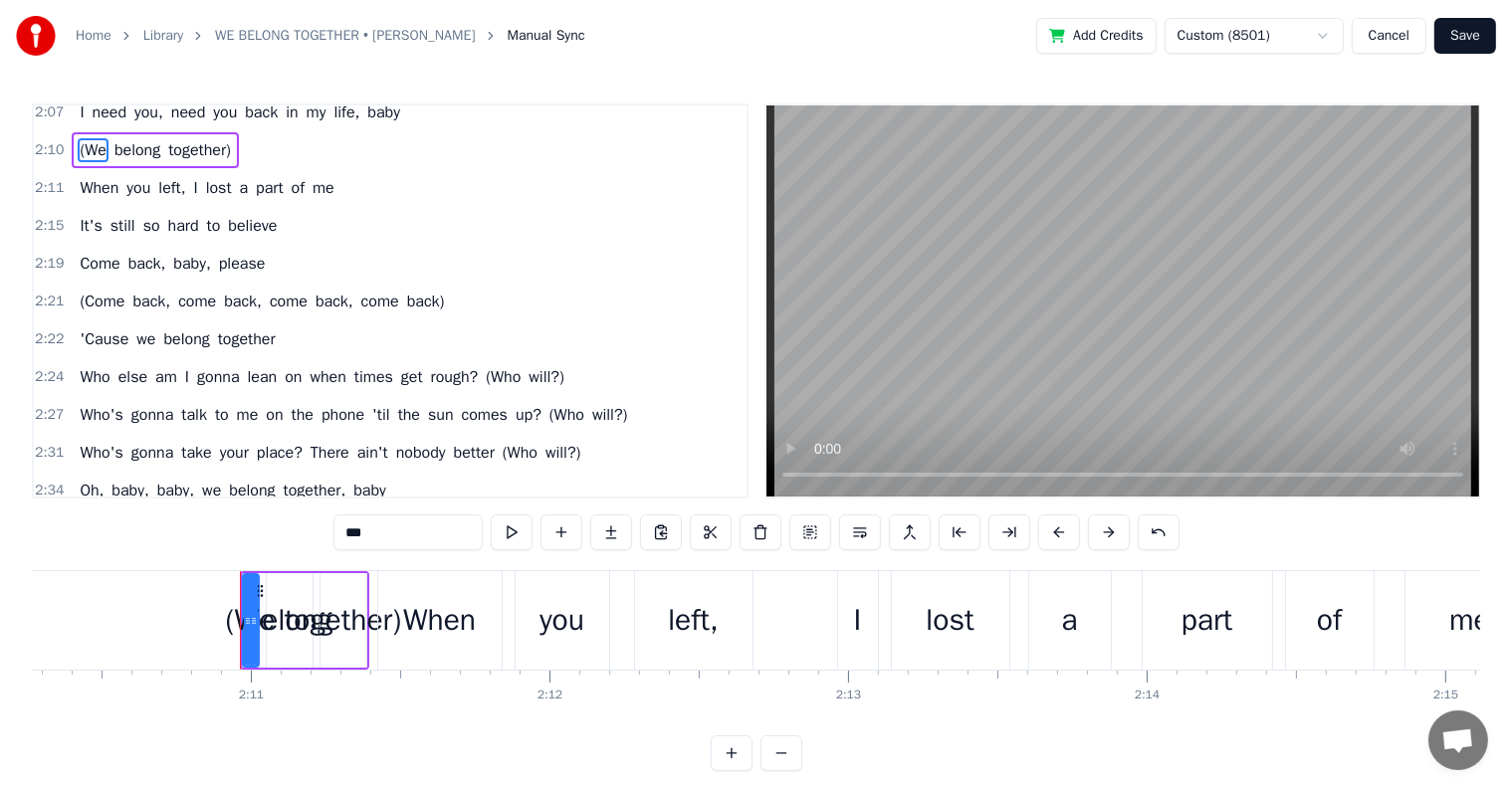 click on "(Come" at bounding box center (102, 301) 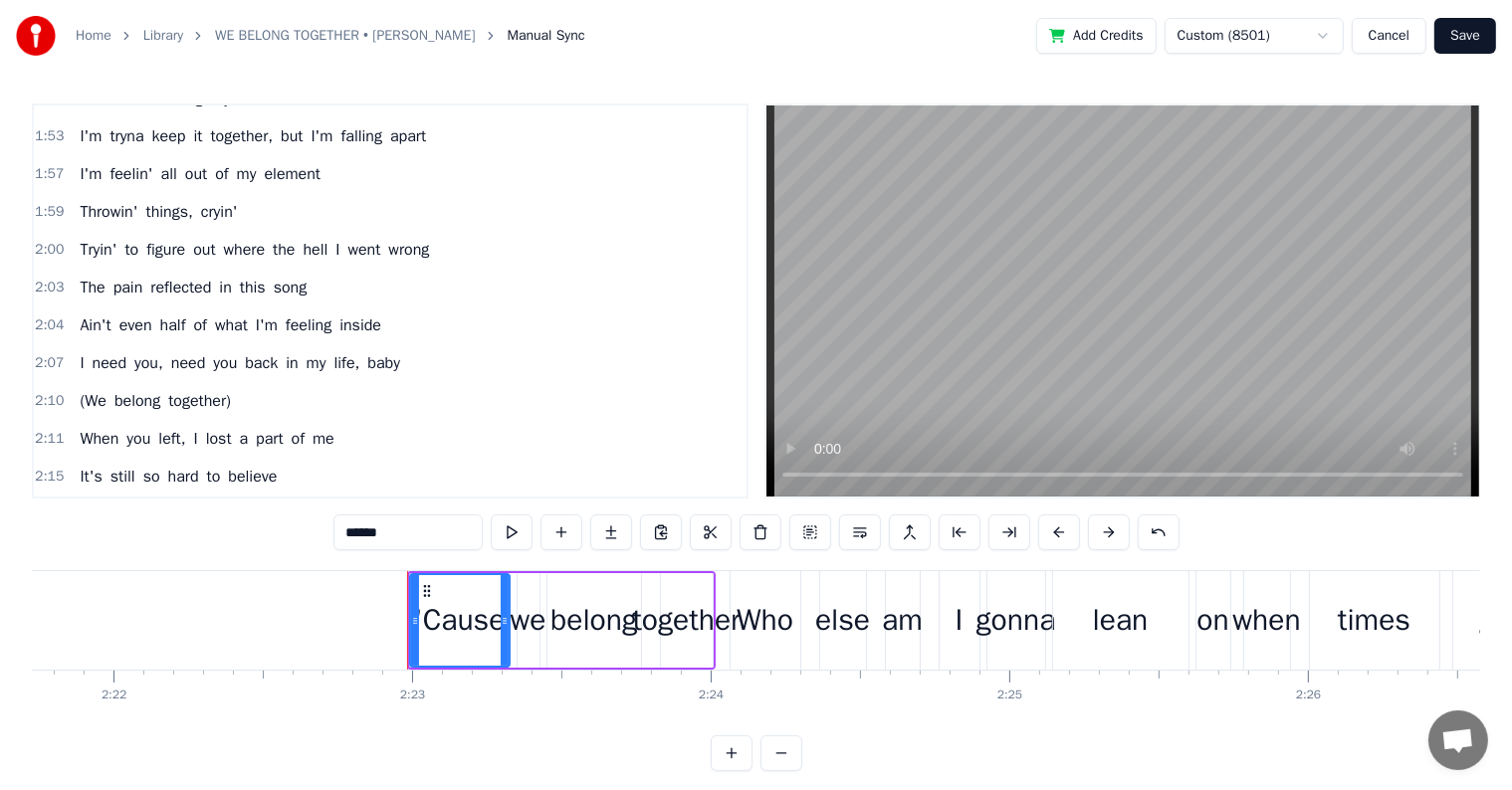 click on "(We" at bounding box center (93, 401) 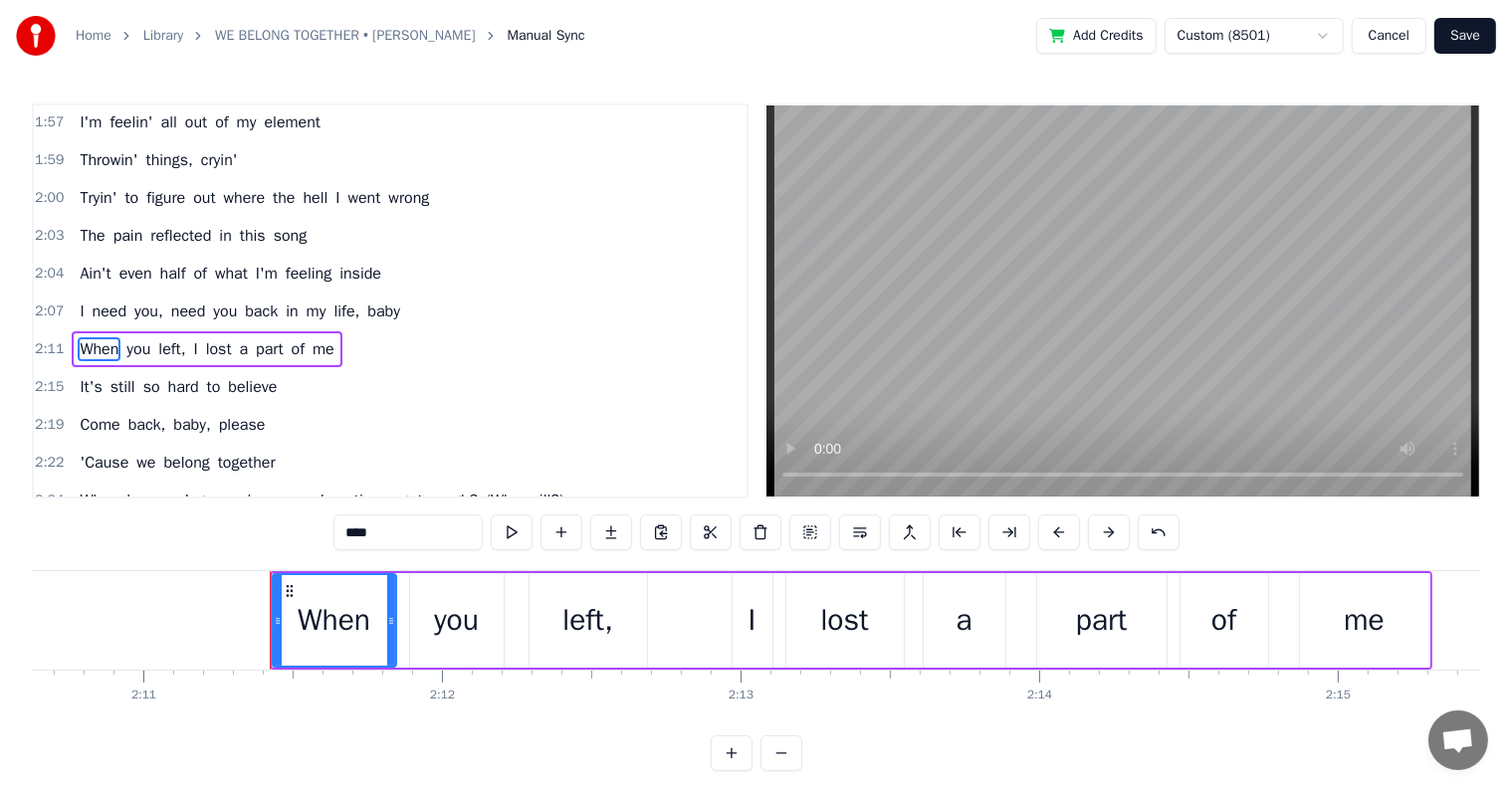 click on "(Who" at bounding box center [503, 500] 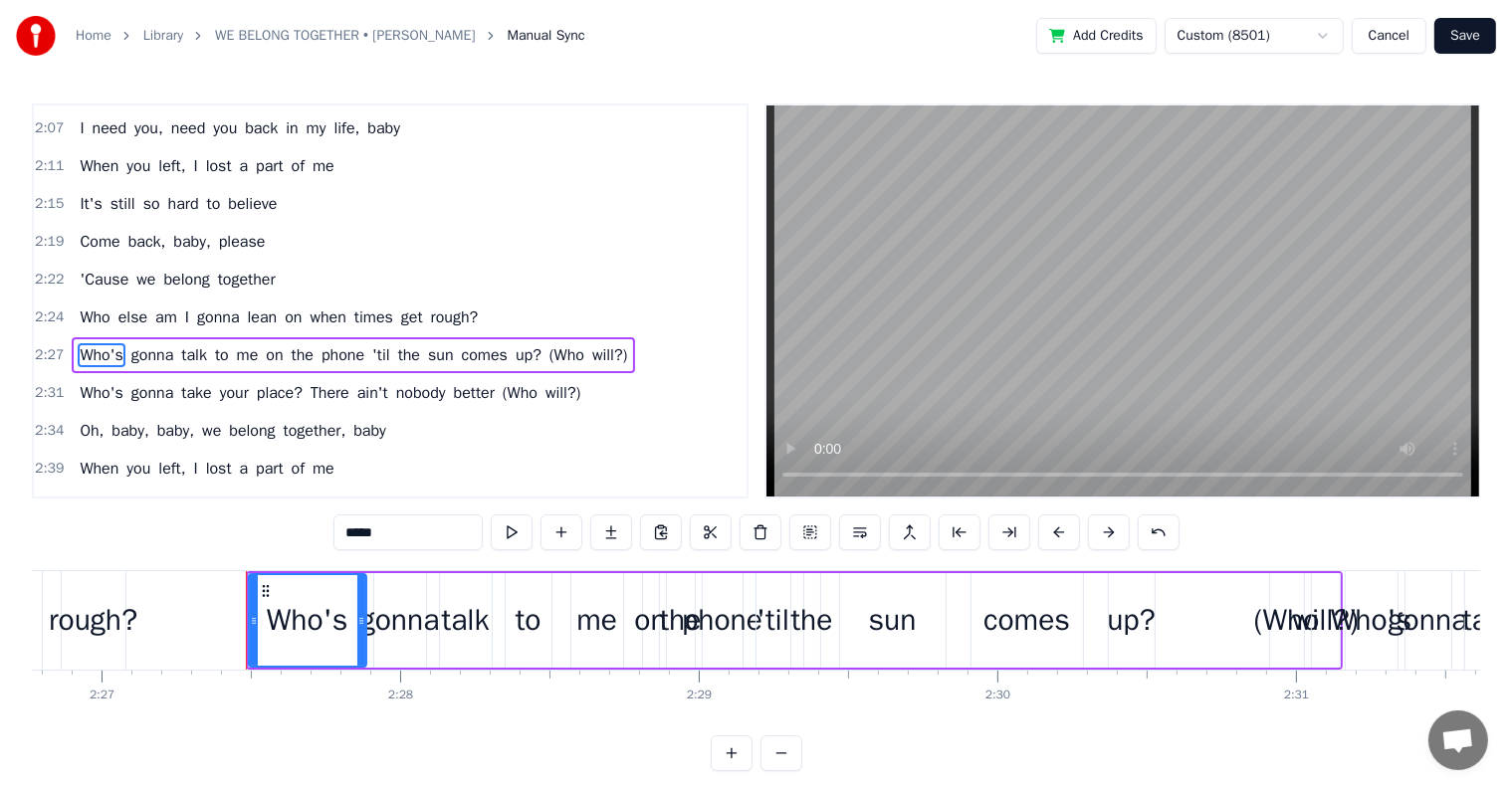 click on "(Who" at bounding box center (566, 355) 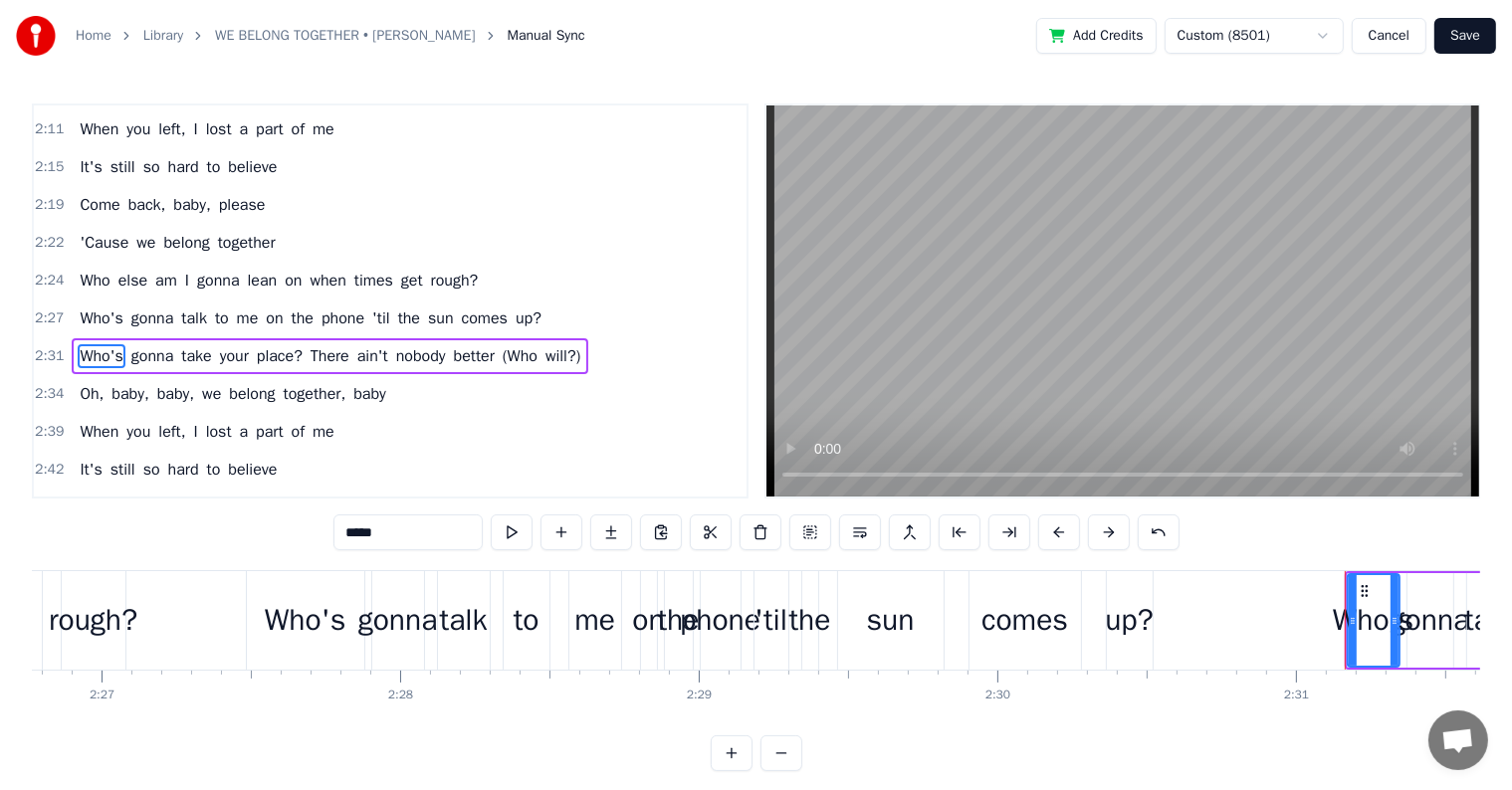 click on "(Who" at bounding box center [520, 356] 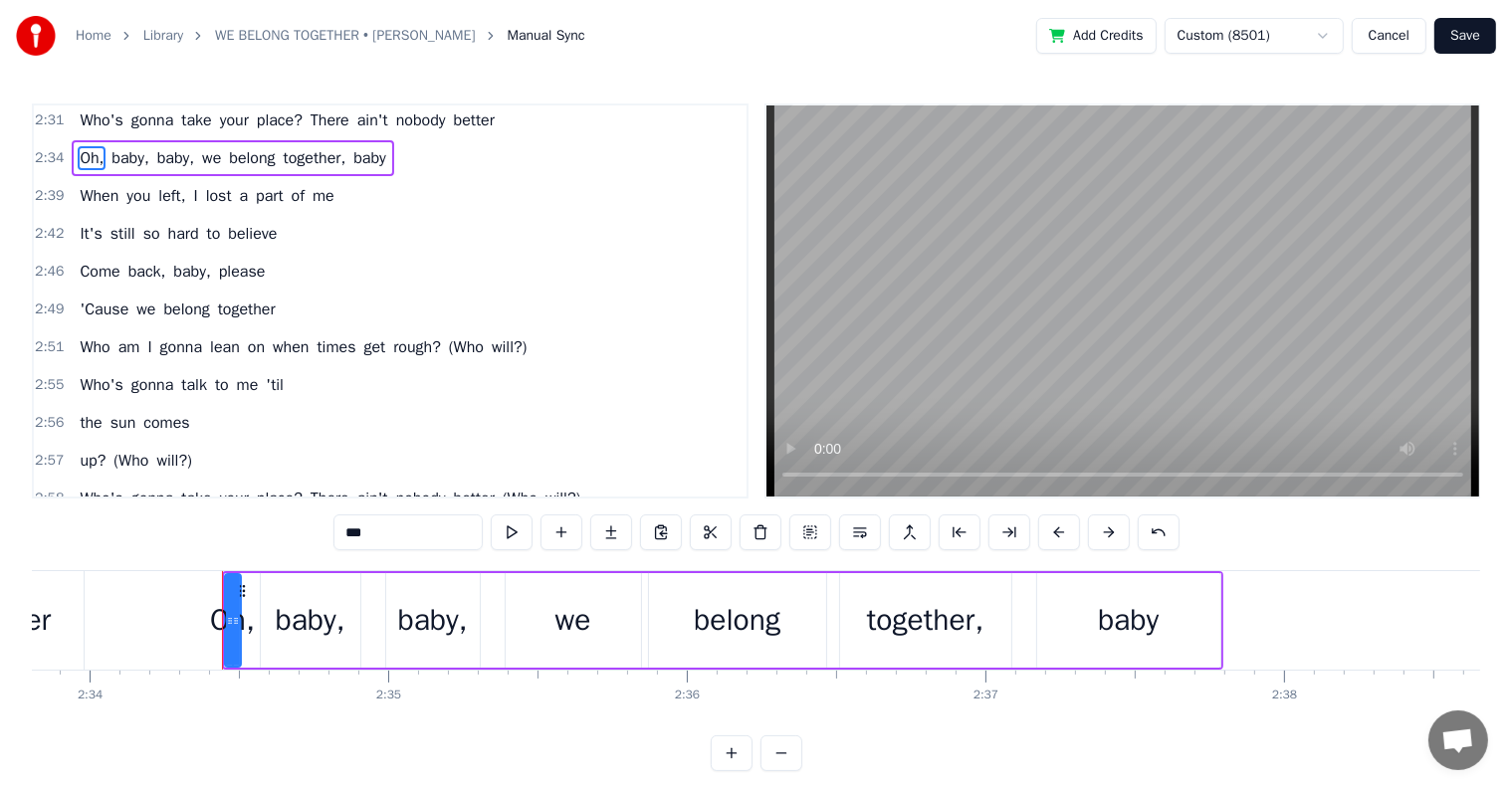 click on "(Who" at bounding box center (466, 347) 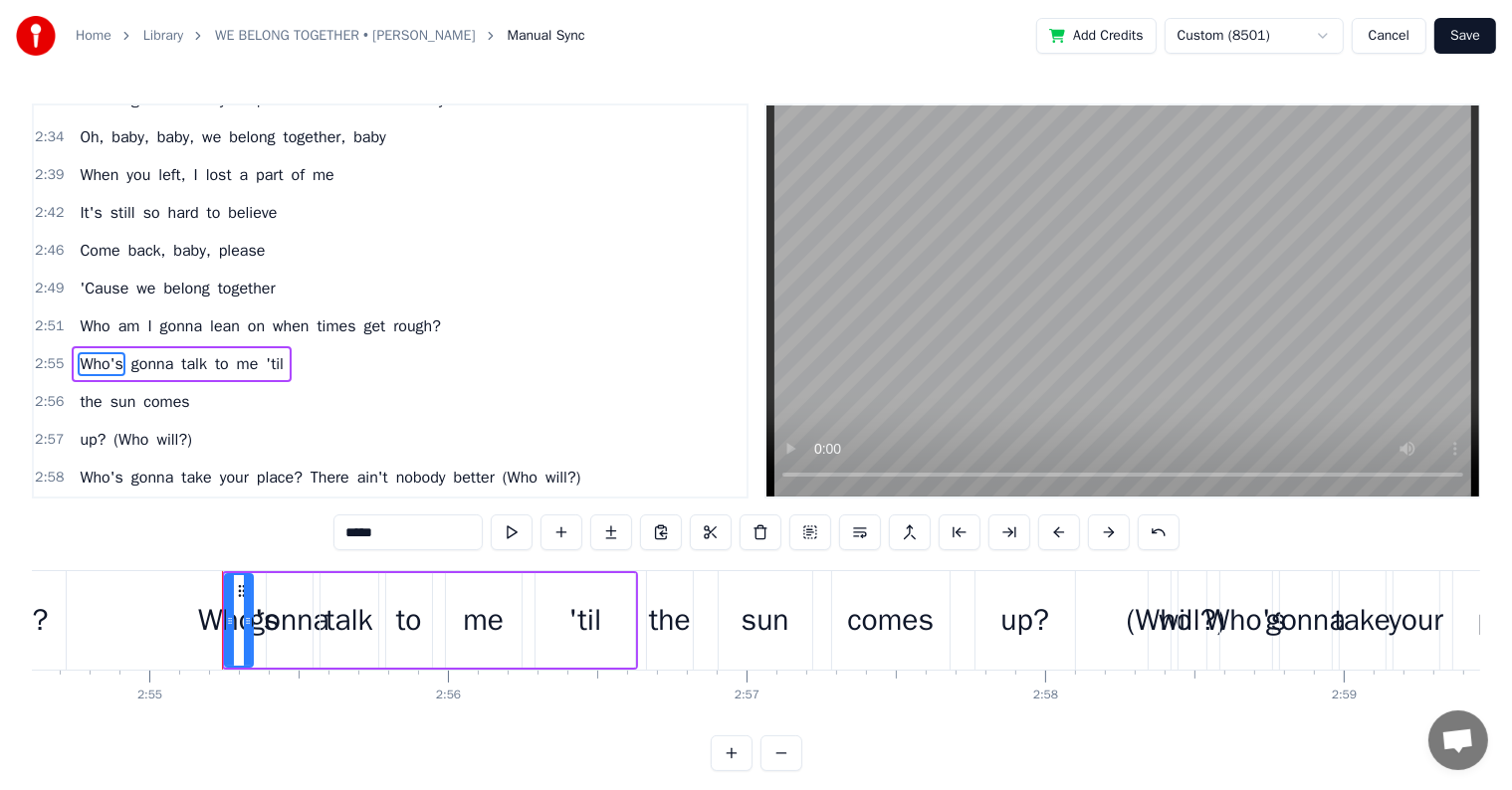 click on "(Who" at bounding box center [130, 440] 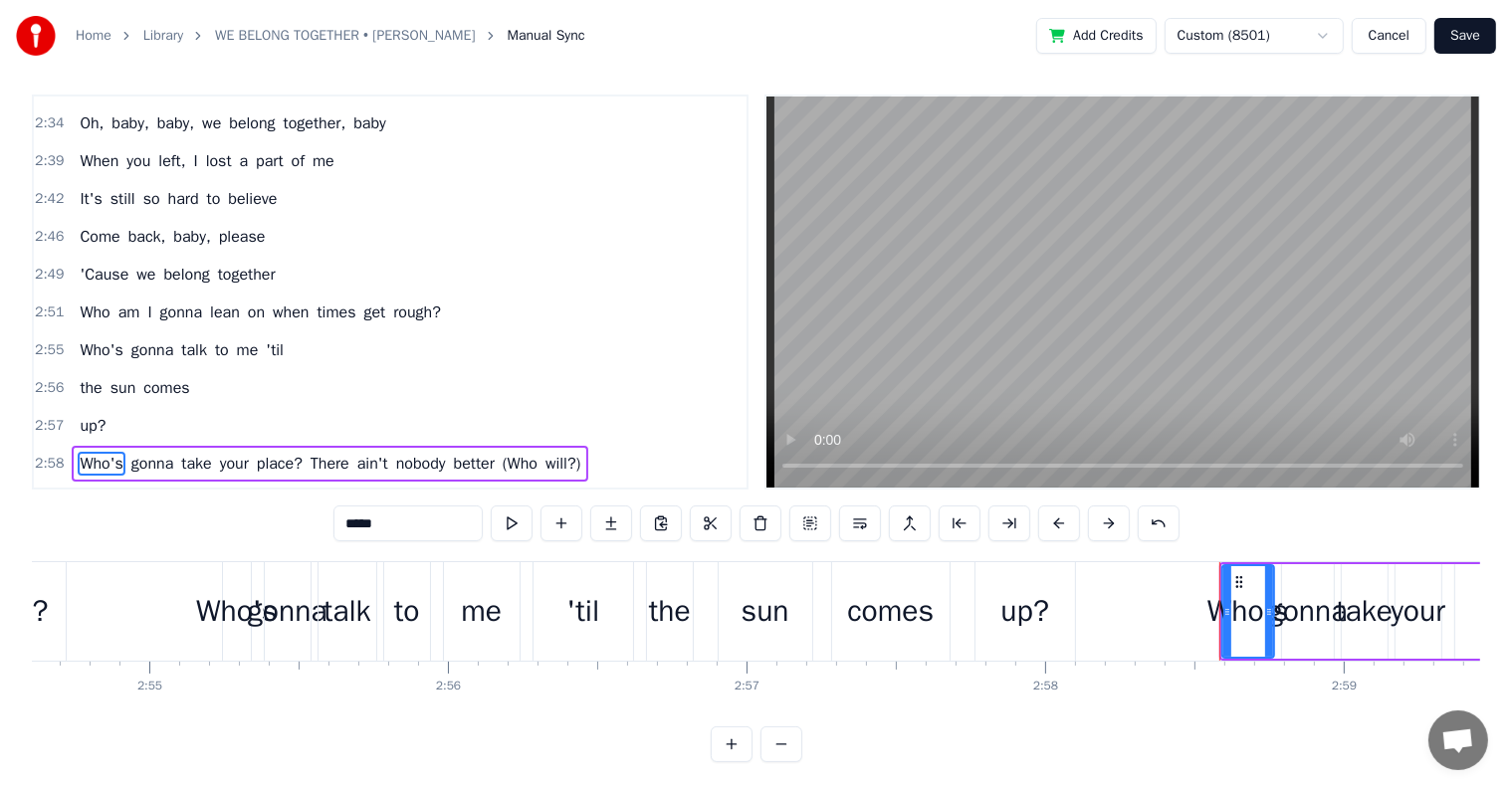 click on "(Who" at bounding box center [520, 464] 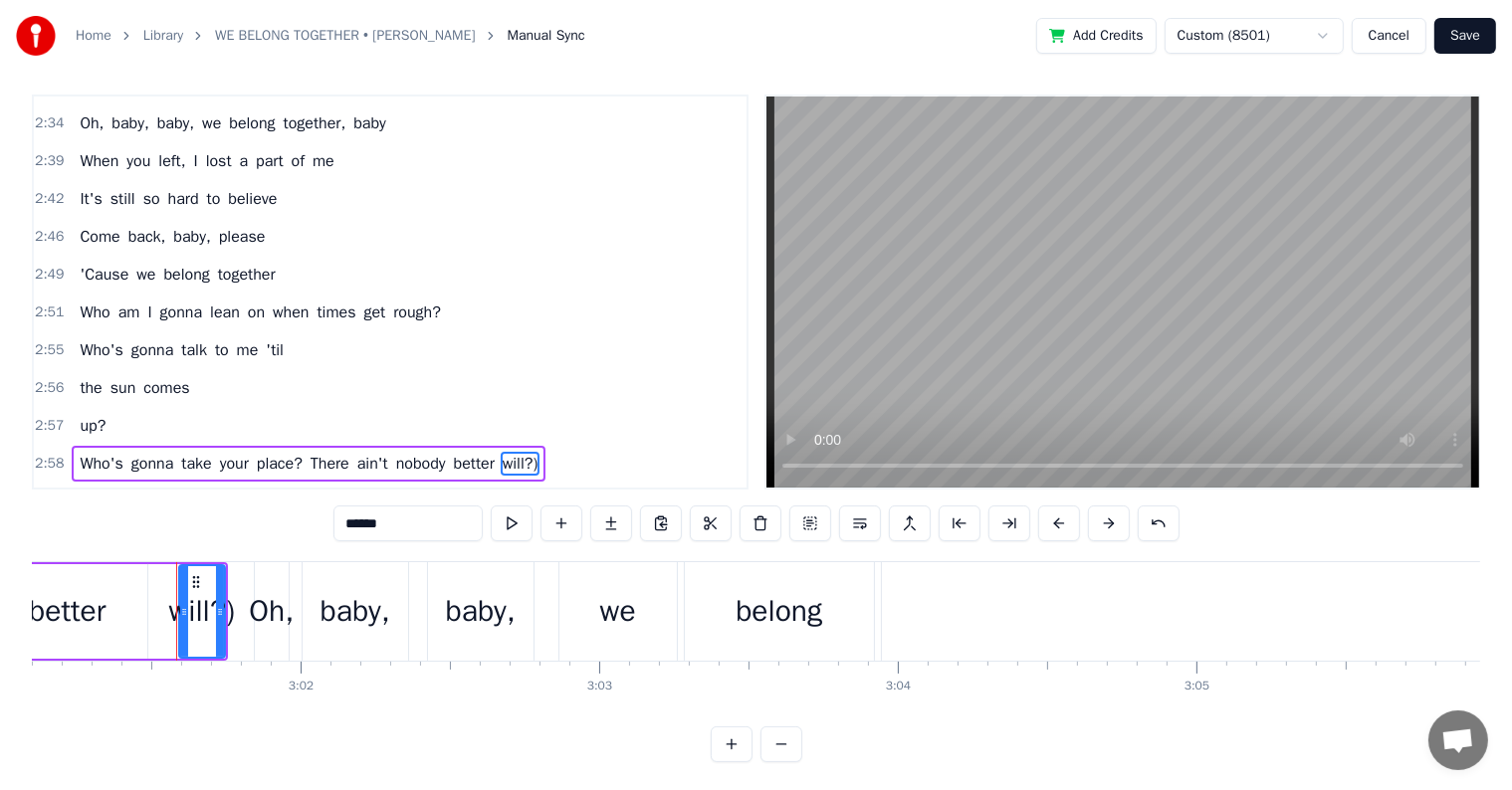 type on "***" 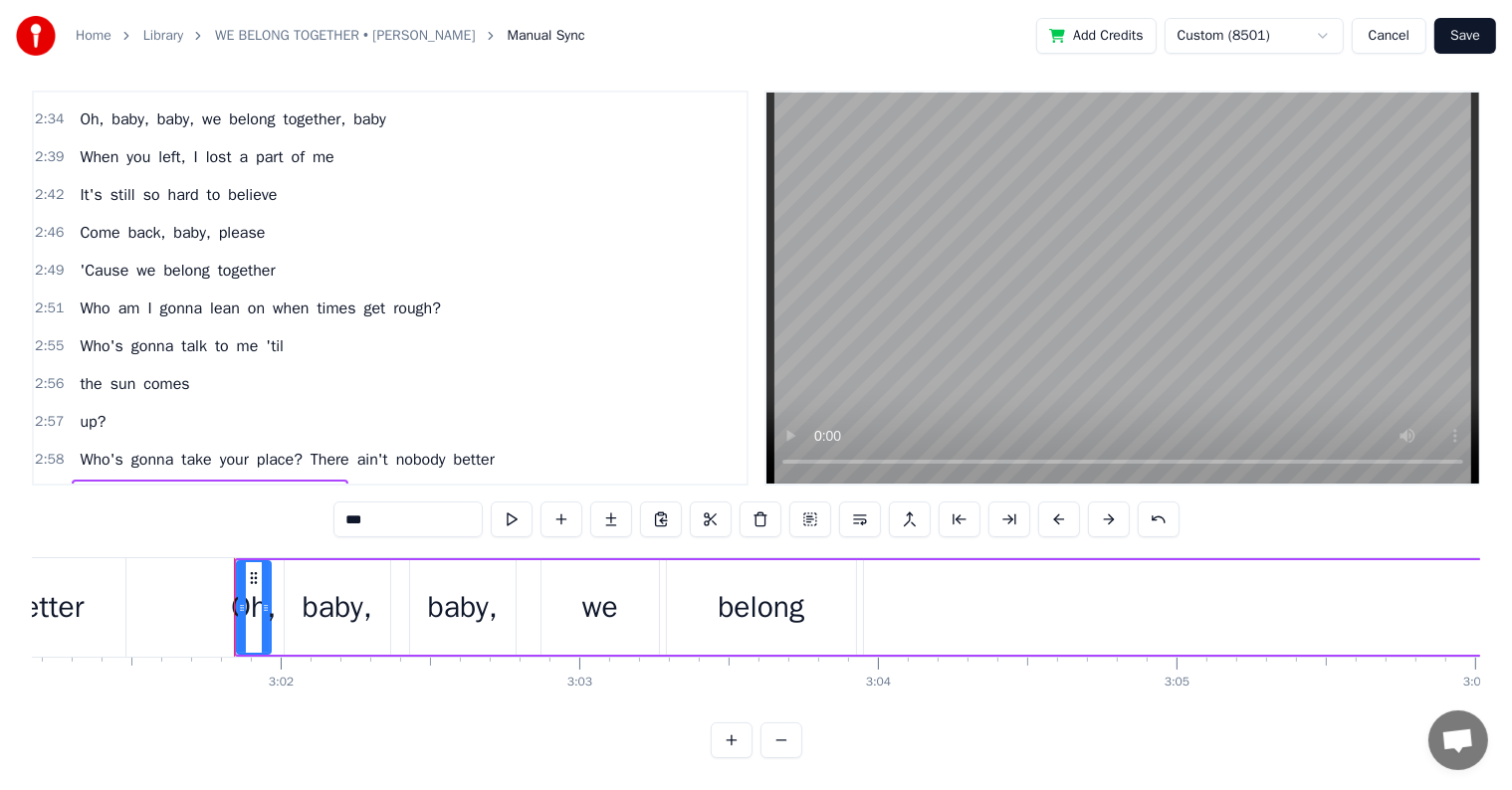 click on "Save" at bounding box center [1465, 36] 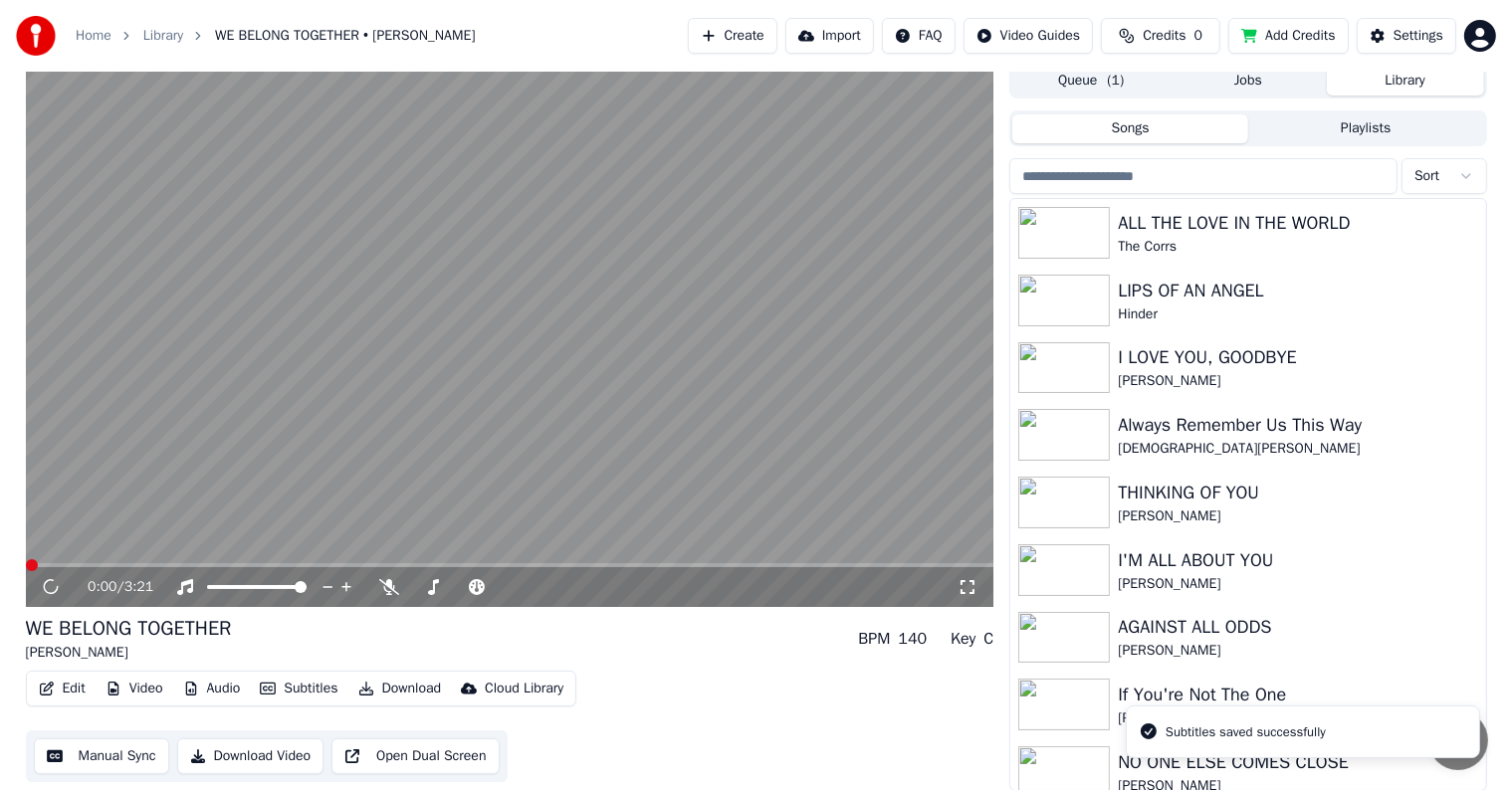click on "Manual Sync" at bounding box center (102, 756) 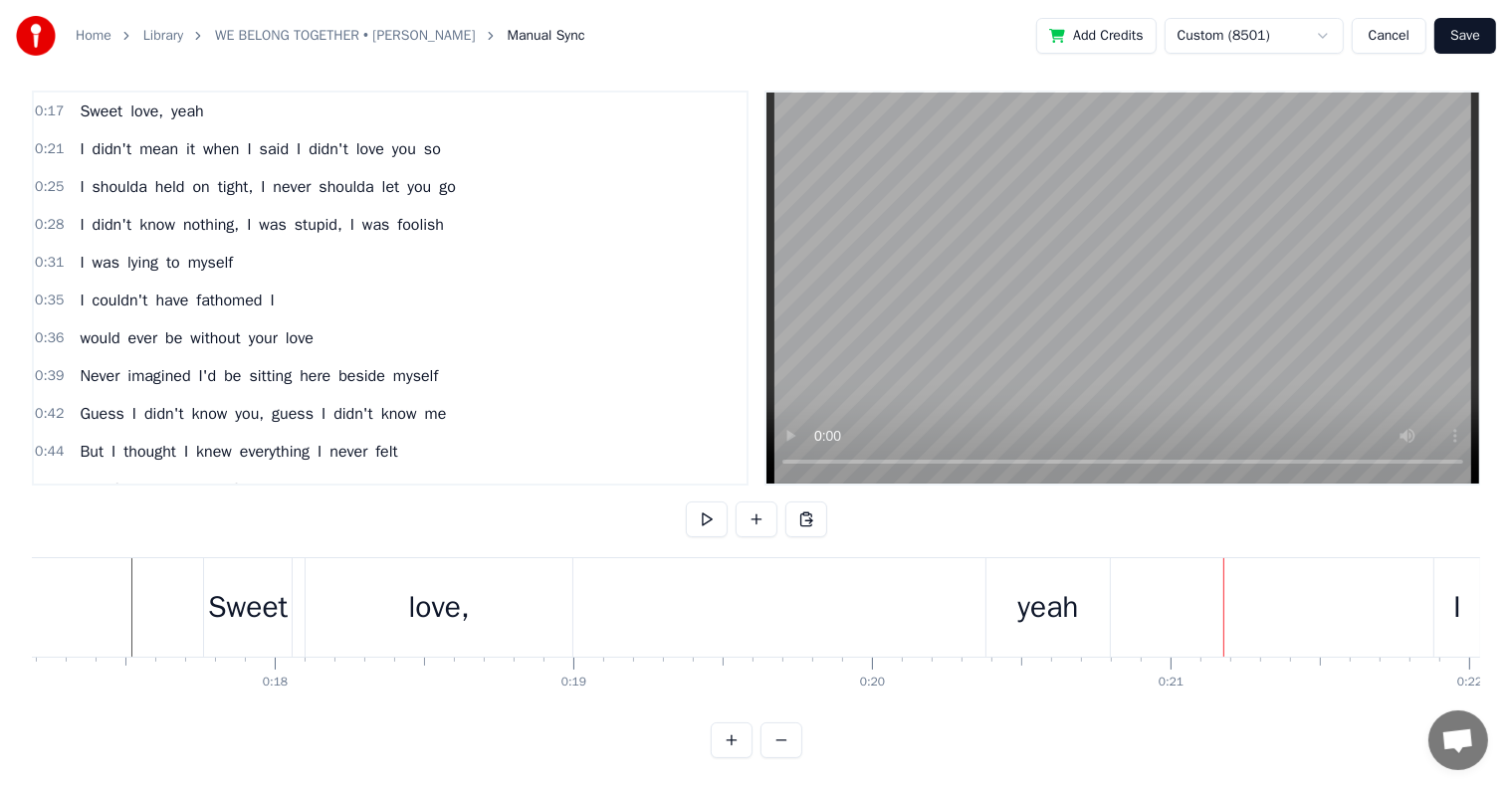 click at bounding box center (24990, 607) 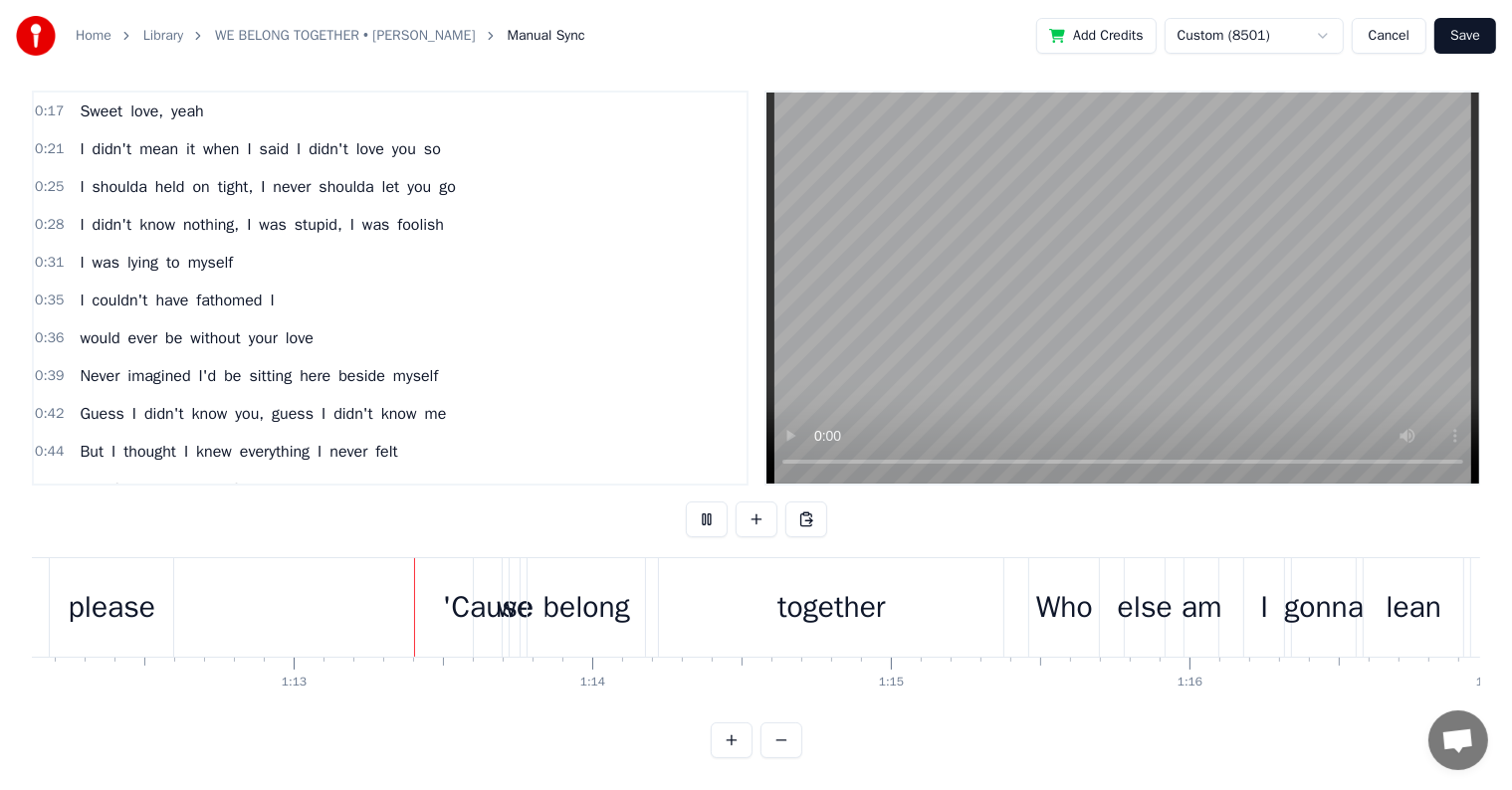 scroll, scrollTop: 0, scrollLeft: 21615, axis: horizontal 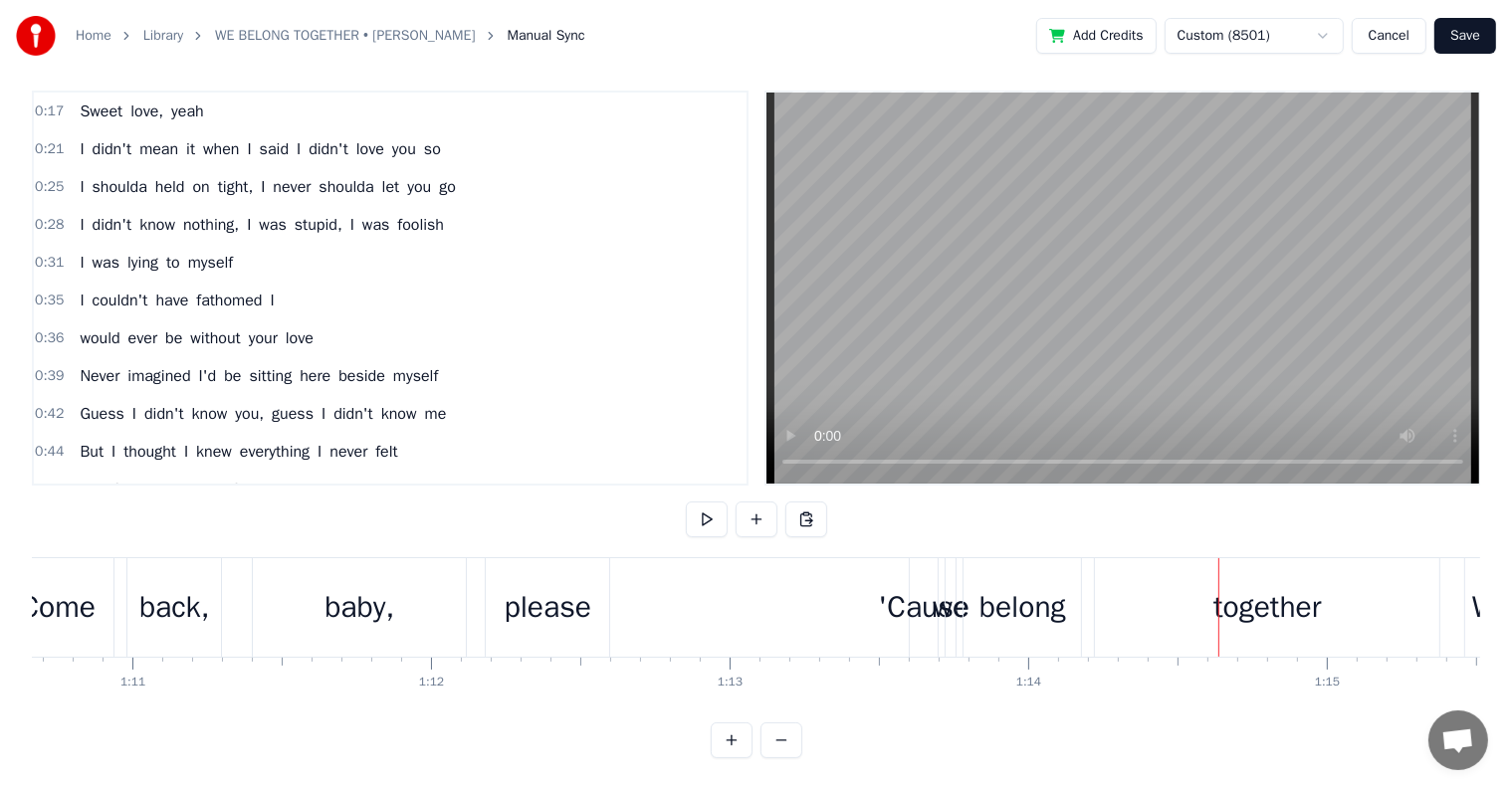 click on "'Cause" at bounding box center [924, 607] 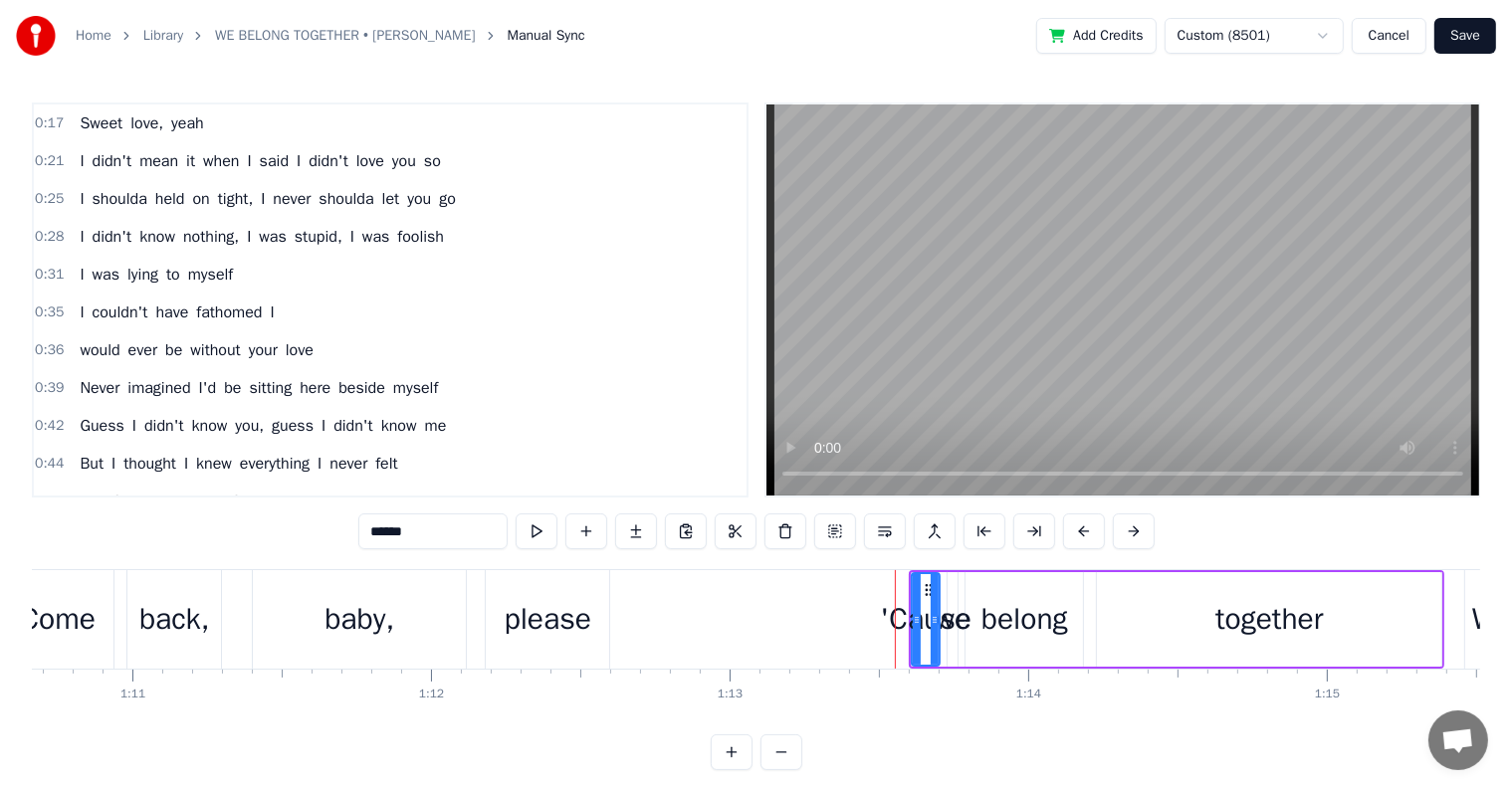 scroll, scrollTop: 0, scrollLeft: 0, axis: both 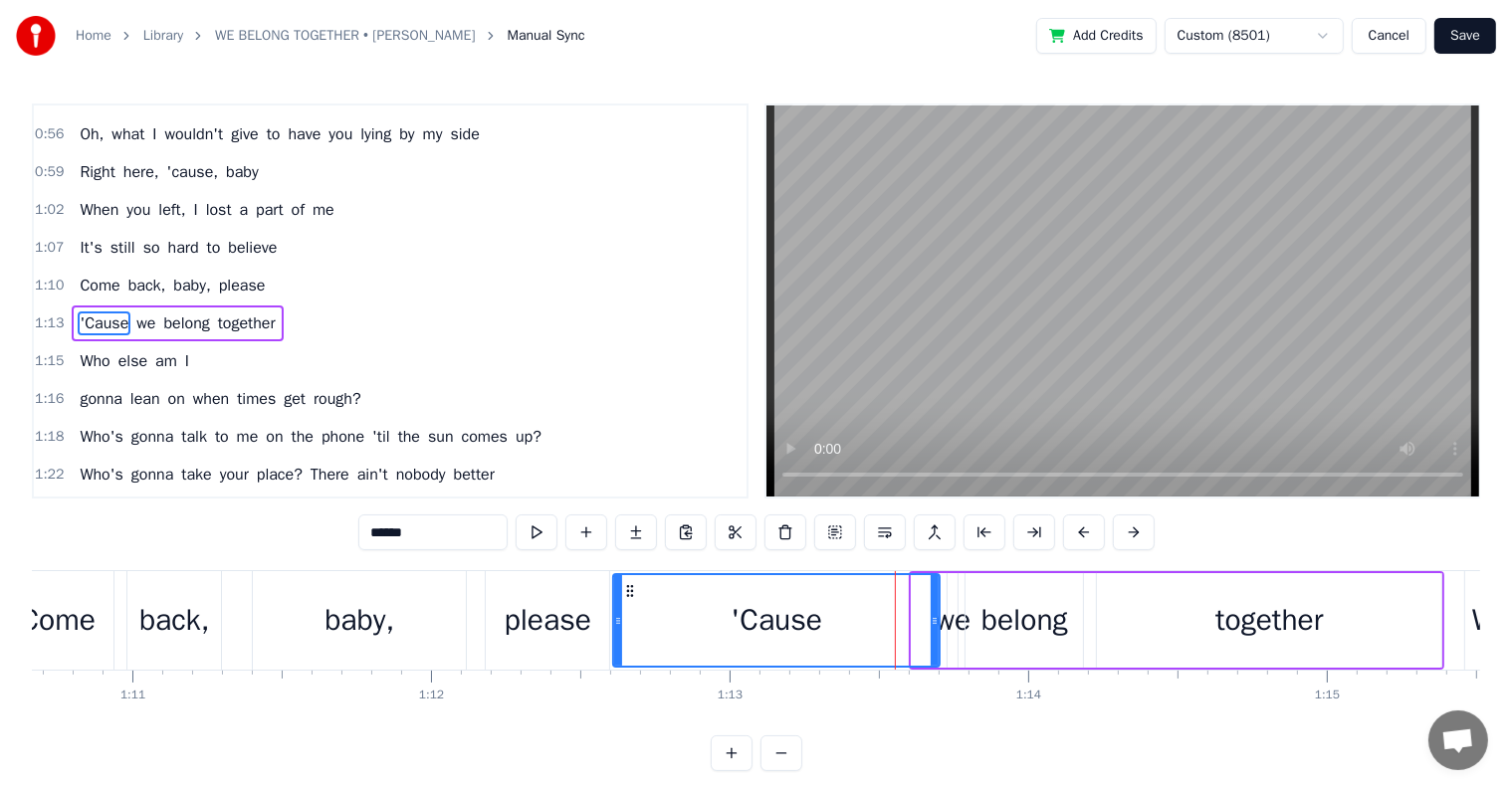 drag, startPoint x: 912, startPoint y: 623, endPoint x: 613, endPoint y: 612, distance: 299.2023 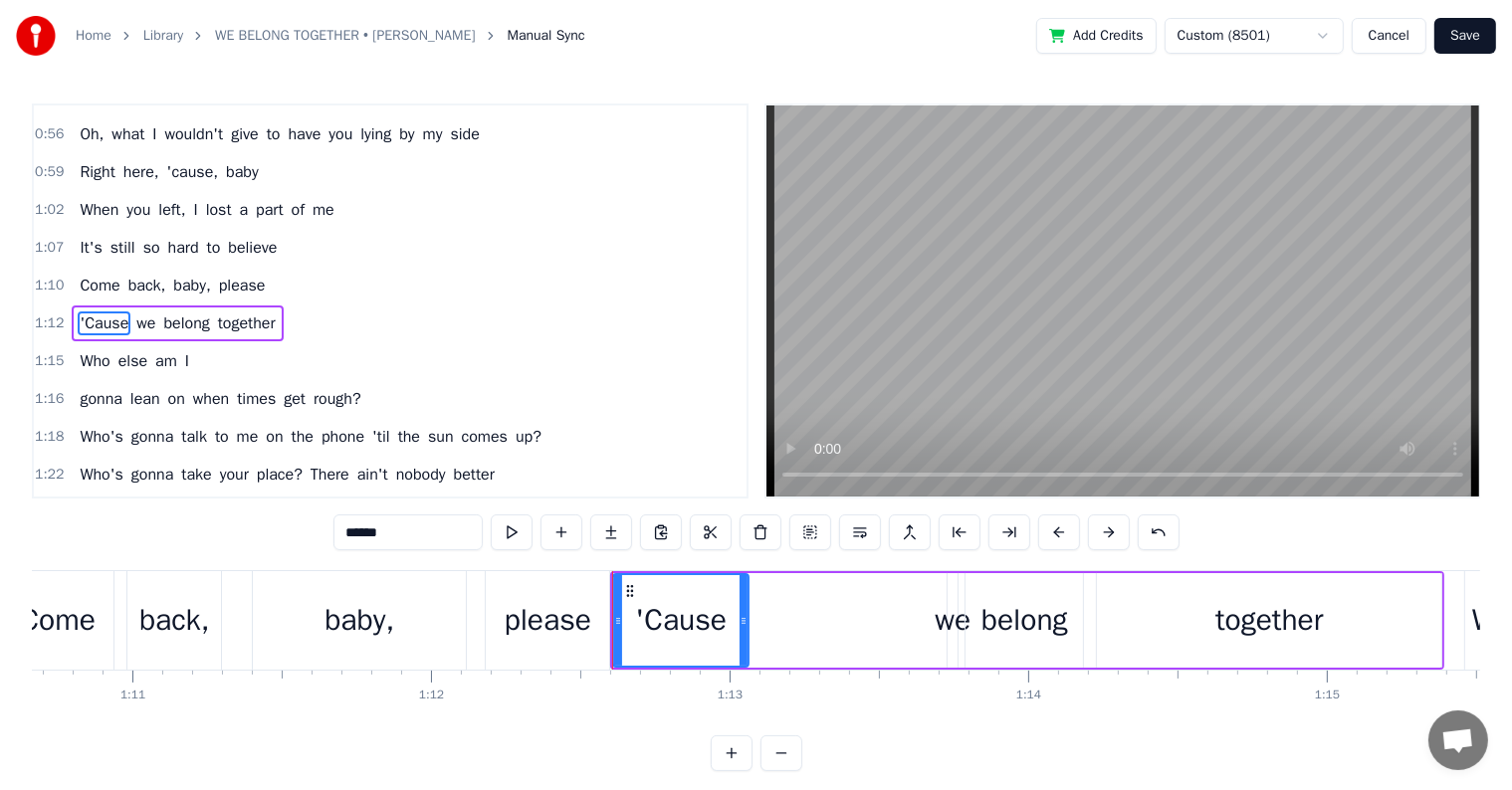 drag, startPoint x: 935, startPoint y: 618, endPoint x: 744, endPoint y: 619, distance: 191.00262 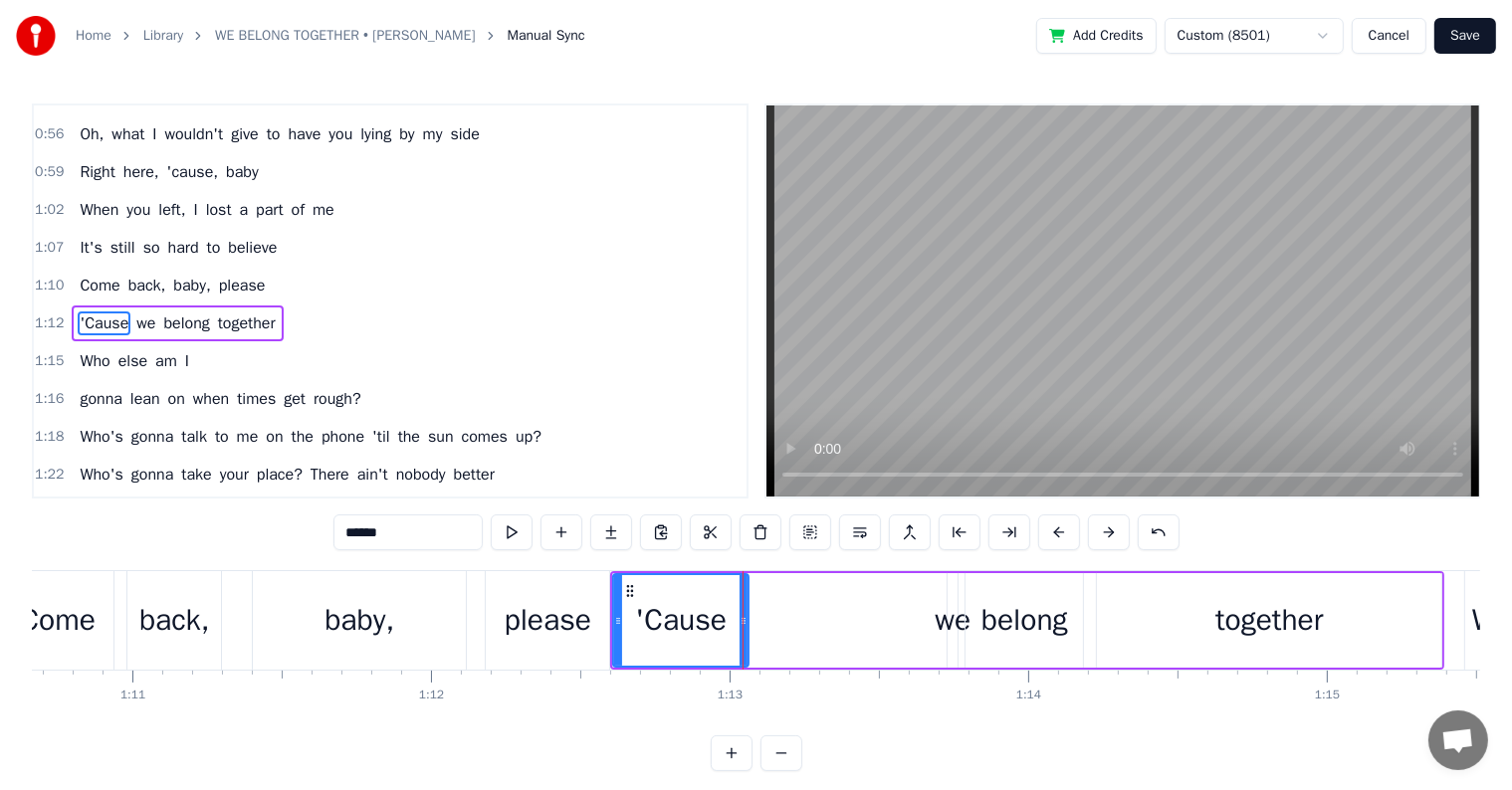 click on "we" at bounding box center [953, 620] 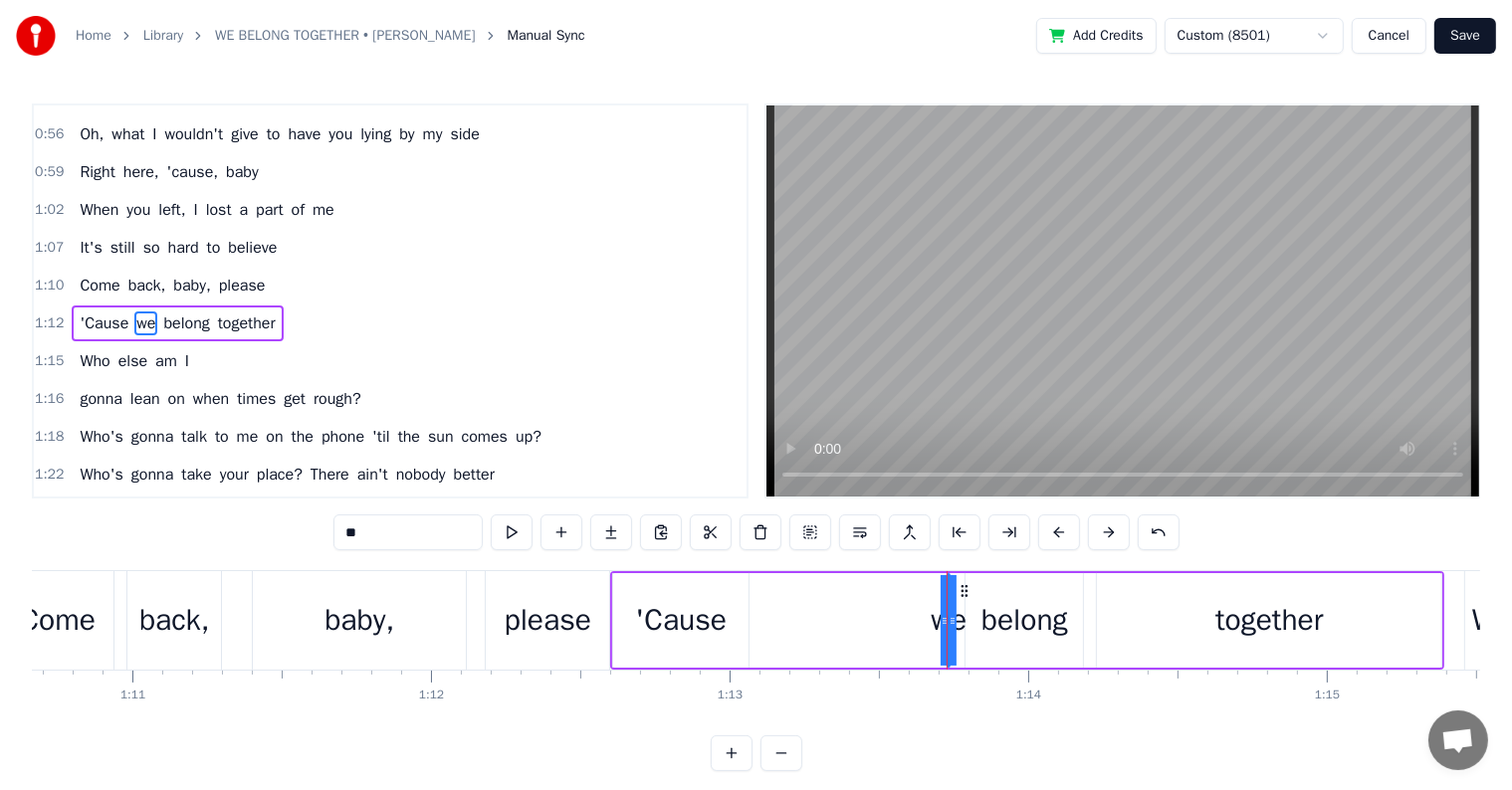 click on "'Cause we belong together" at bounding box center [1027, 620] 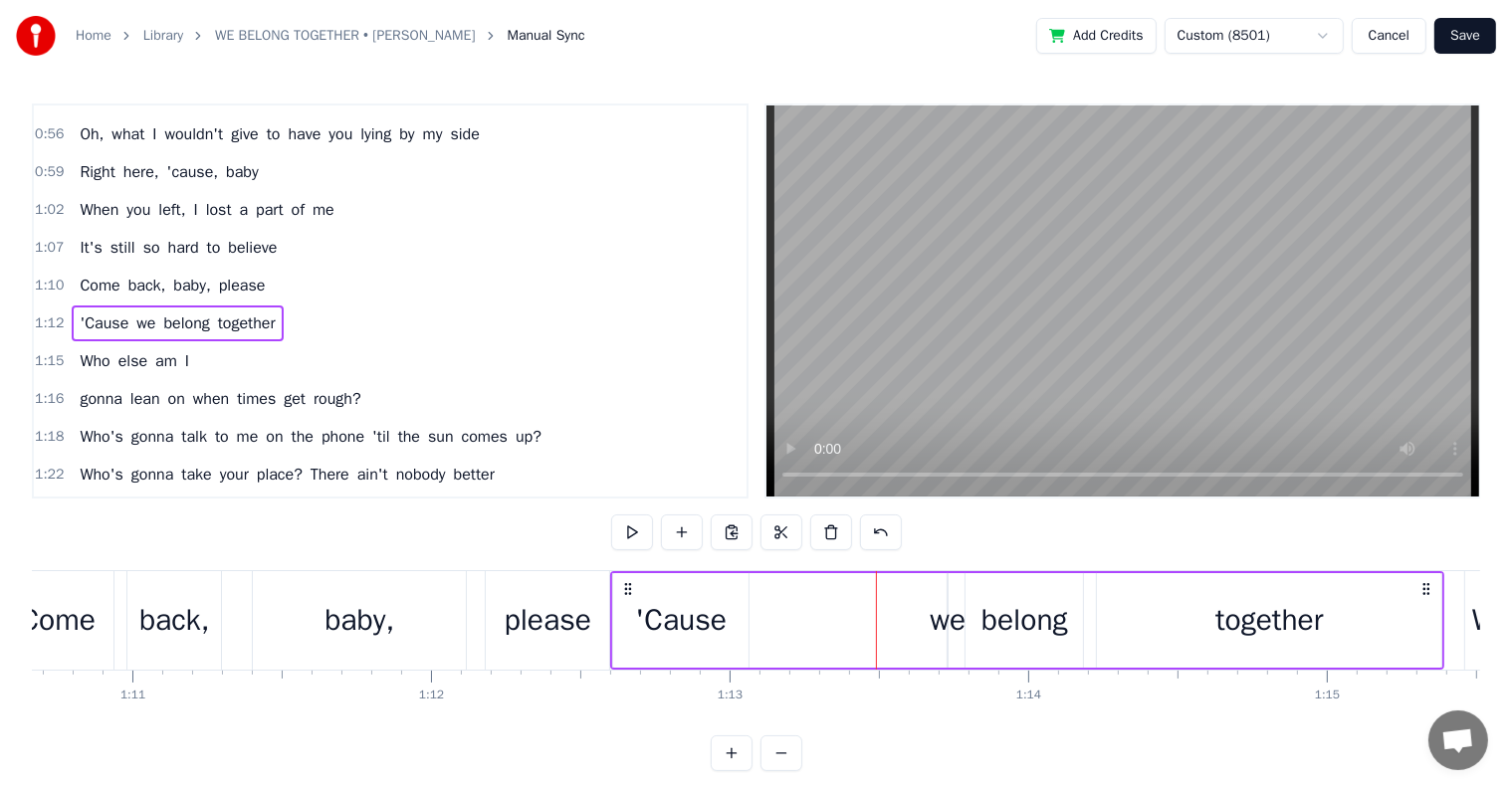 click on "we" at bounding box center [948, 620] 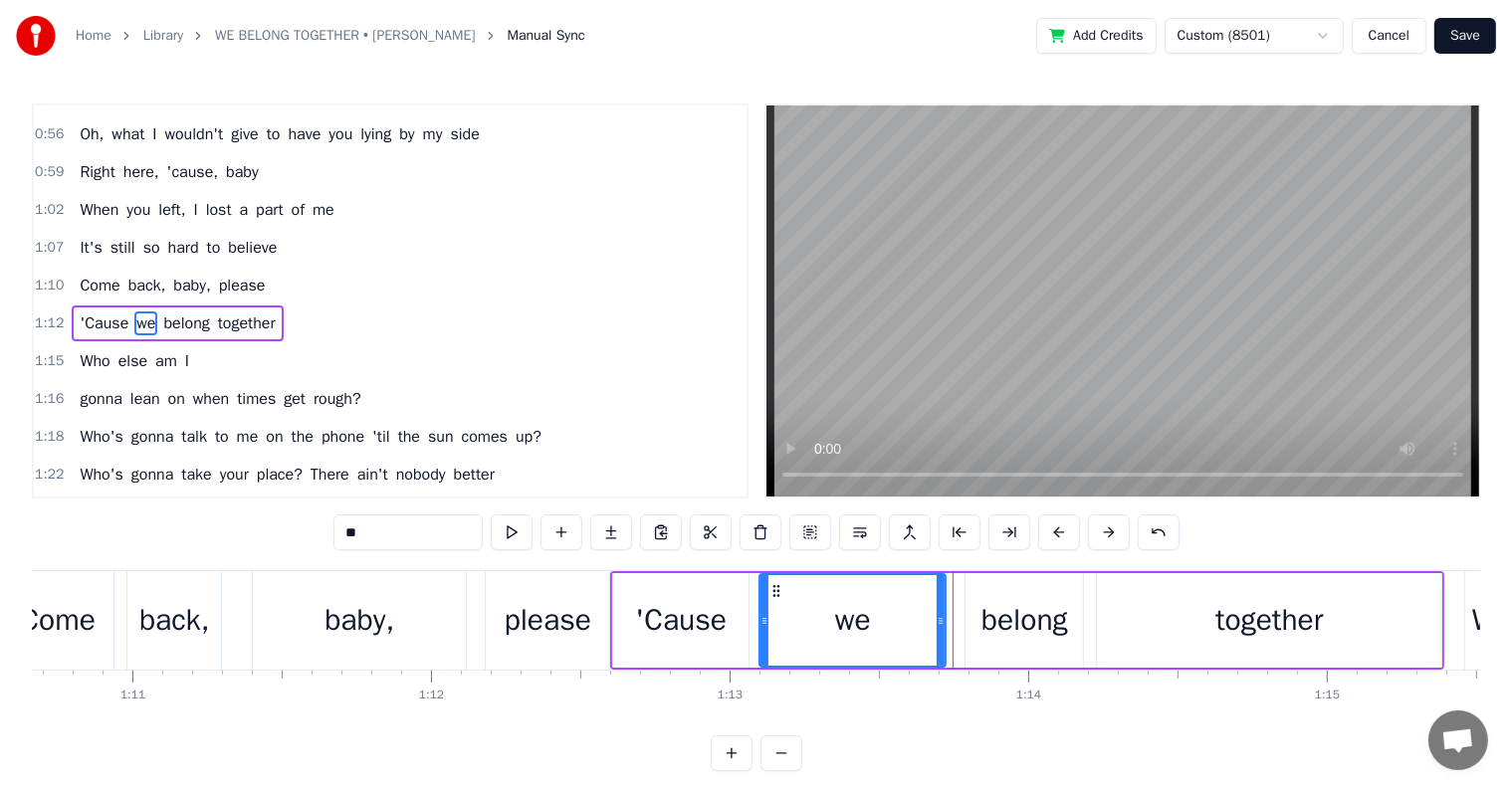 drag, startPoint x: 954, startPoint y: 618, endPoint x: 765, endPoint y: 622, distance: 189.04232 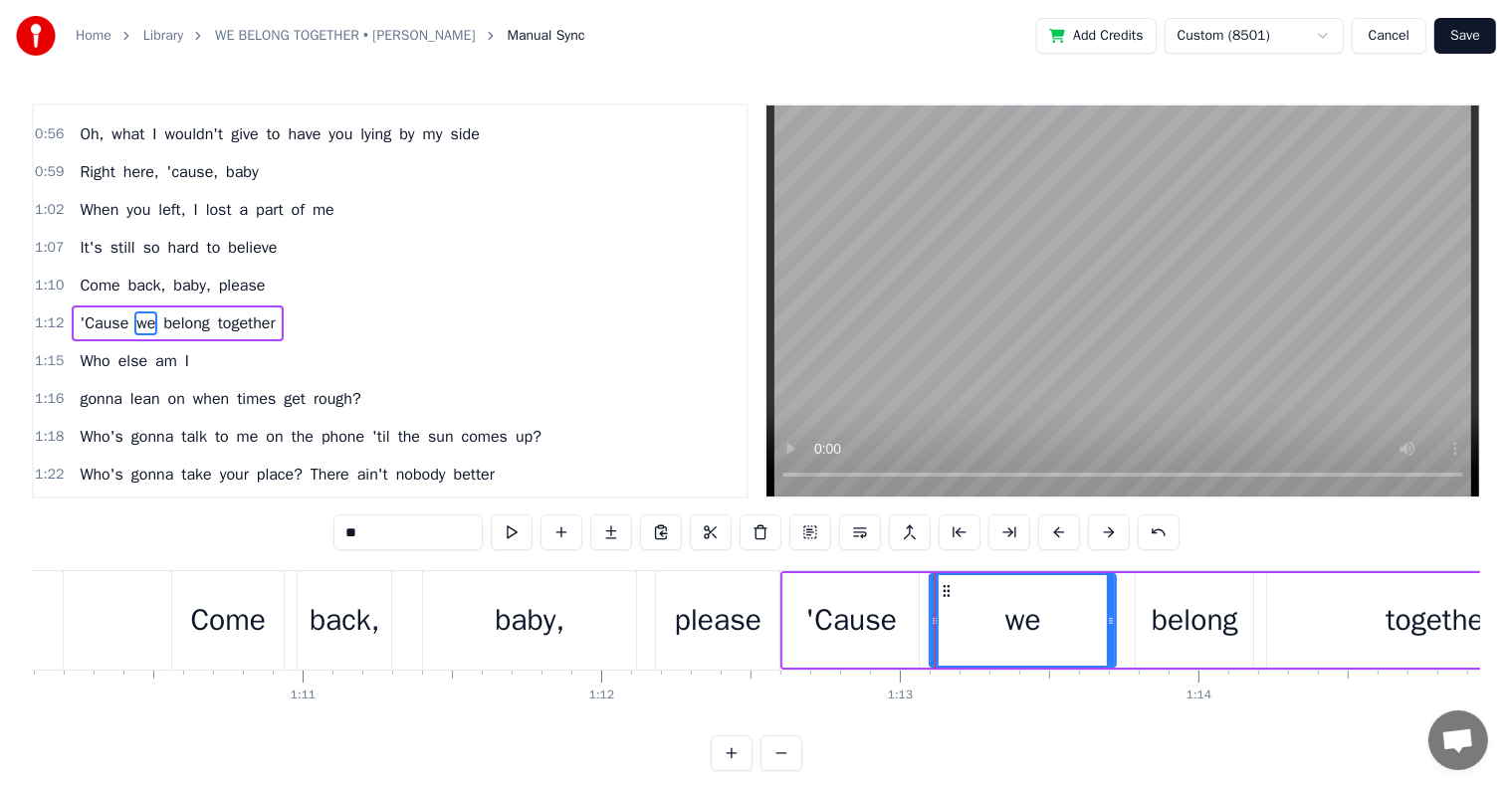 scroll, scrollTop: 0, scrollLeft: 20831, axis: horizontal 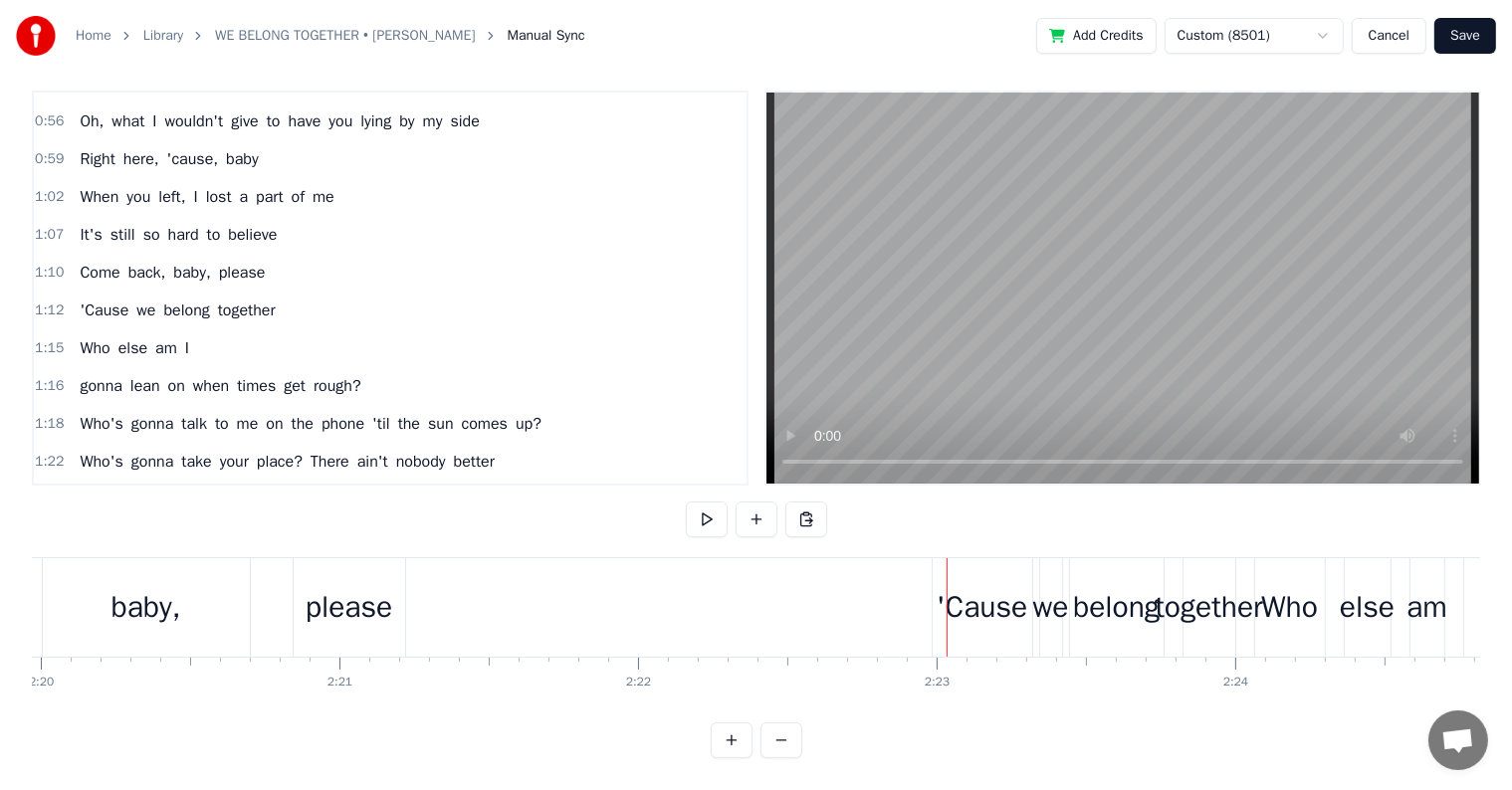 click on "'Cause" at bounding box center (982, 607) 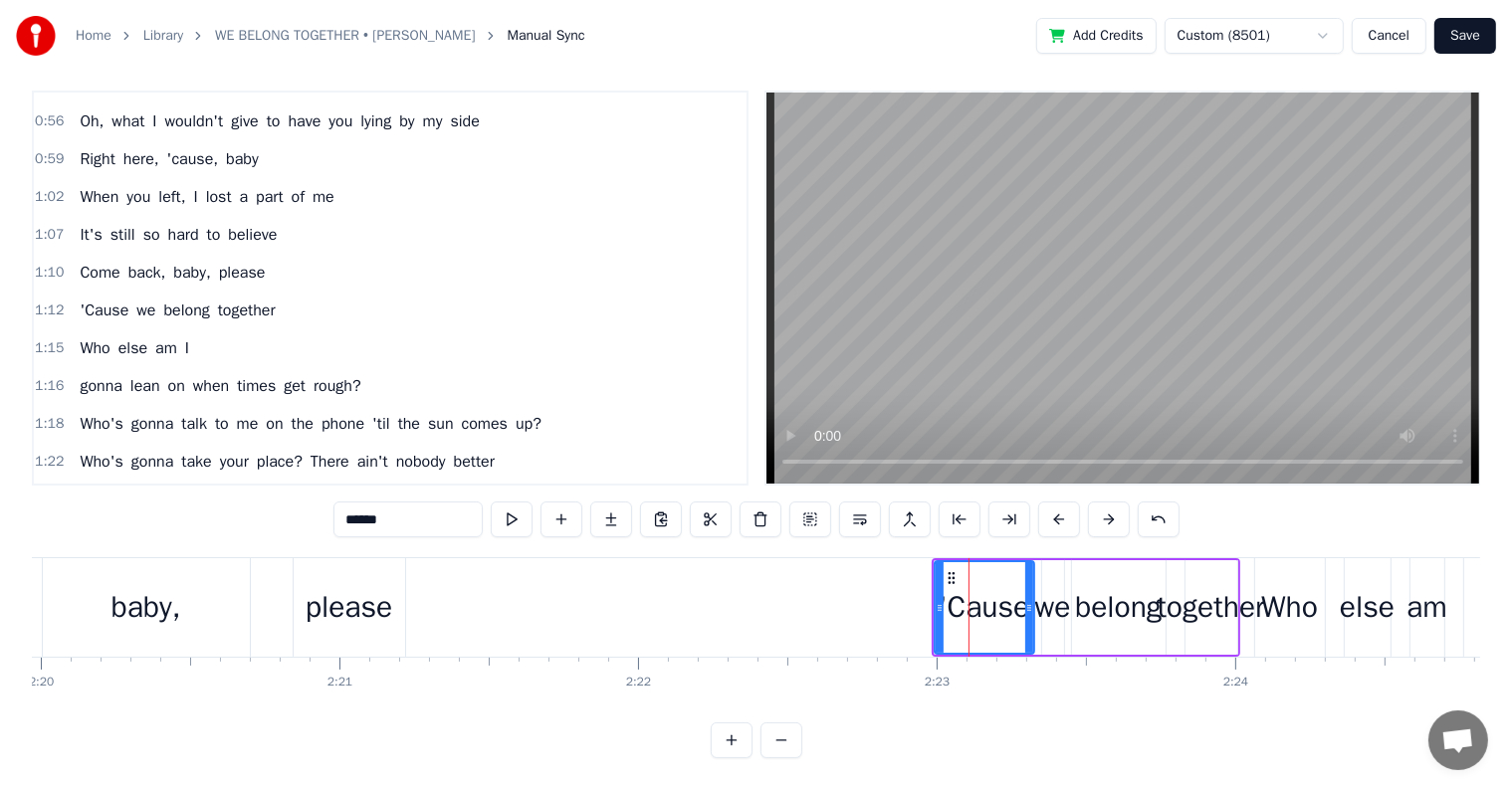 scroll, scrollTop: 0, scrollLeft: 0, axis: both 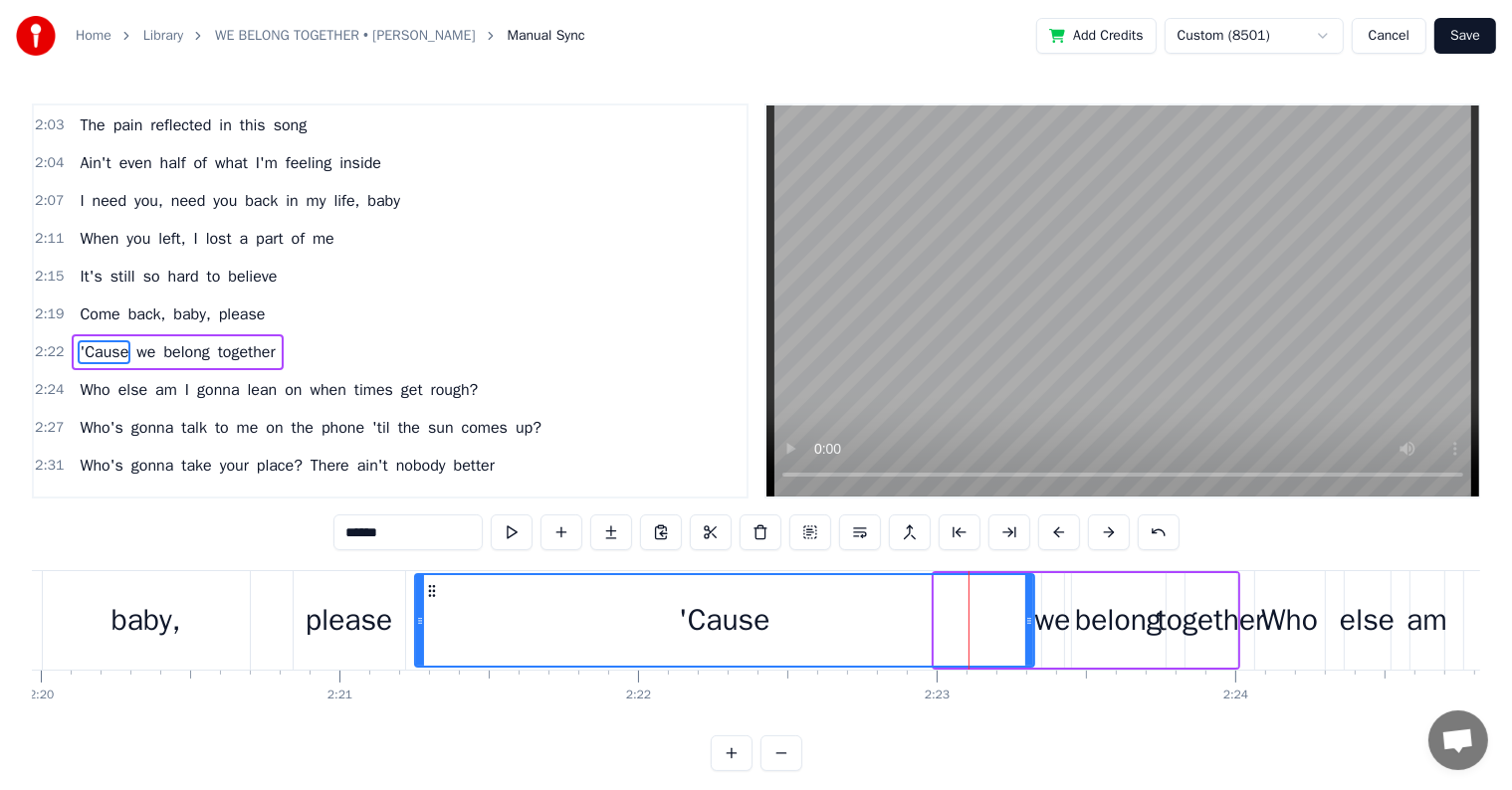 drag, startPoint x: 936, startPoint y: 617, endPoint x: 416, endPoint y: 597, distance: 520.384 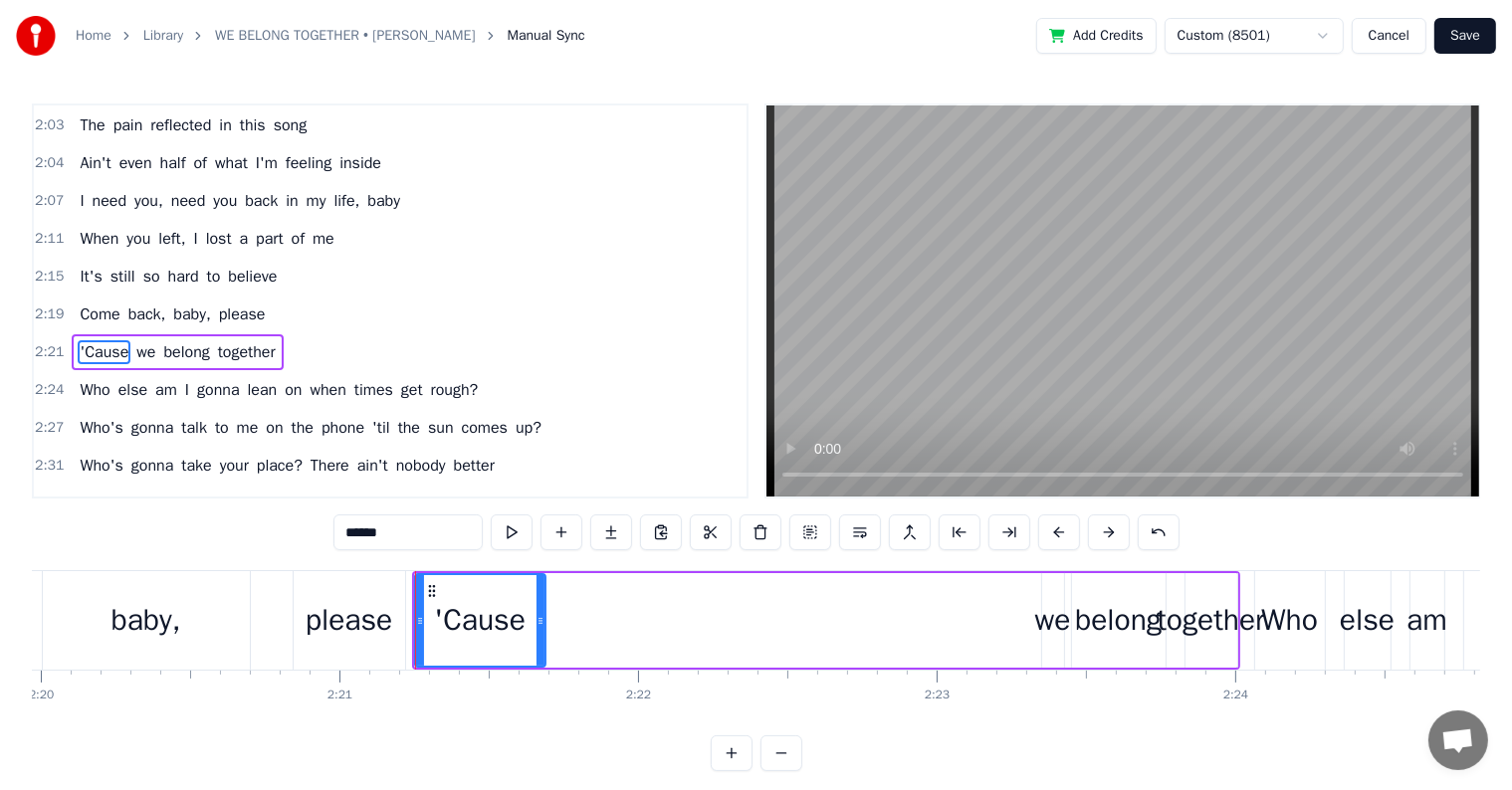 drag, startPoint x: 1026, startPoint y: 623, endPoint x: 538, endPoint y: 591, distance: 489.04805 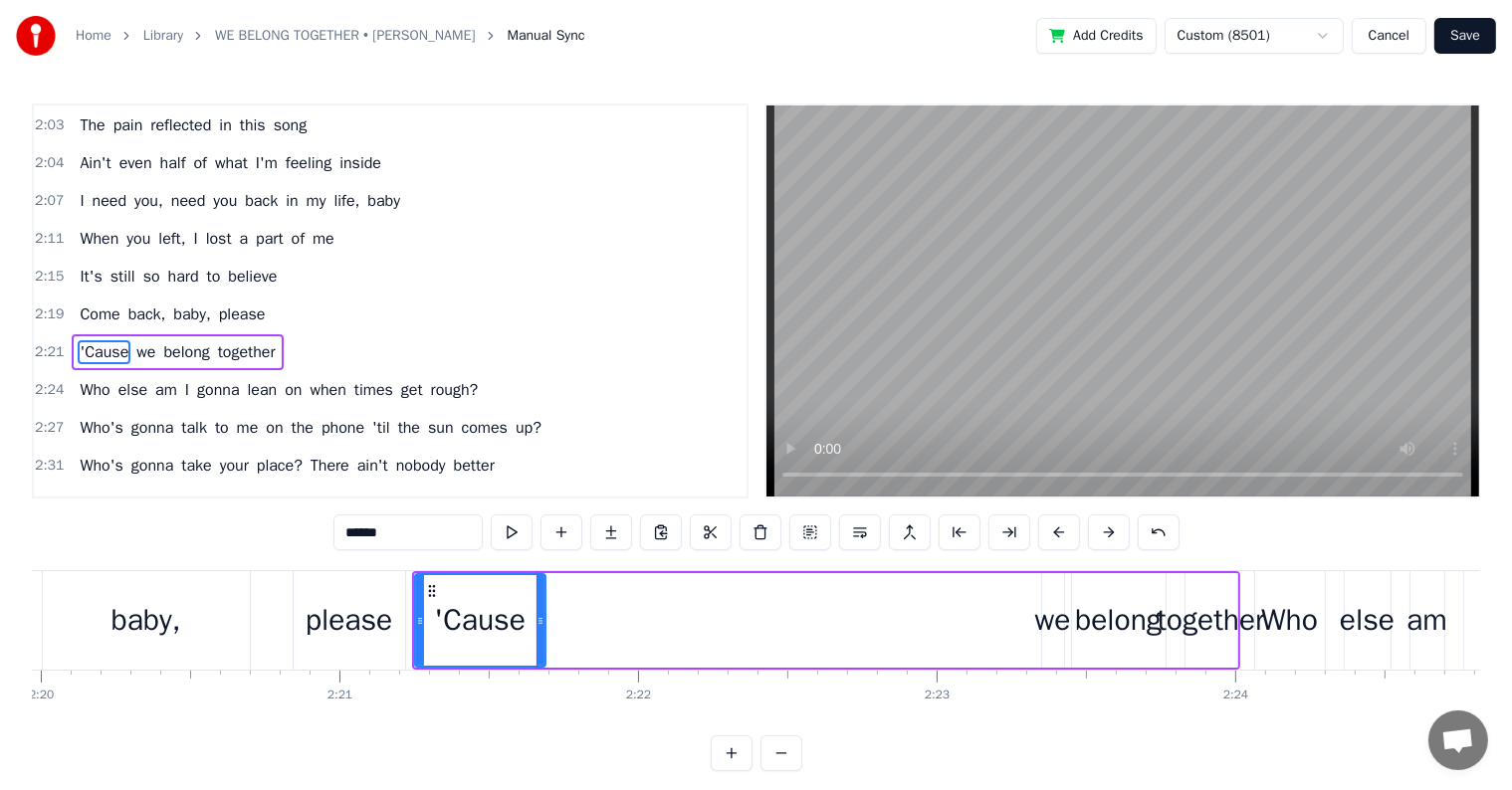 click on "we" at bounding box center (1053, 620) 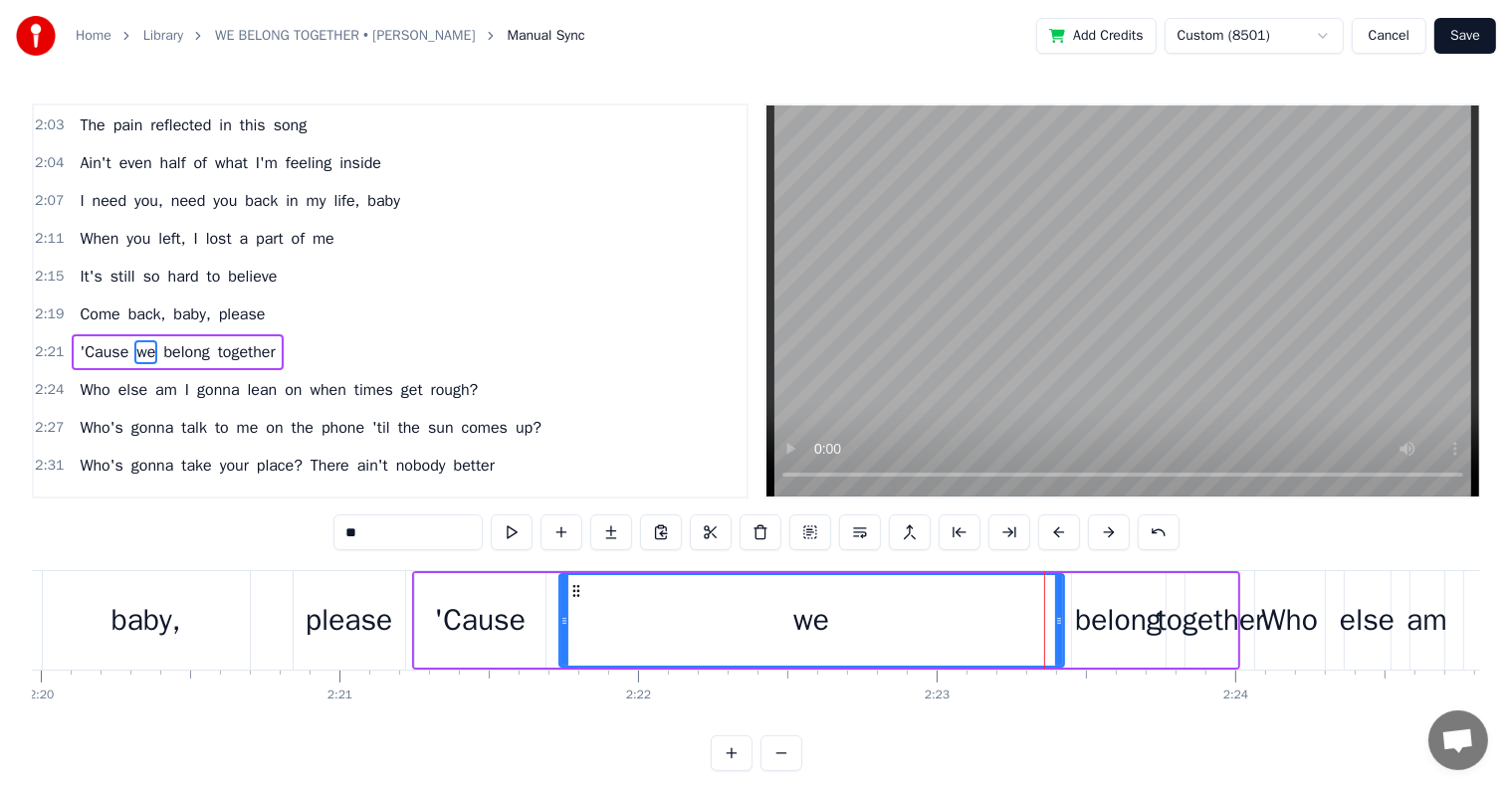 drag, startPoint x: 1043, startPoint y: 619, endPoint x: 573, endPoint y: 594, distance: 470.66442 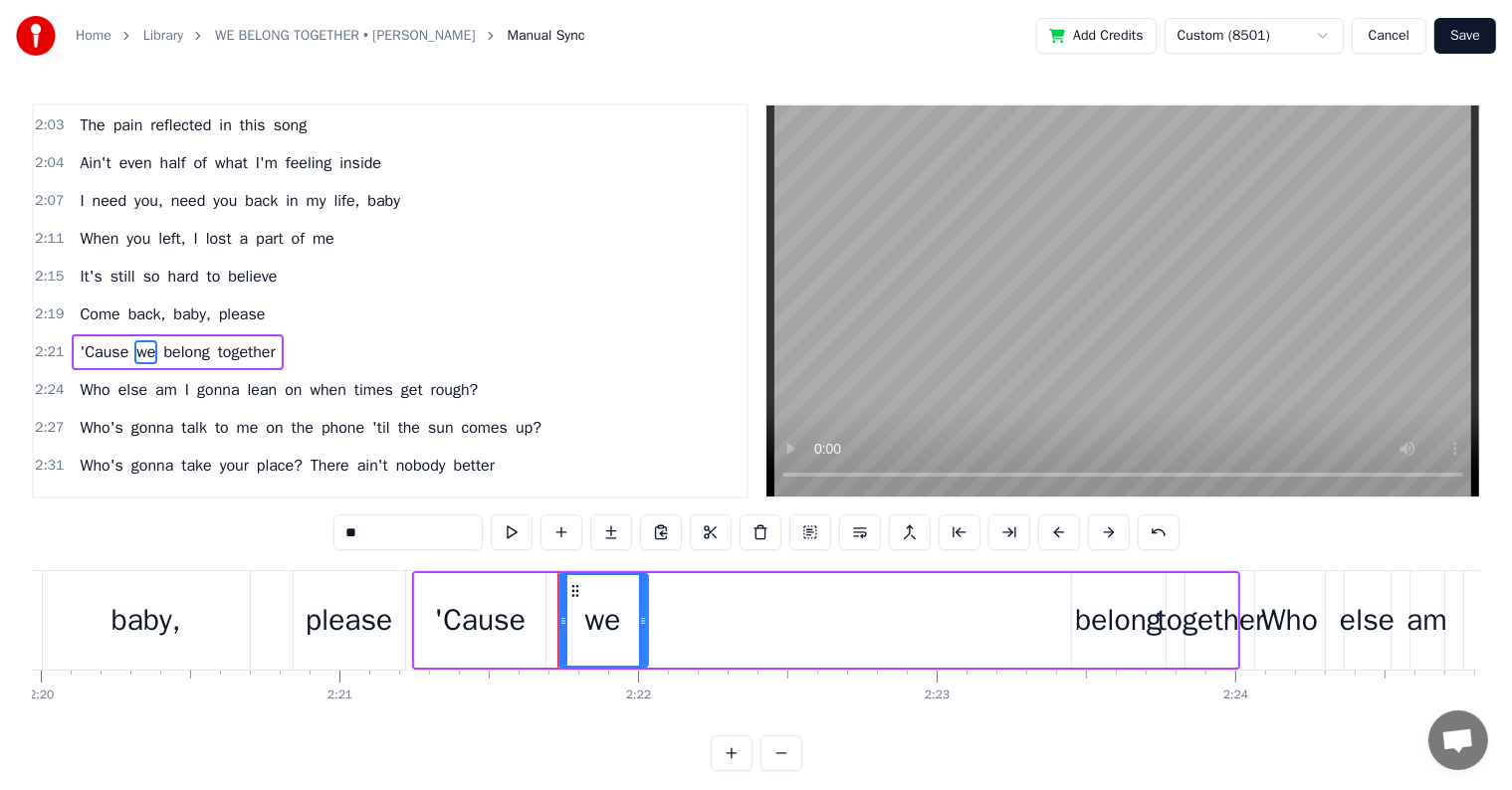 drag, startPoint x: 1059, startPoint y: 622, endPoint x: 642, endPoint y: 605, distance: 417.34638 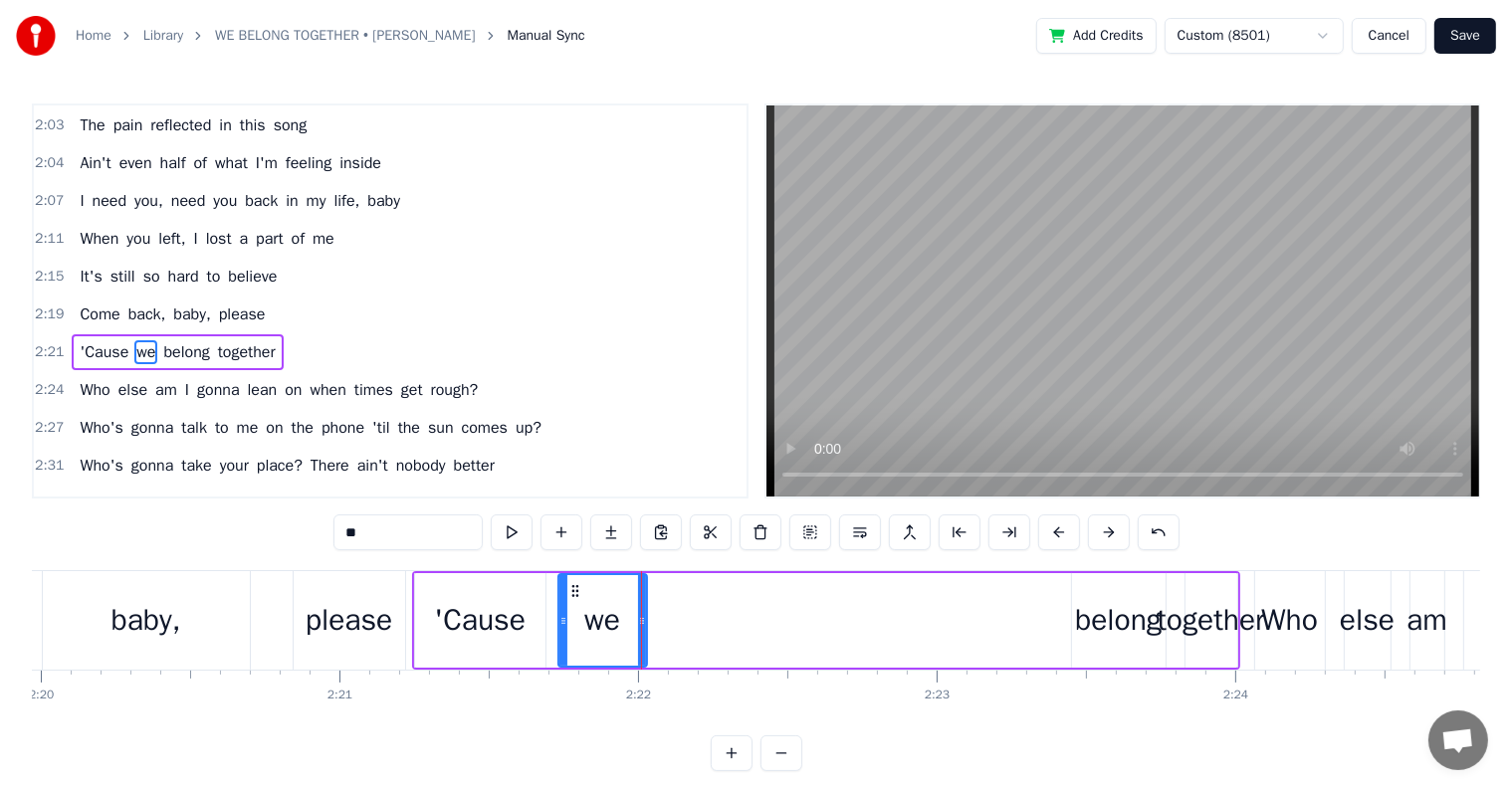 click on "belong" at bounding box center (1118, 620) 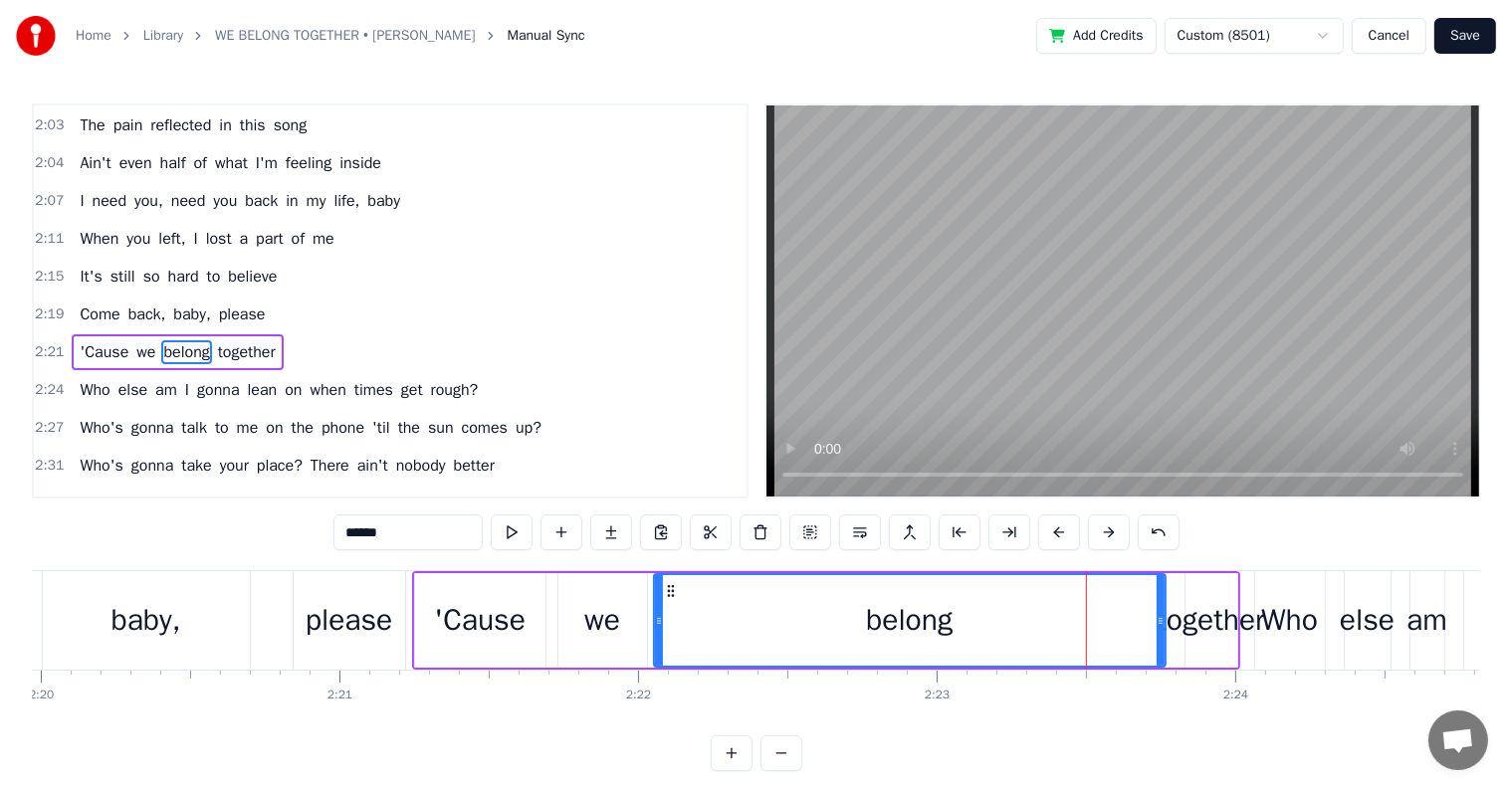 drag, startPoint x: 1075, startPoint y: 621, endPoint x: 657, endPoint y: 597, distance: 418.68843 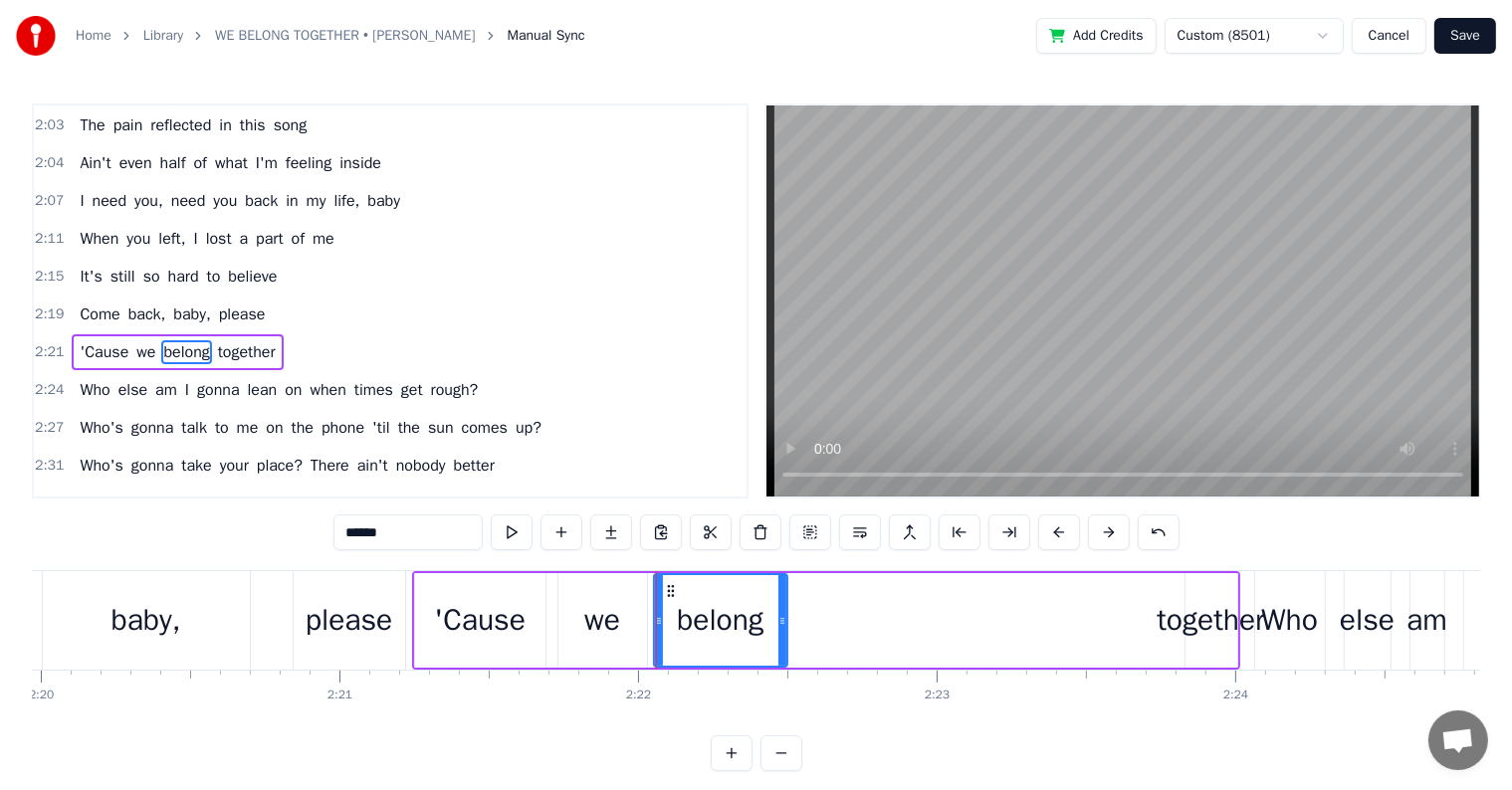 drag, startPoint x: 1161, startPoint y: 626, endPoint x: 784, endPoint y: 620, distance: 377.0477 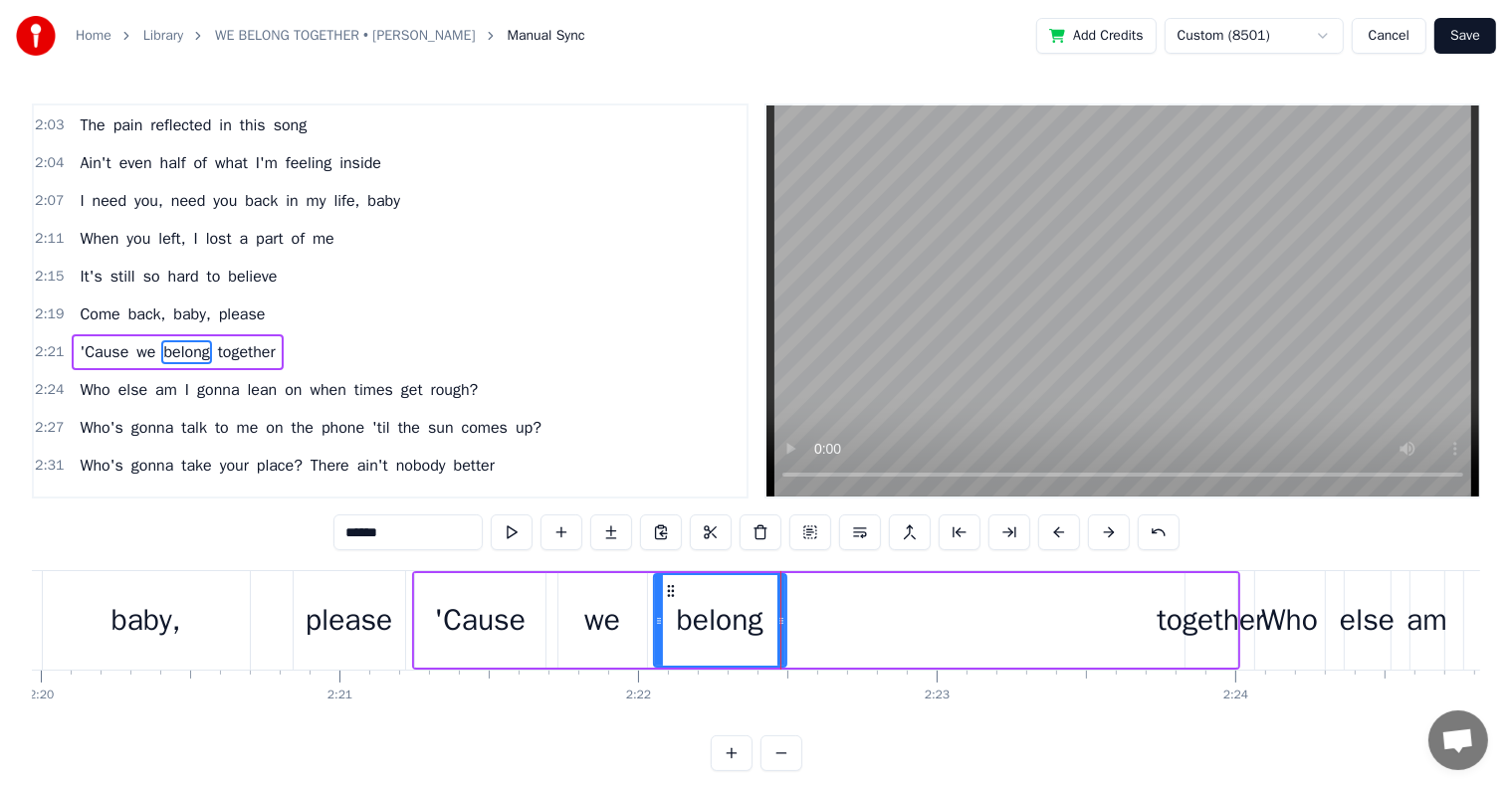 click on "together" at bounding box center (1210, 620) 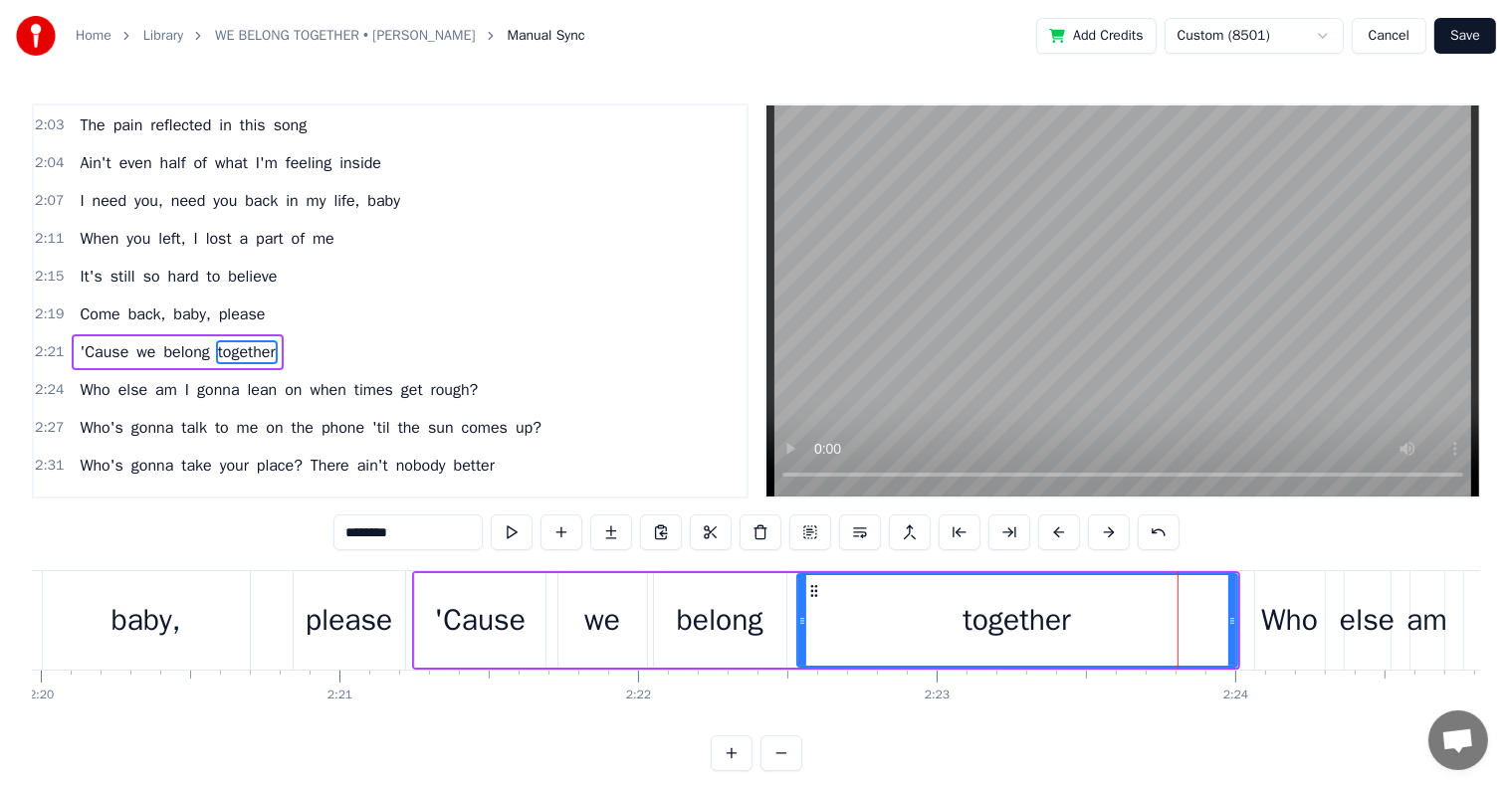 drag, startPoint x: 1187, startPoint y: 622, endPoint x: 805, endPoint y: 606, distance: 382.33493 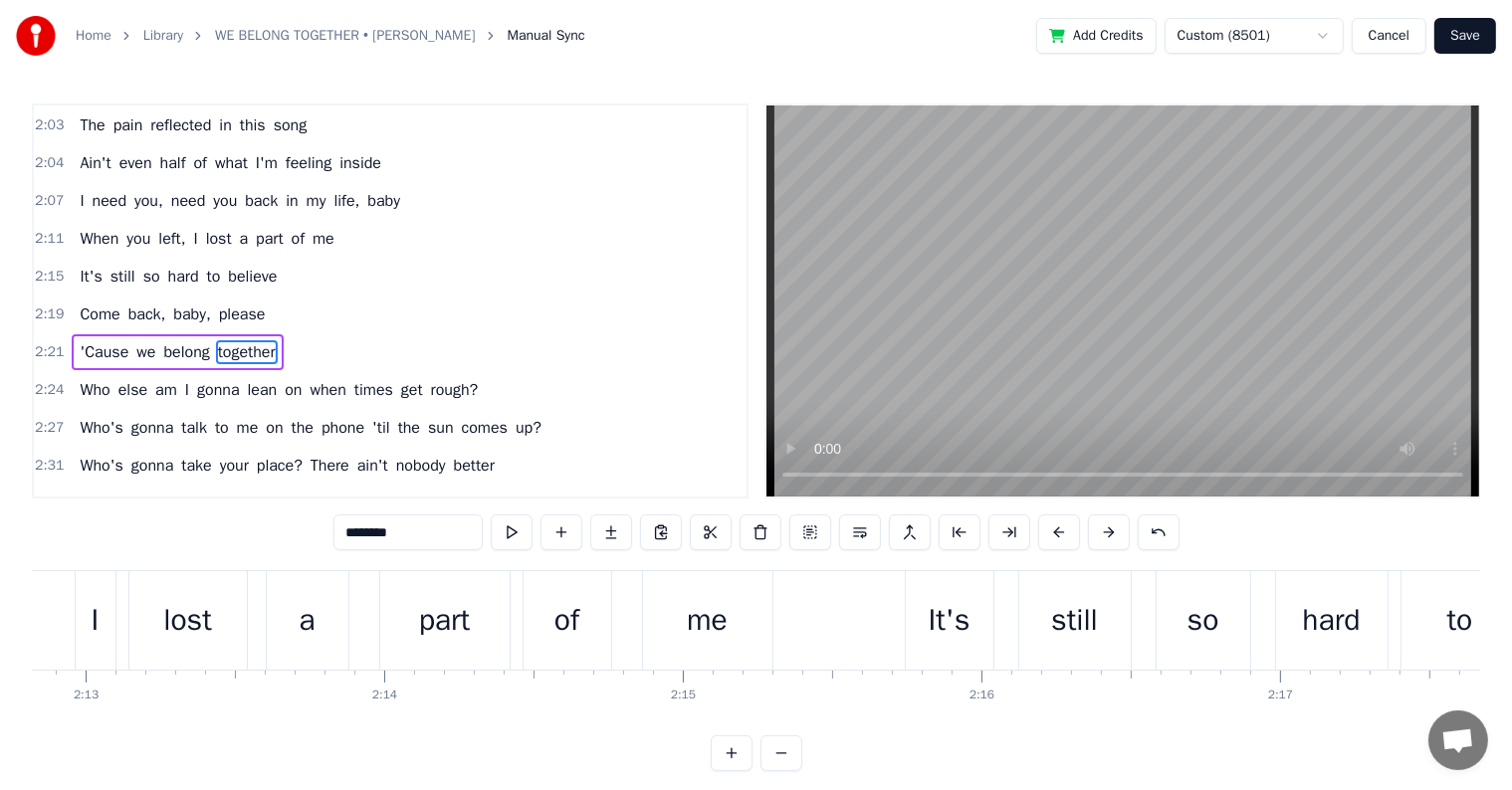 scroll, scrollTop: 0, scrollLeft: 39493, axis: horizontal 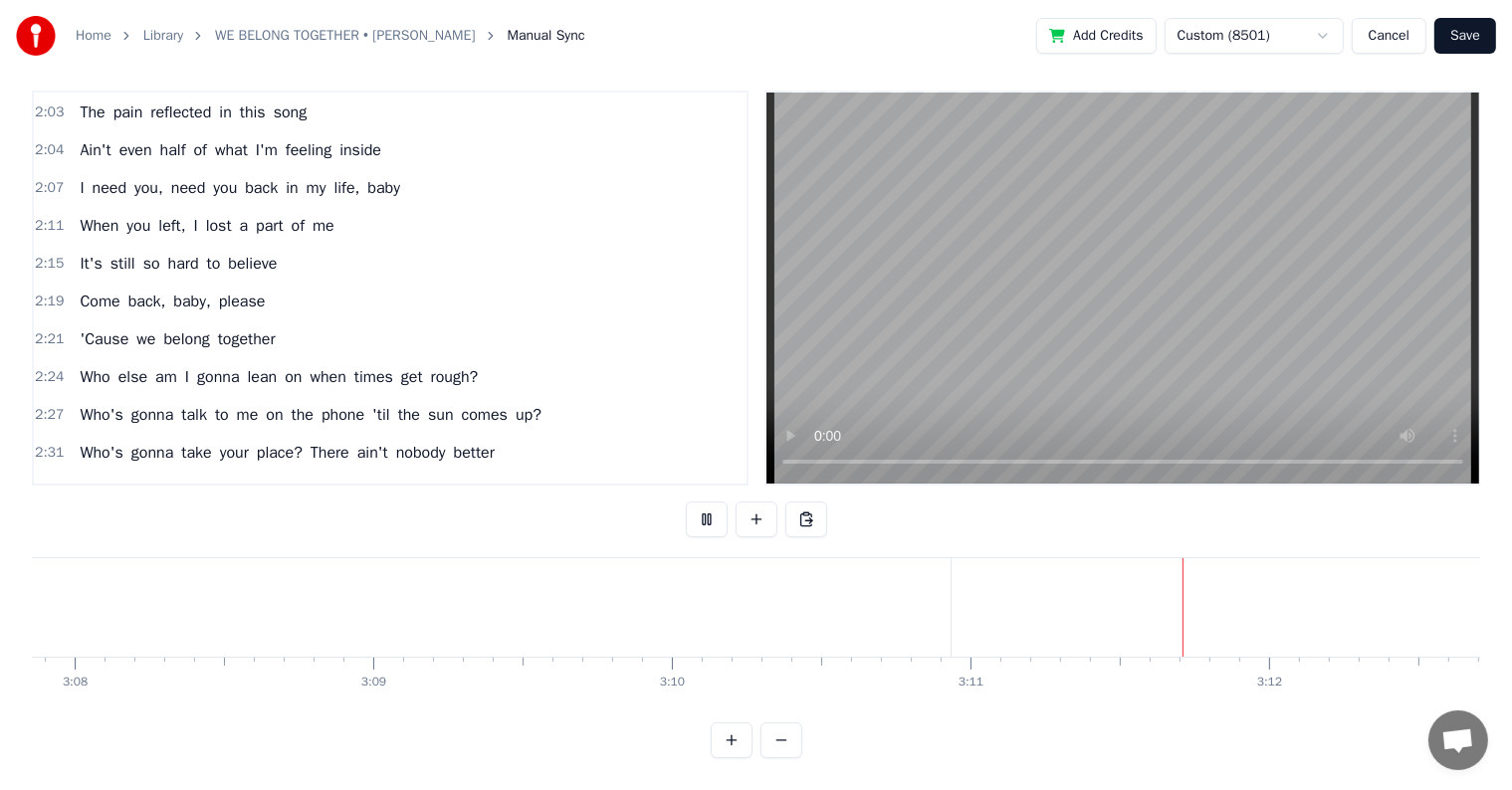click on "Save" at bounding box center (1465, 36) 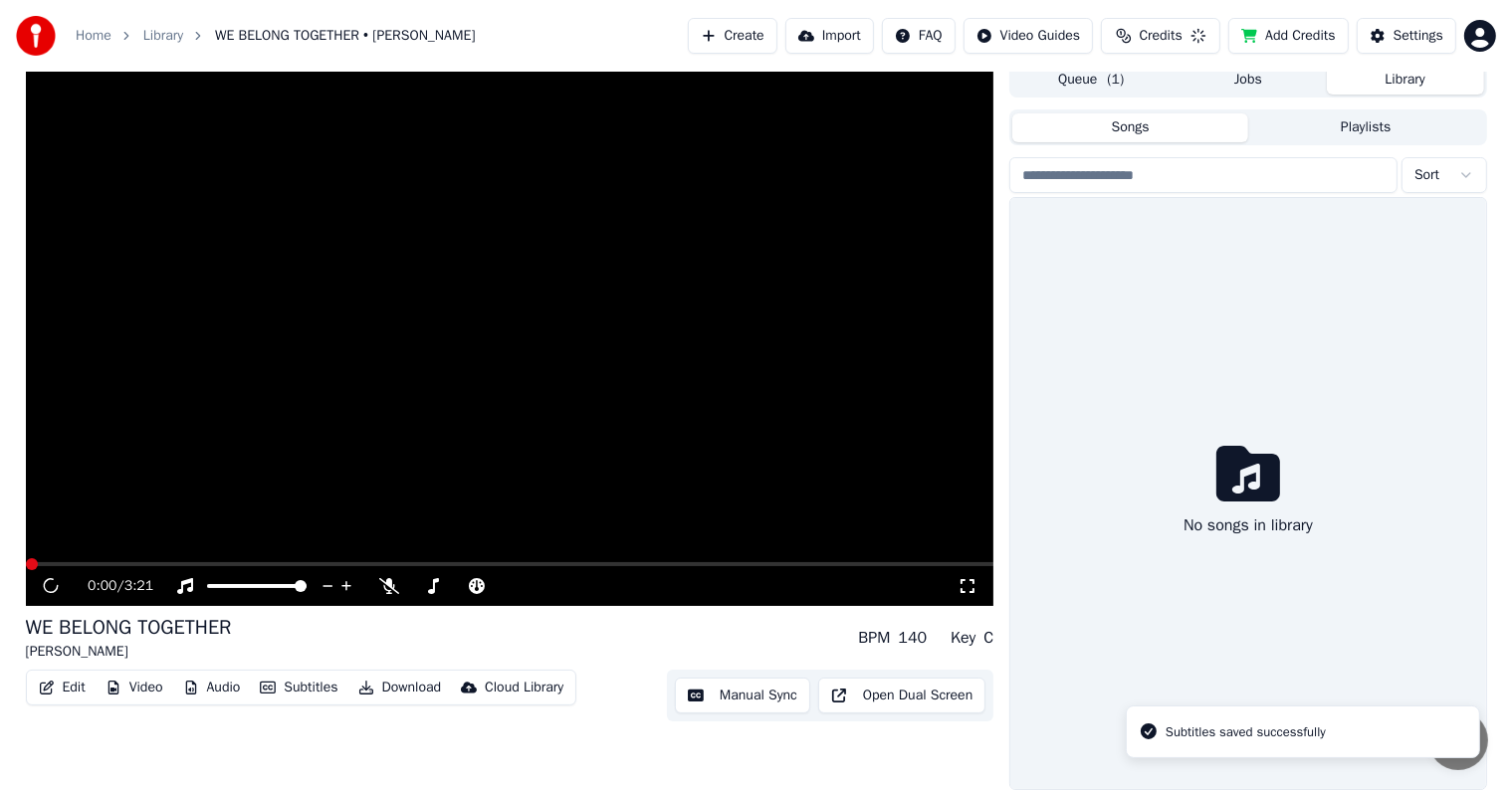 scroll, scrollTop: 9, scrollLeft: 0, axis: vertical 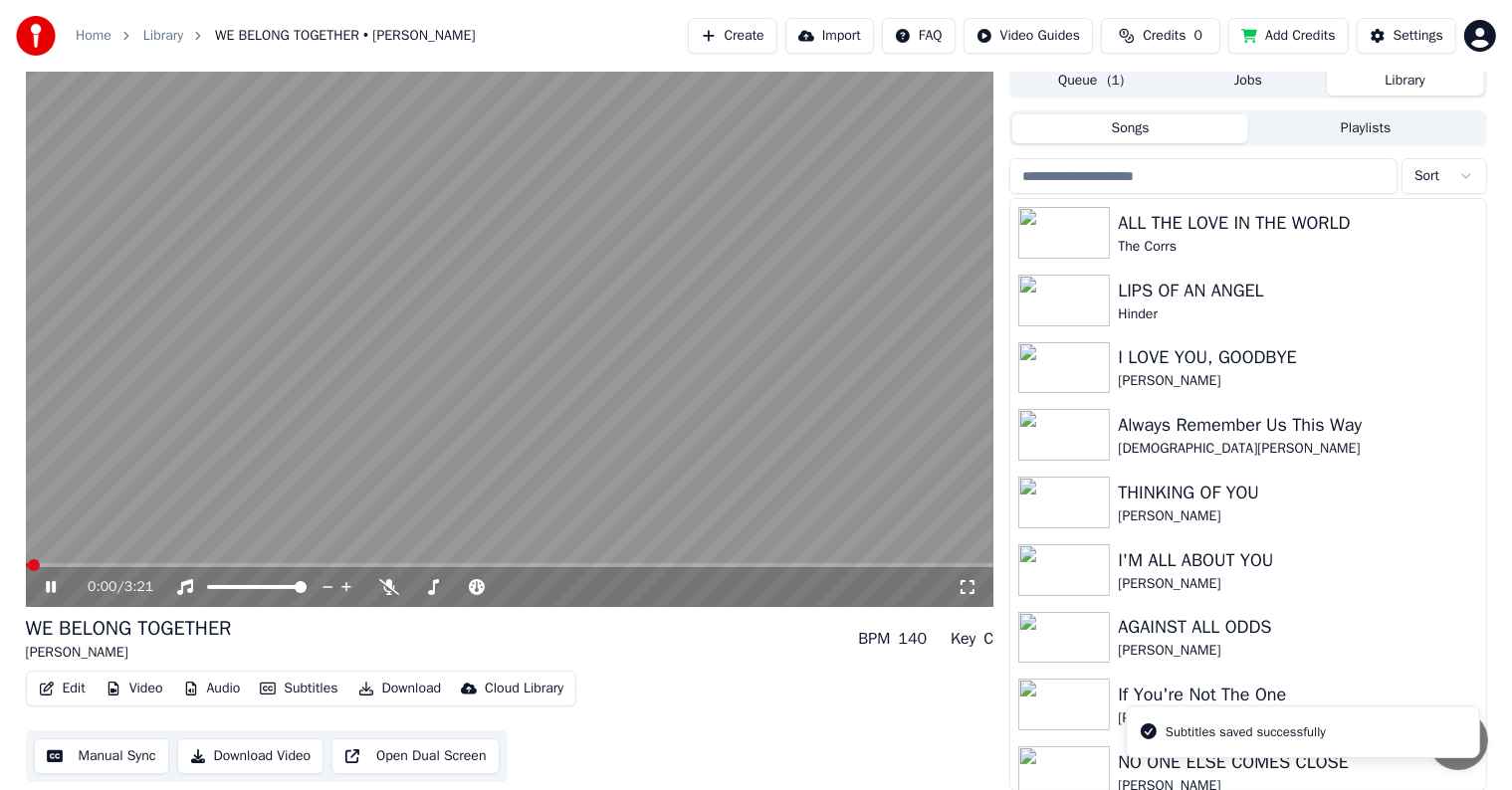 click on "Download" at bounding box center [400, 689] 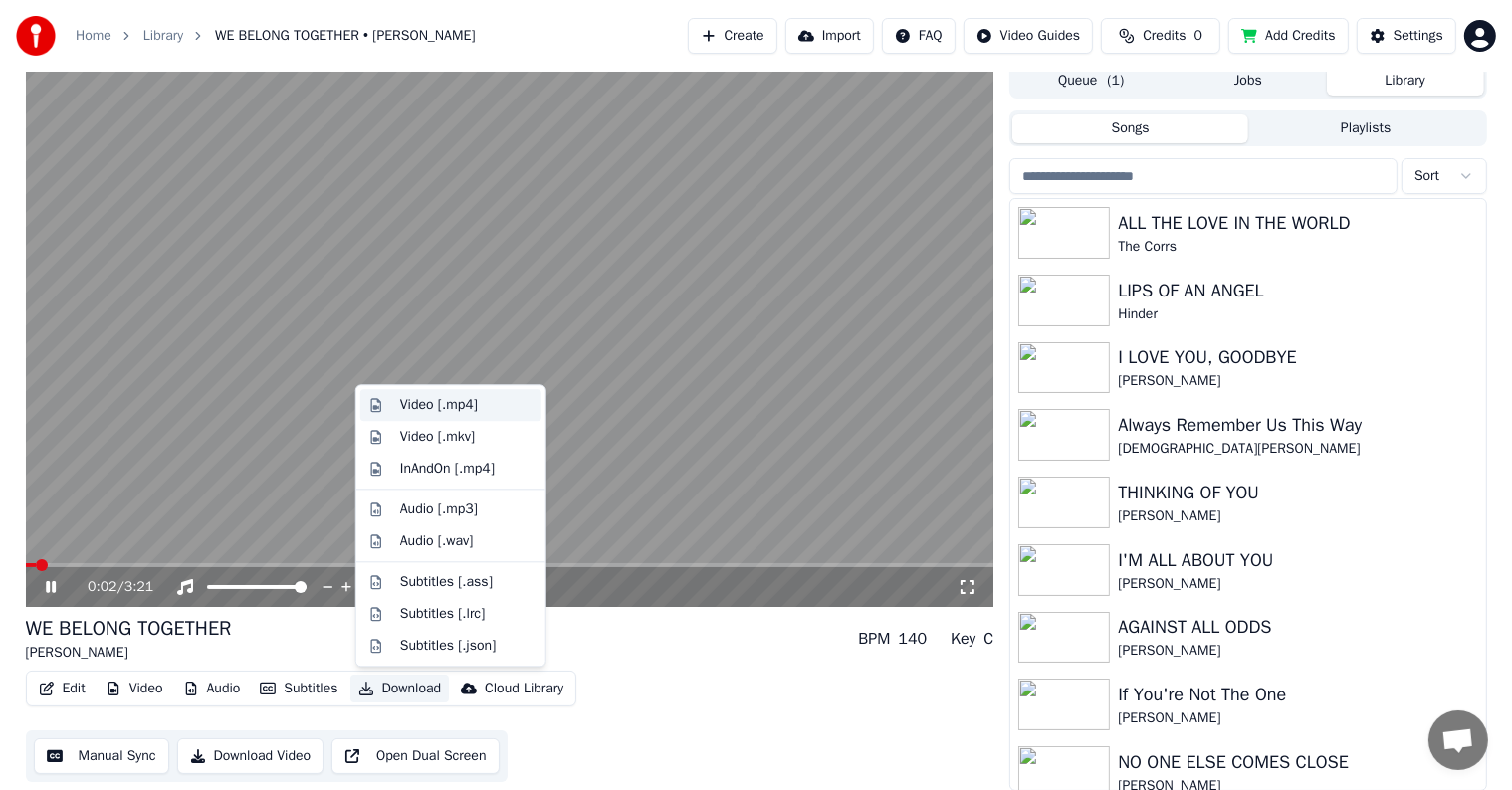 click on "Video [.mp4]" at bounding box center (439, 405) 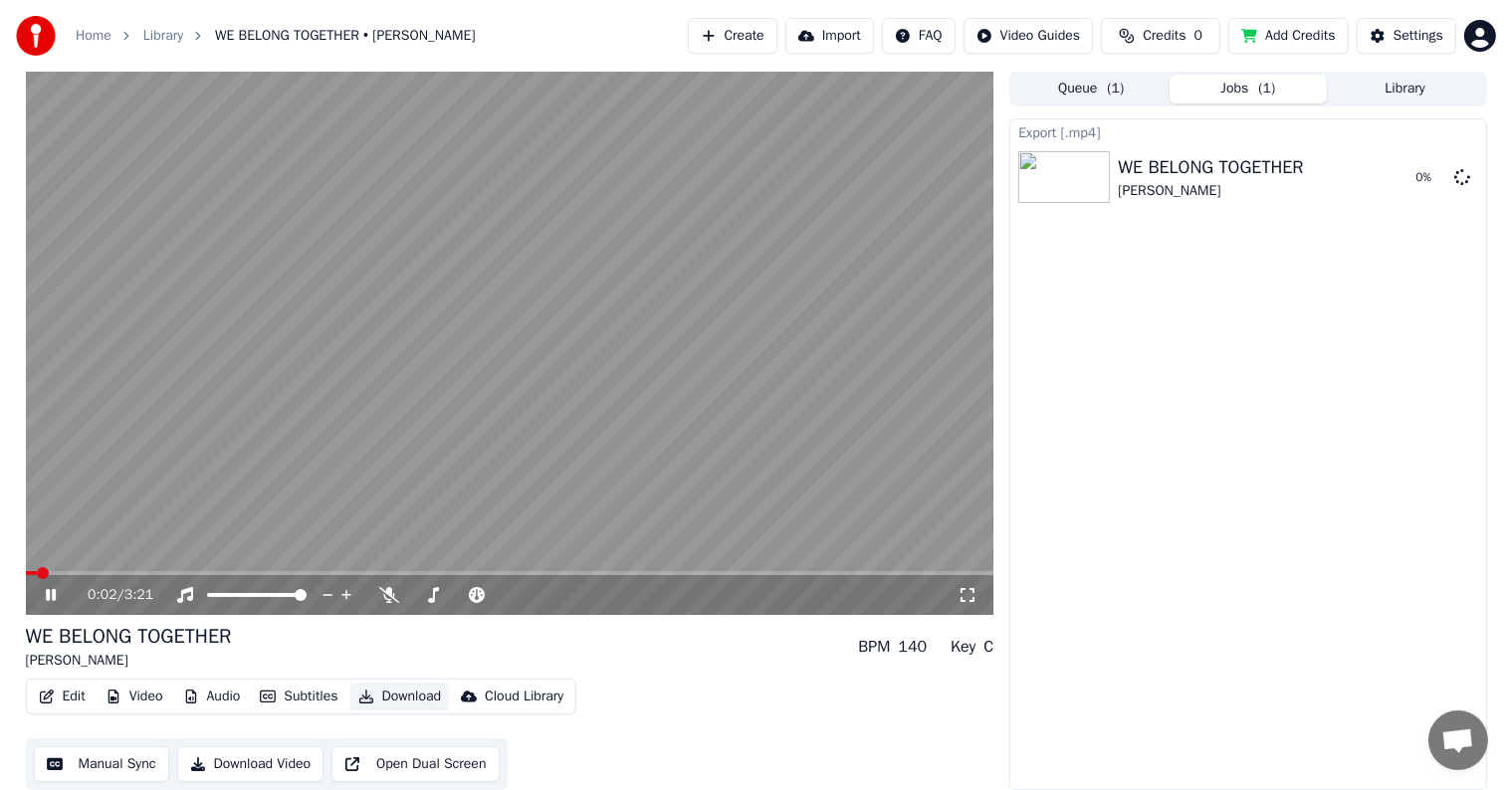 scroll, scrollTop: 1, scrollLeft: 0, axis: vertical 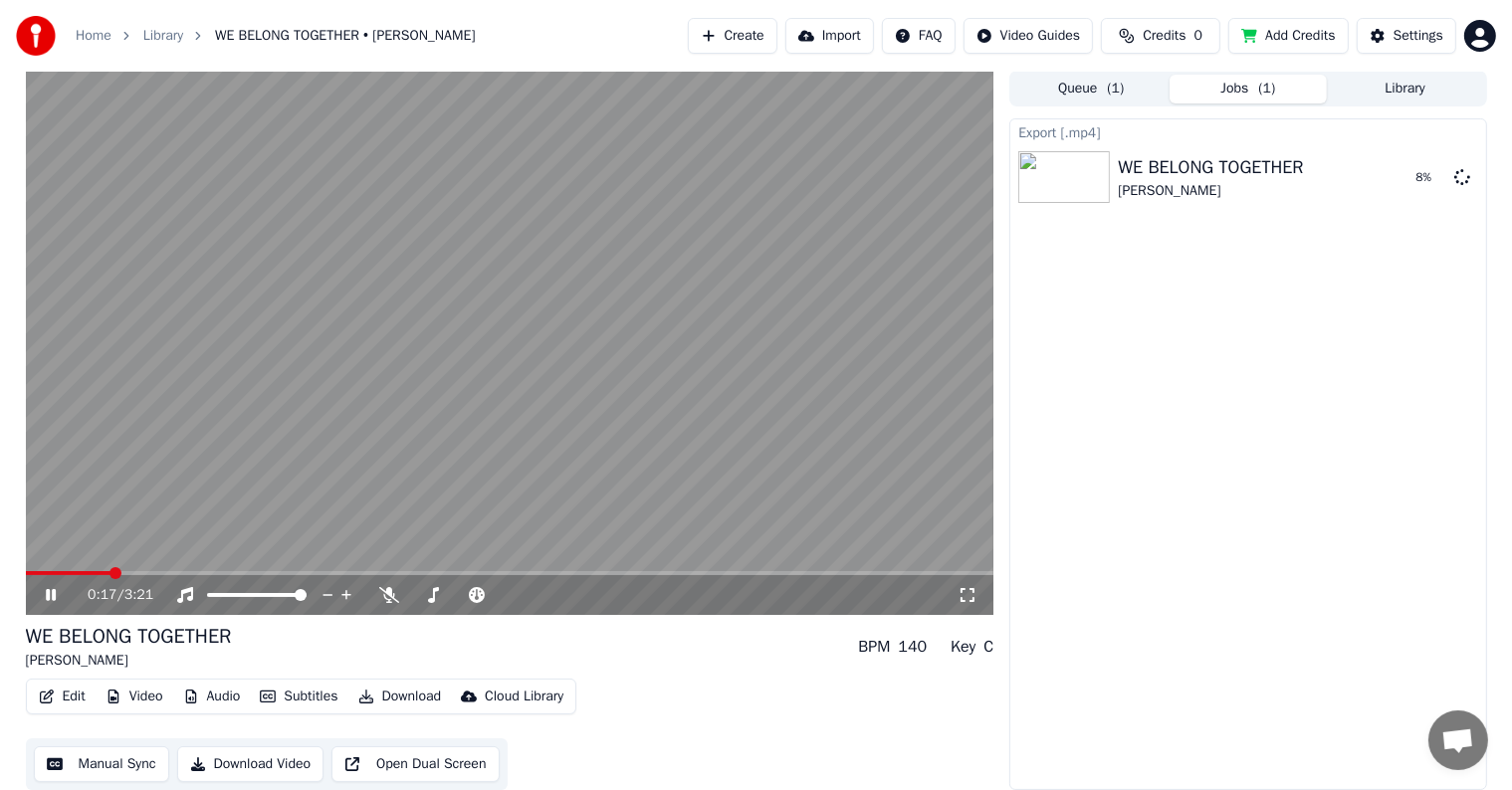 click at bounding box center [510, 342] 